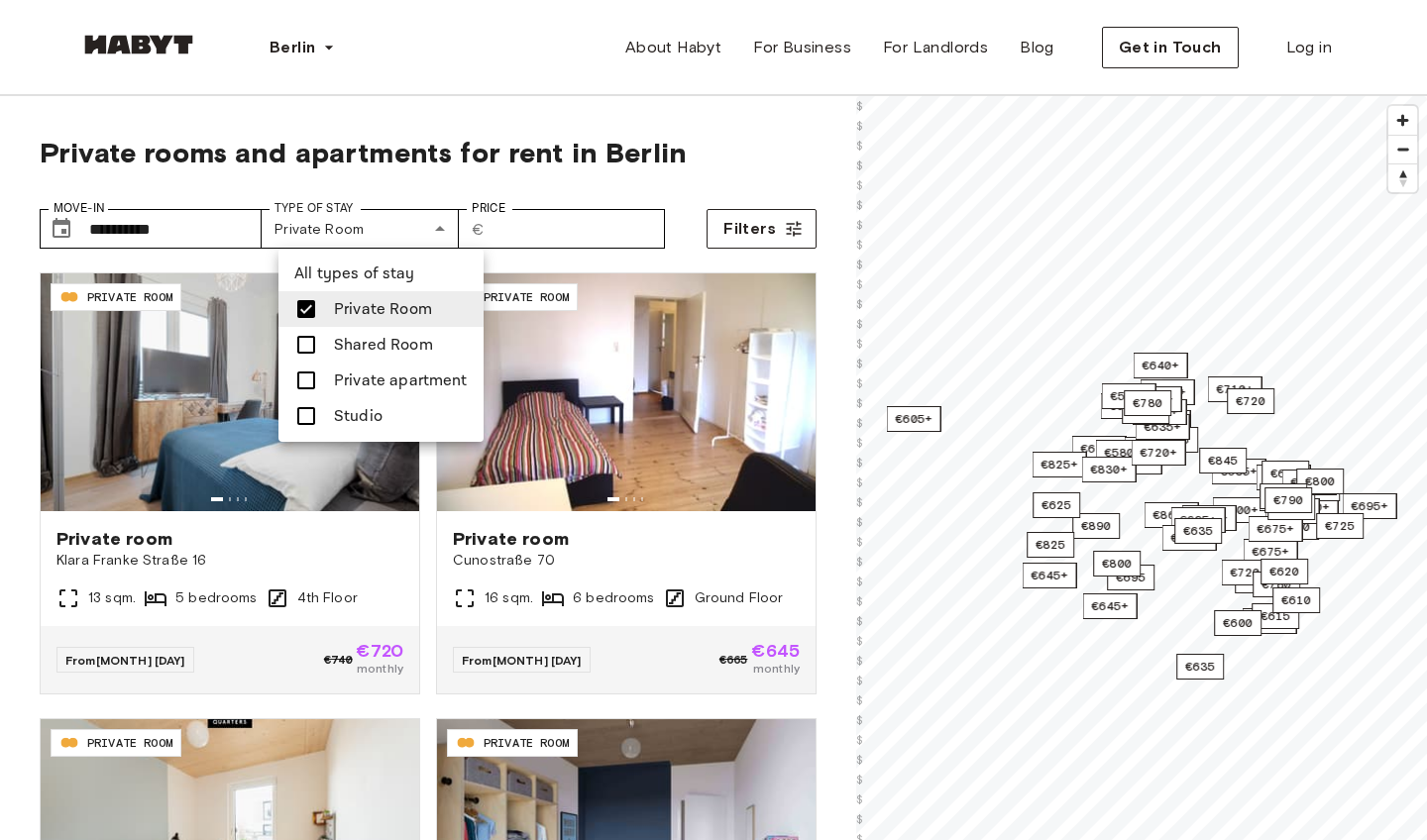 scroll, scrollTop: 0, scrollLeft: 0, axis: both 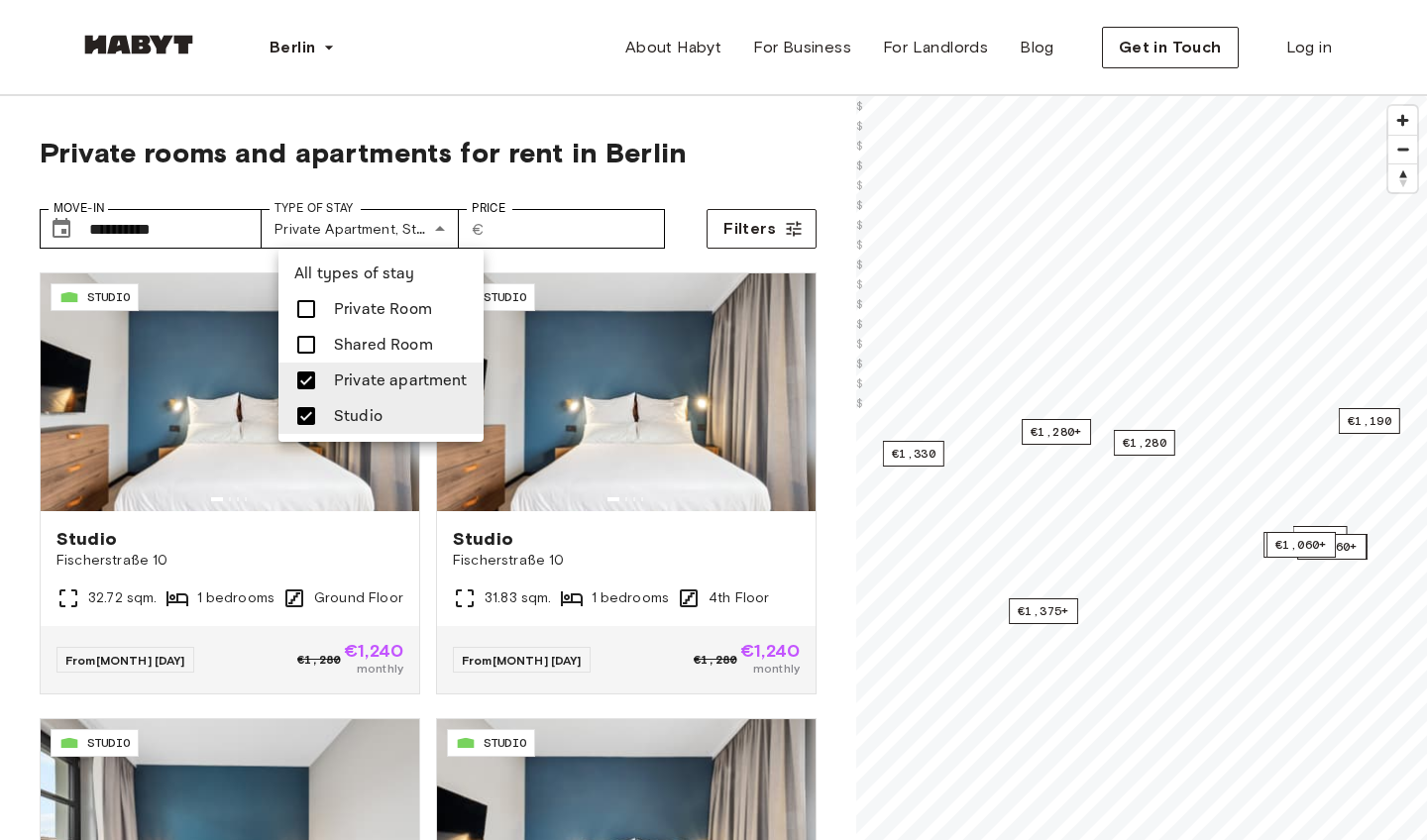 click at bounding box center (714, 420) 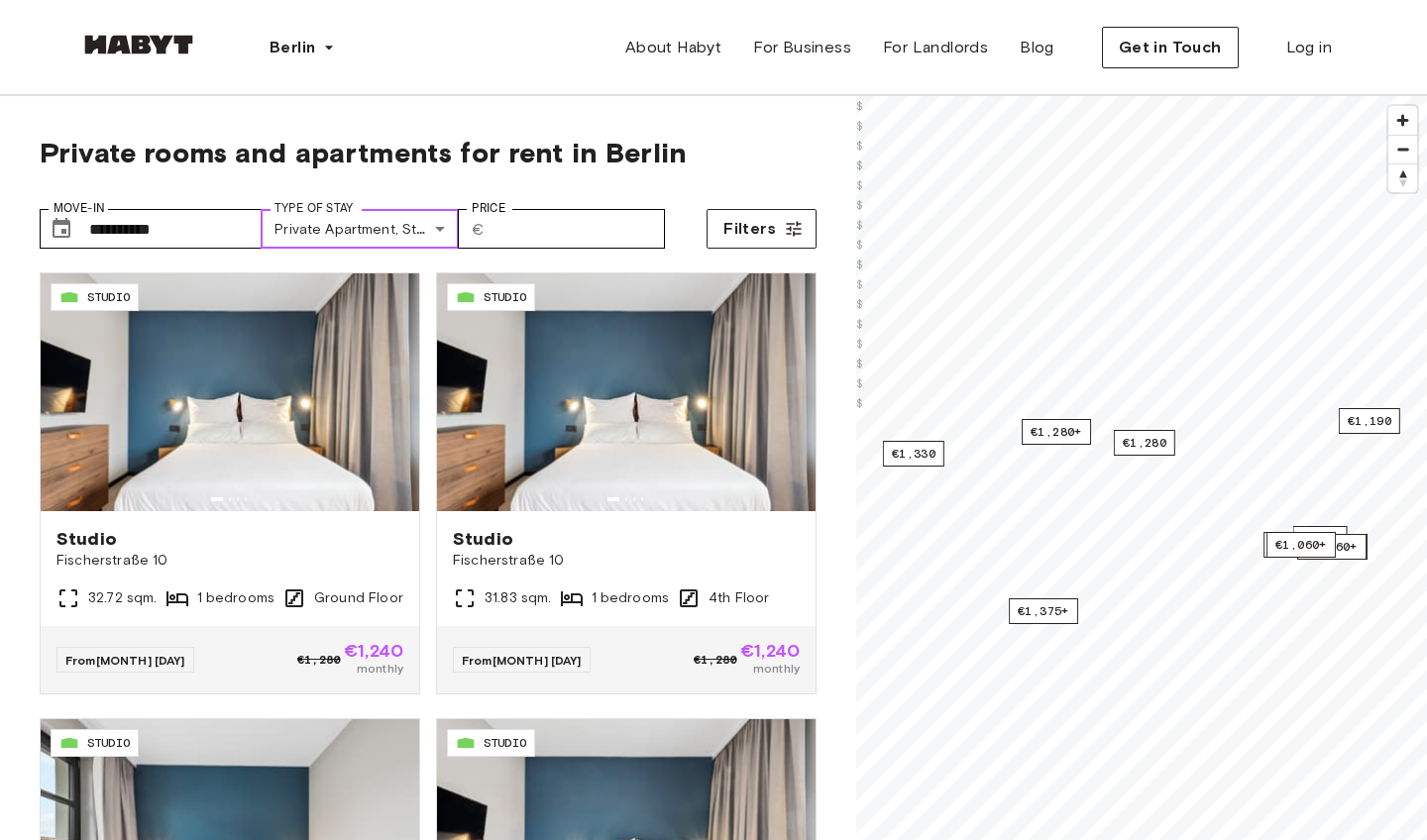 scroll, scrollTop: 0, scrollLeft: 0, axis: both 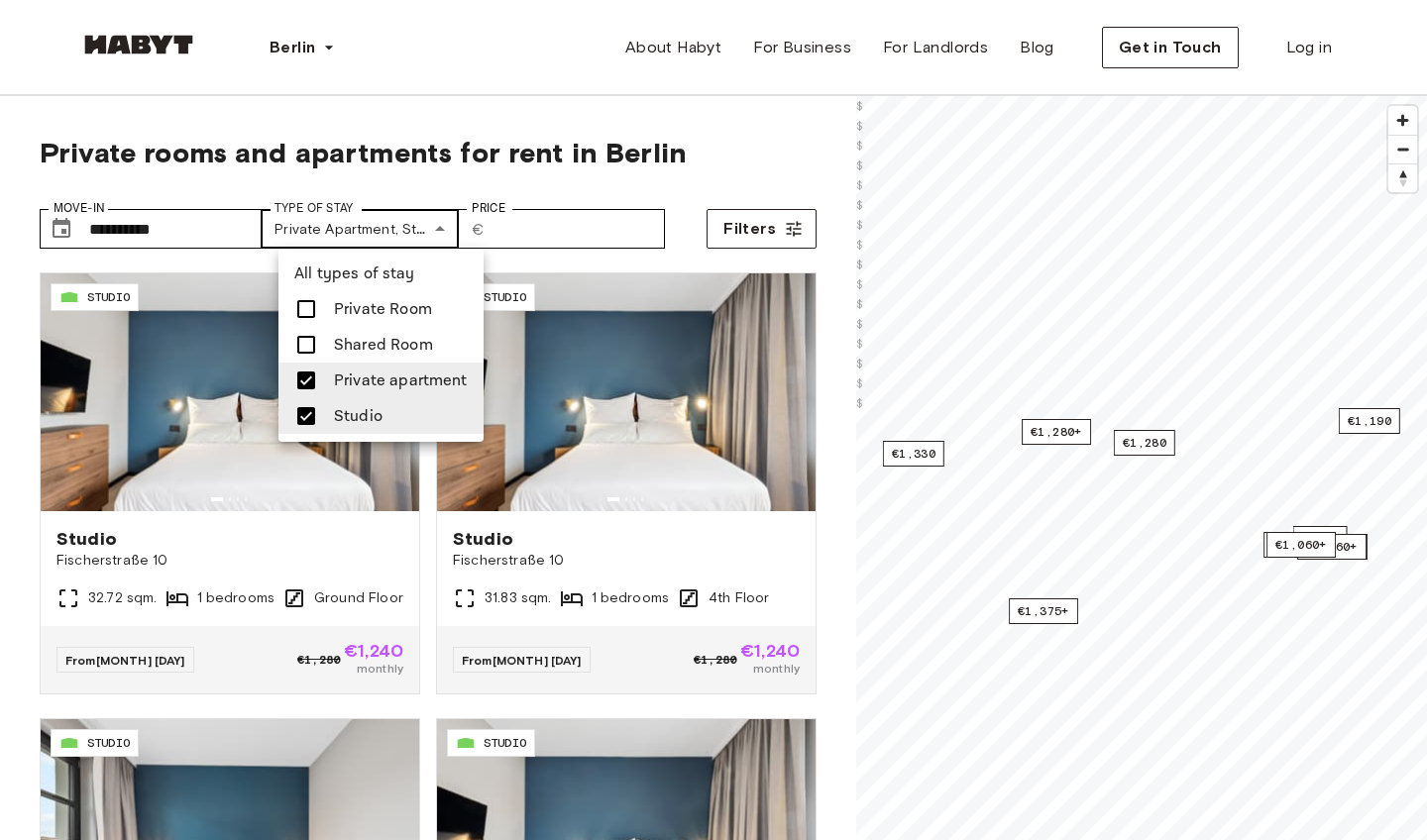 click on "**********" at bounding box center [714, 2408] 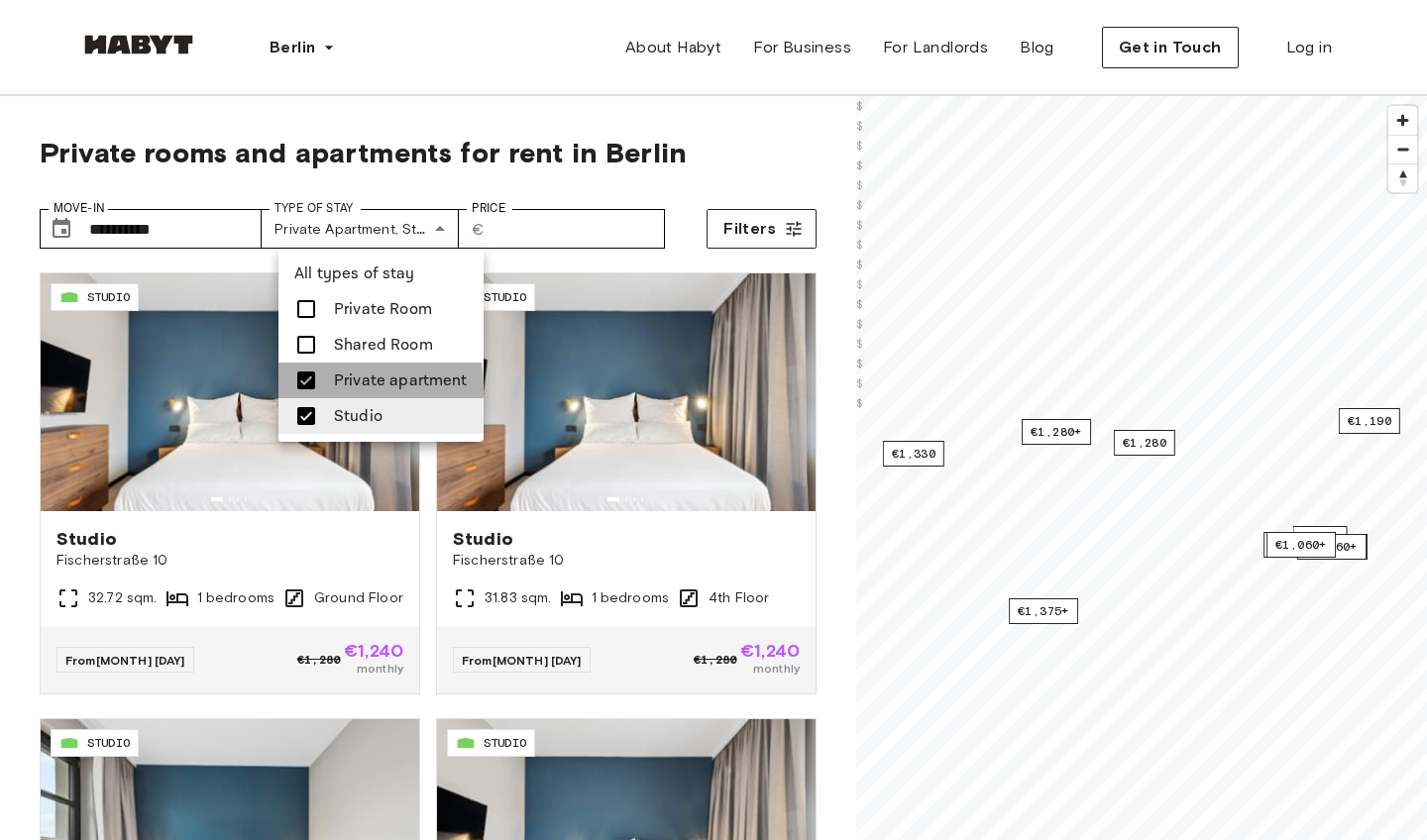 click at bounding box center [306, 380] 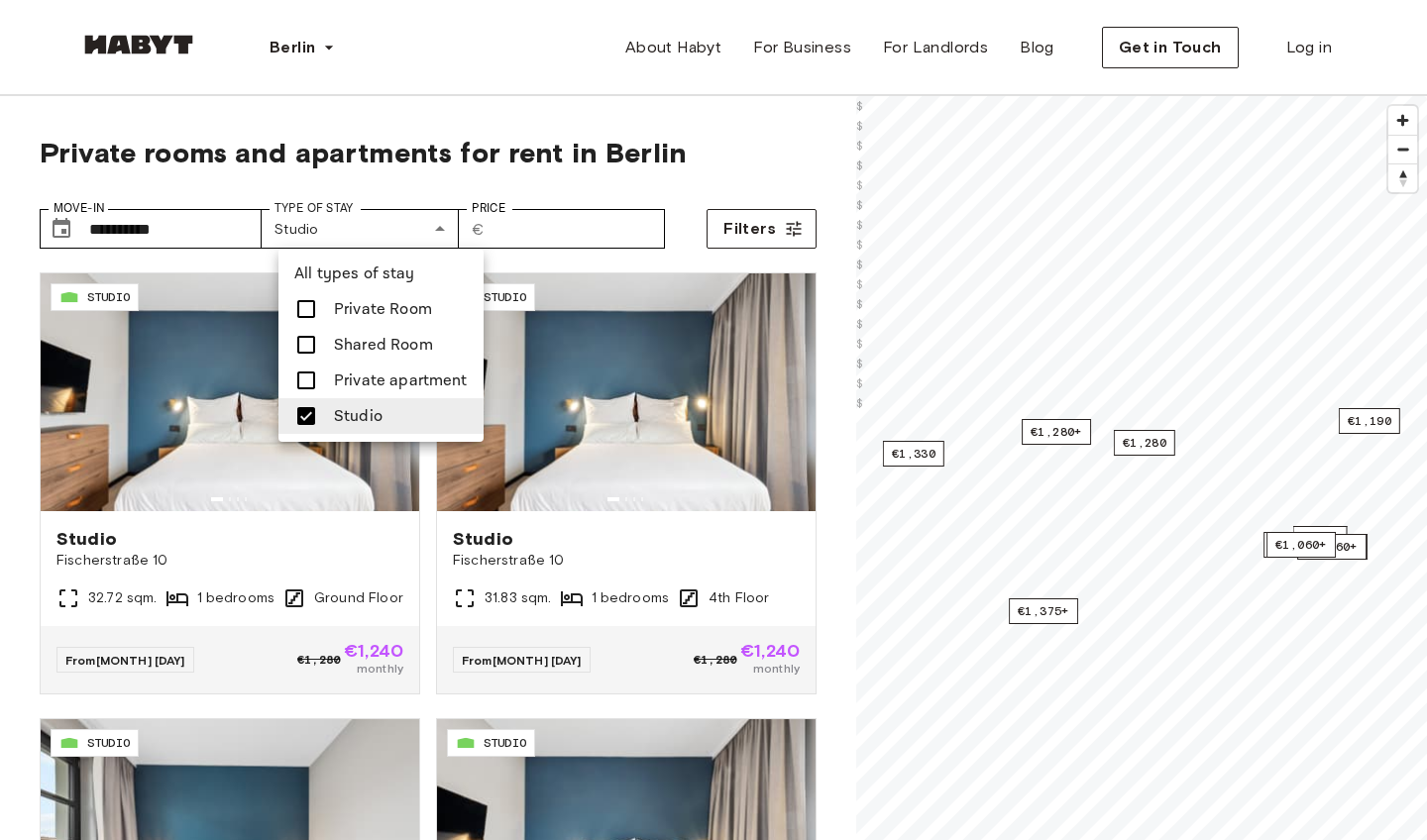 click at bounding box center (306, 416) 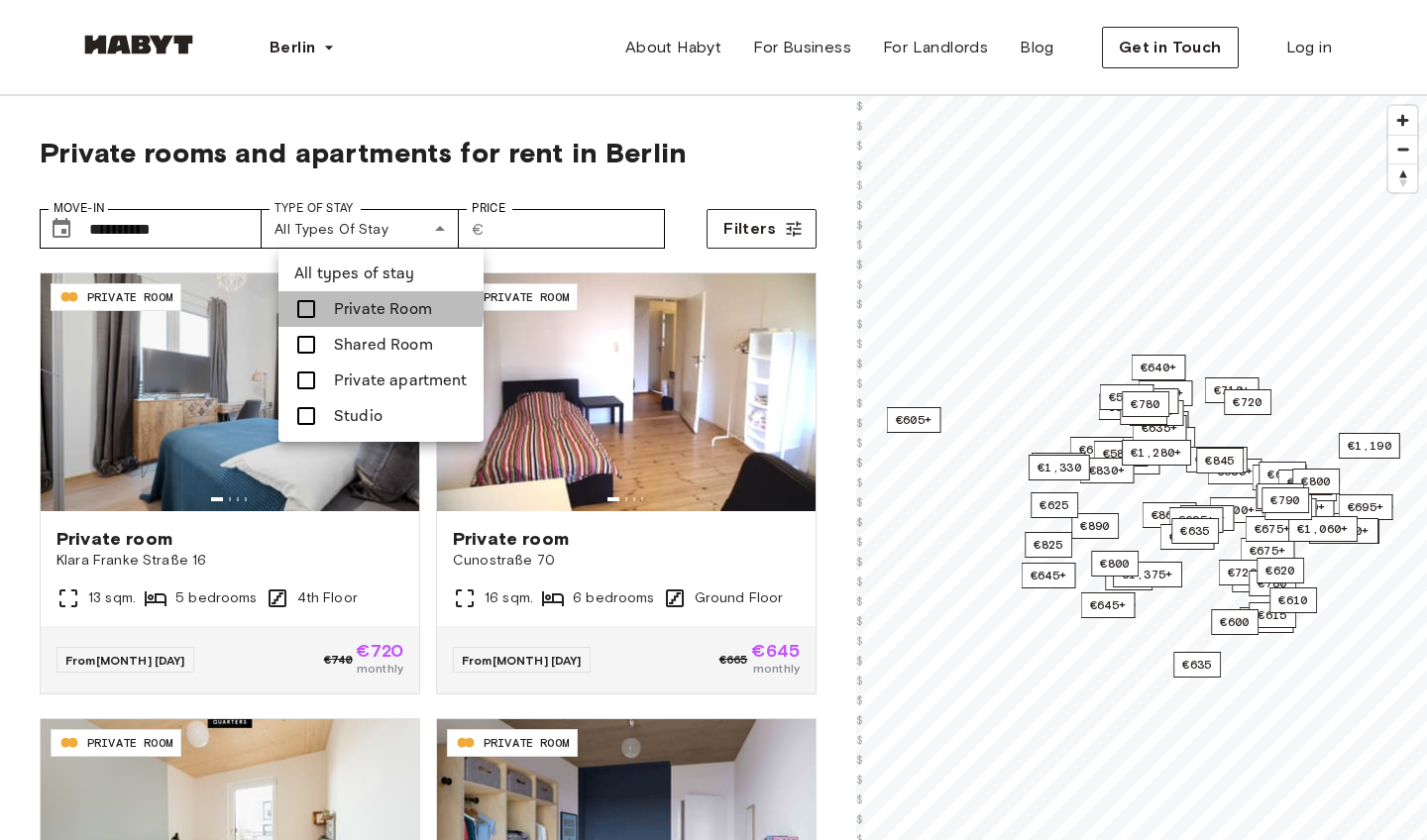 click at bounding box center (306, 309) 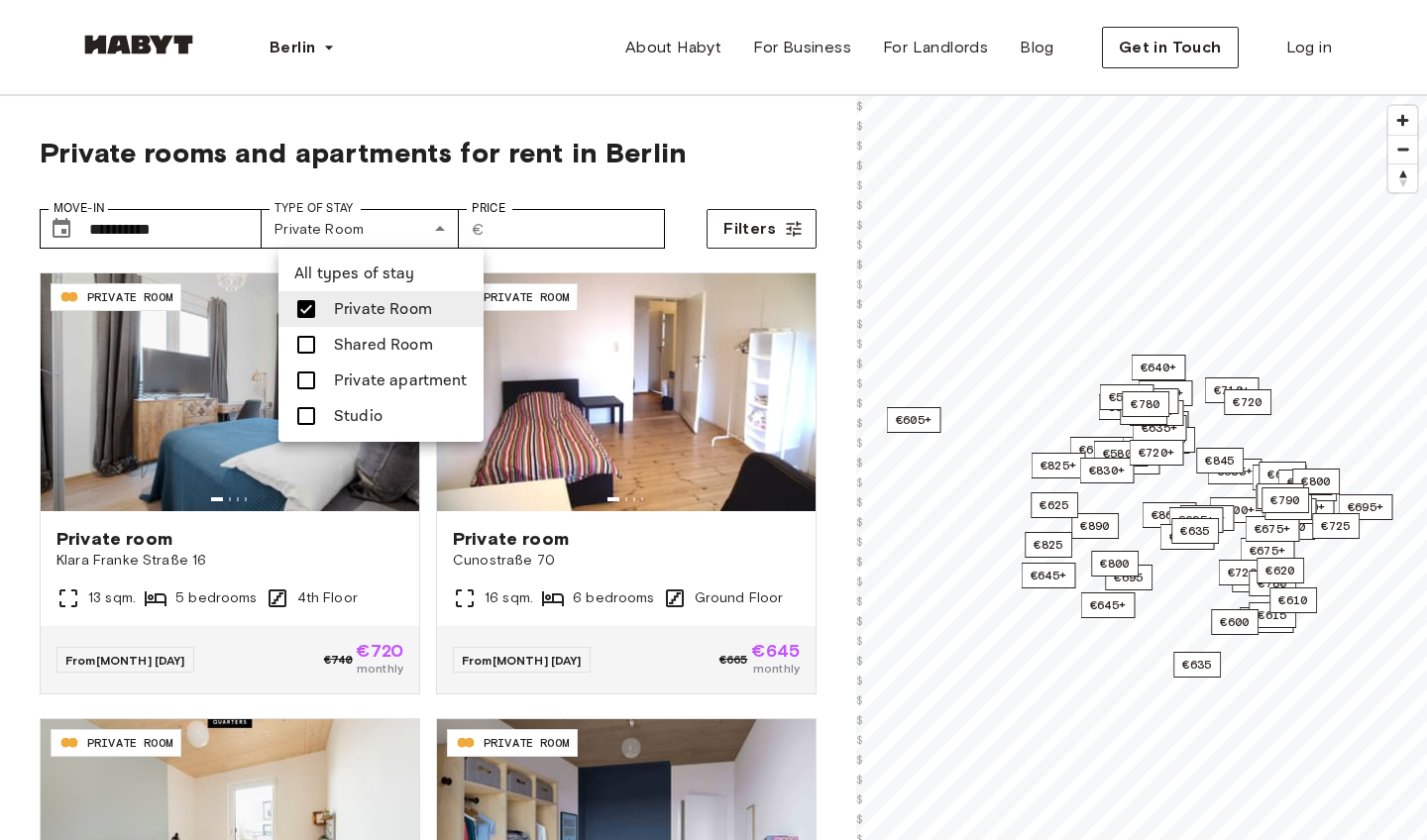 type on "**********" 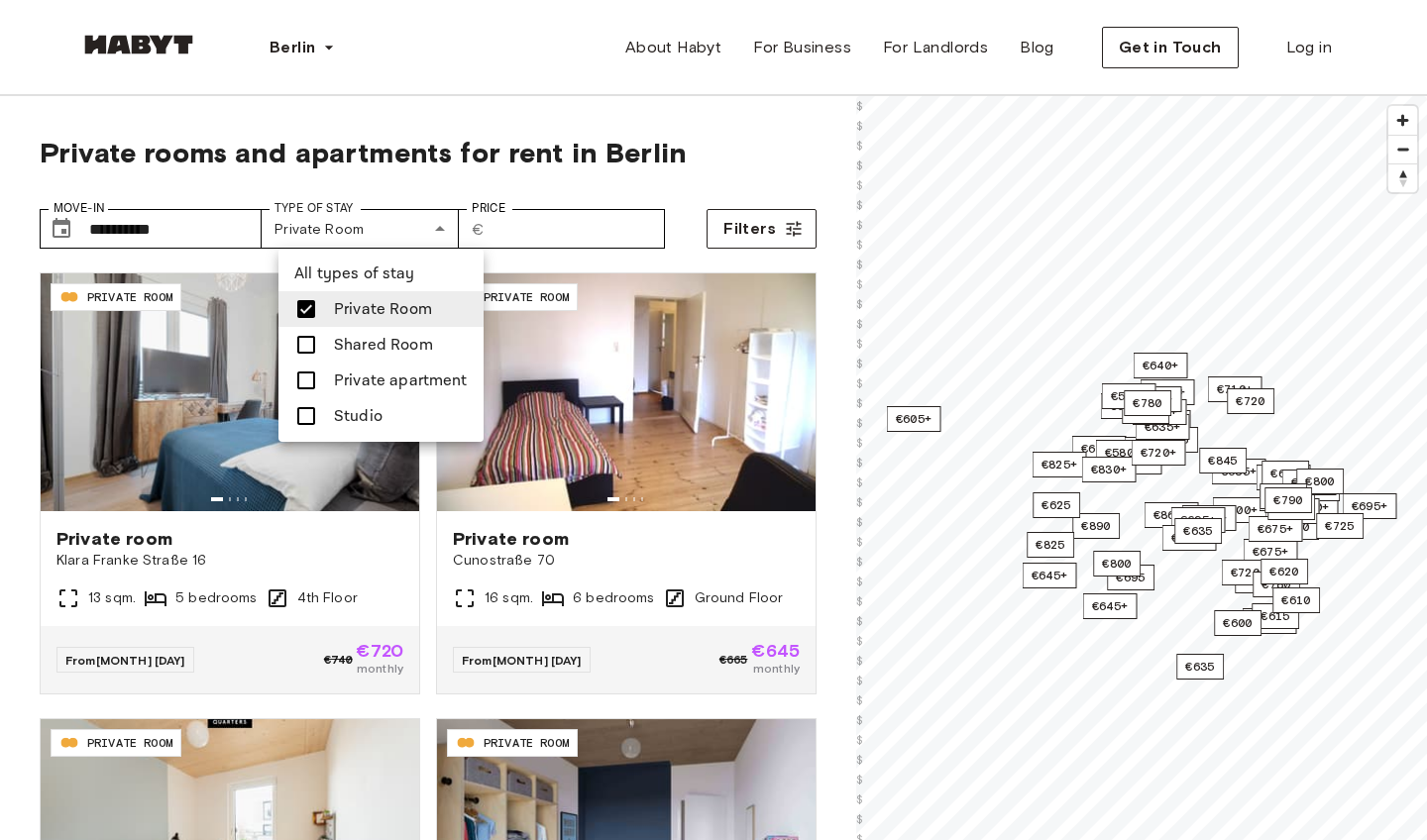 click at bounding box center [714, 420] 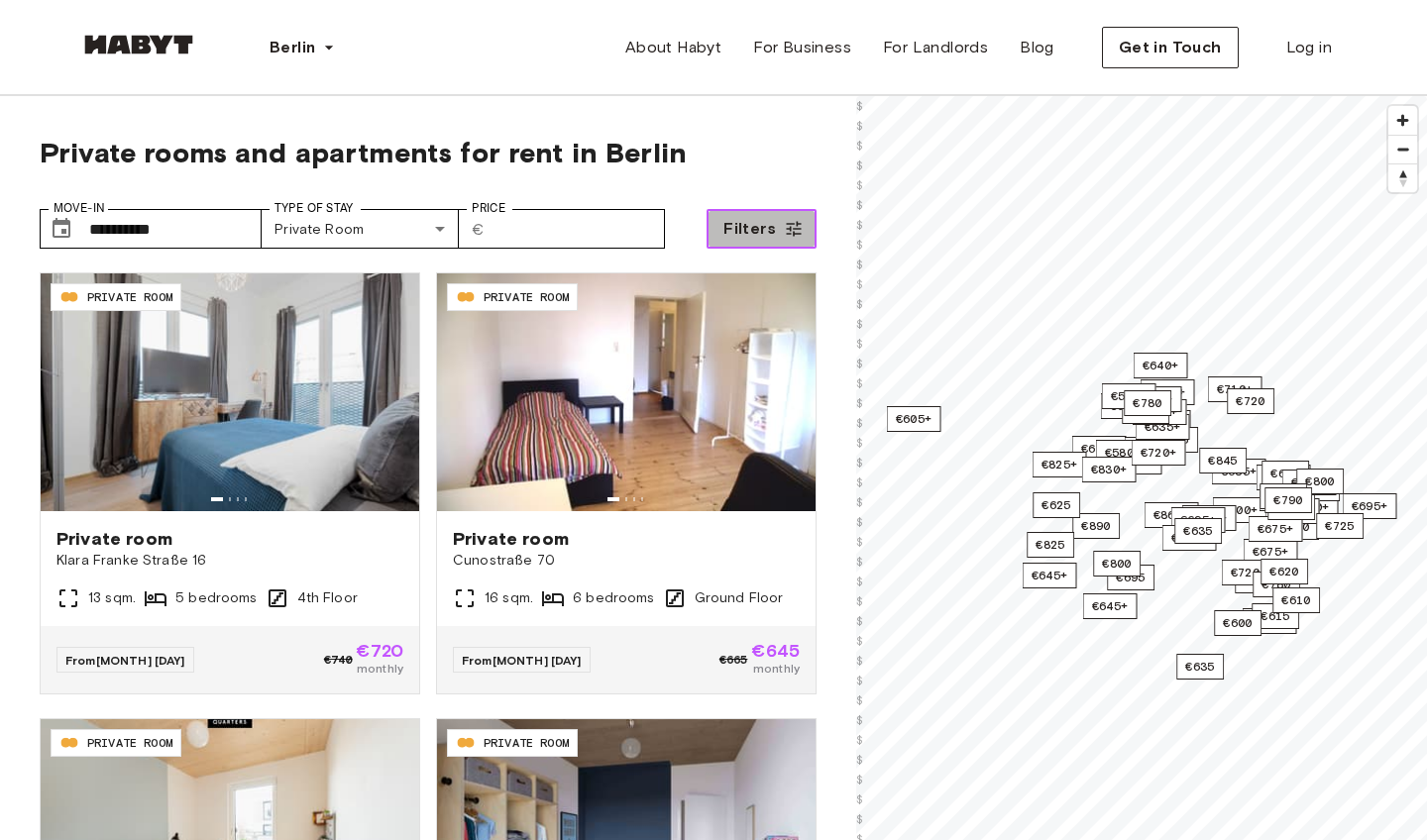 click on "Filters" at bounding box center (749, 229) 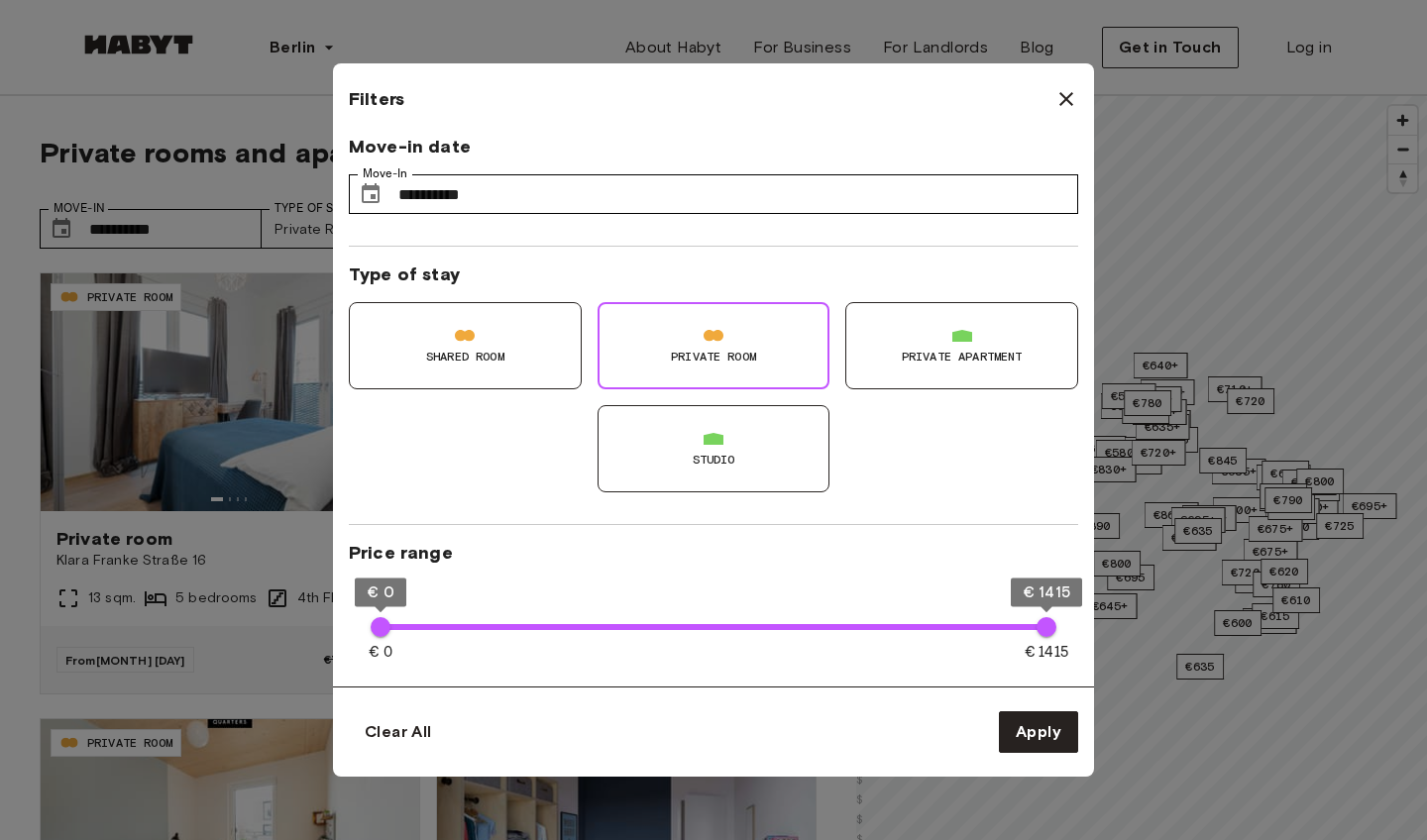 scroll, scrollTop: 0, scrollLeft: 0, axis: both 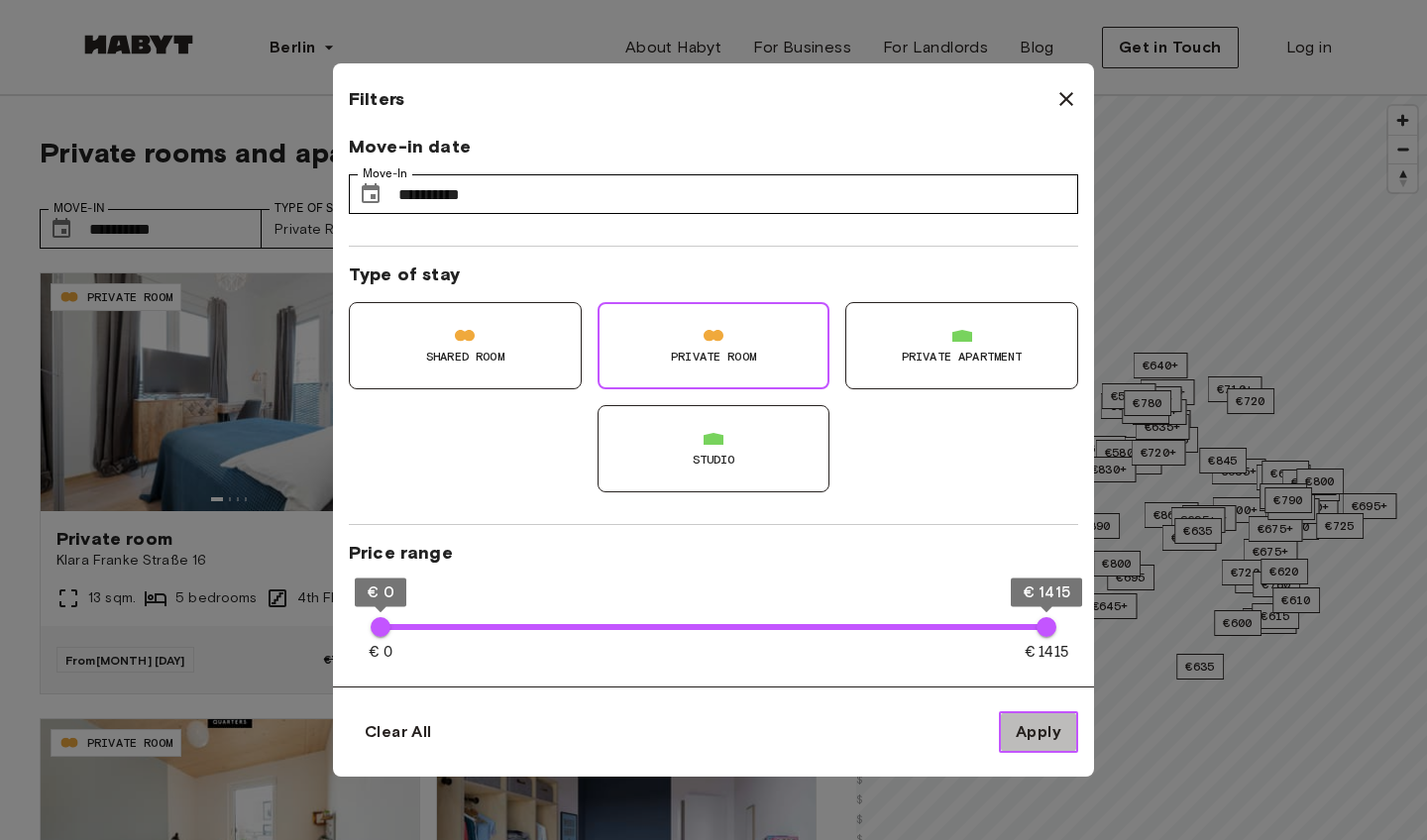 click on "Apply" at bounding box center (1039, 732) 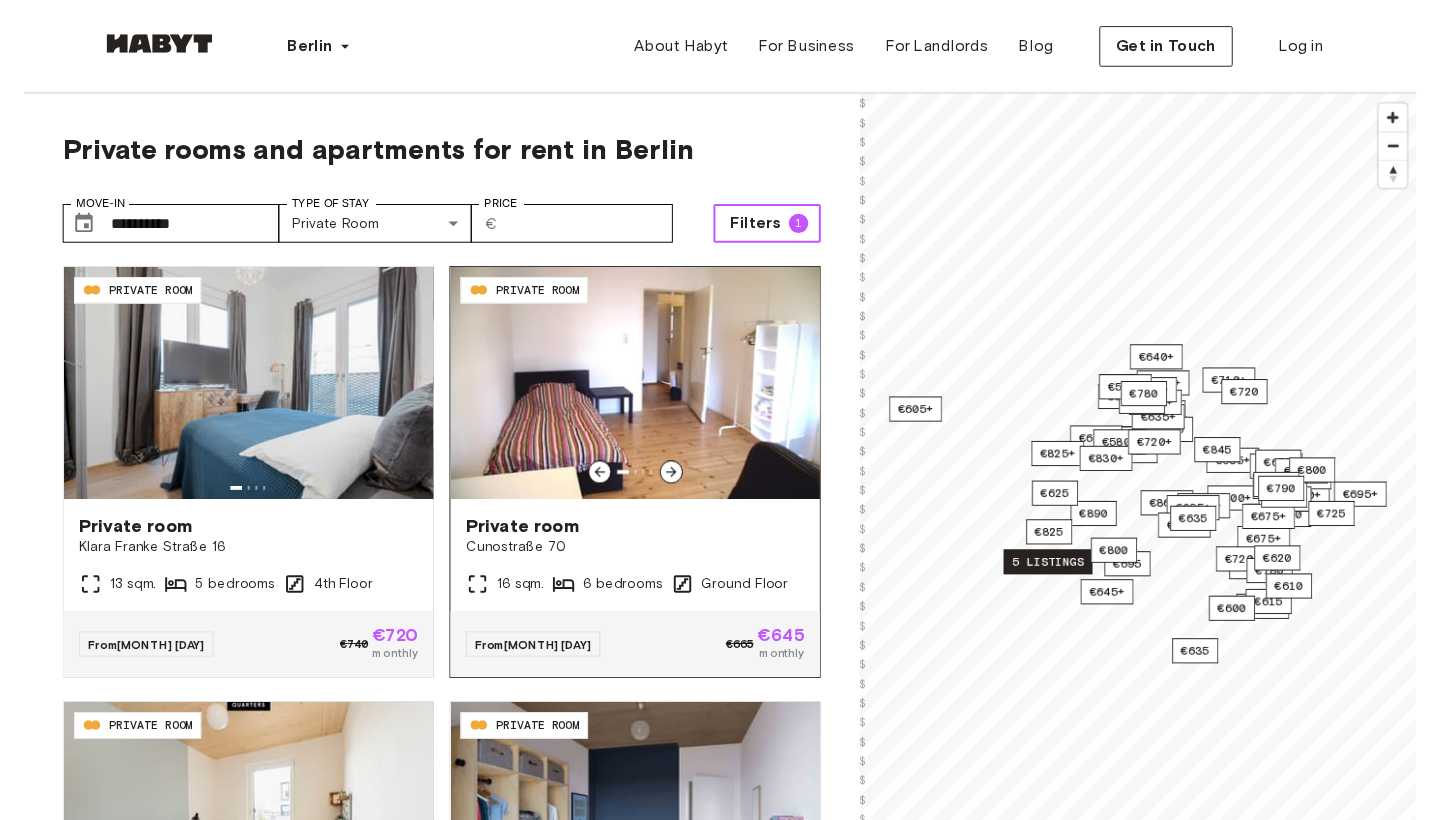scroll, scrollTop: 565, scrollLeft: 0, axis: vertical 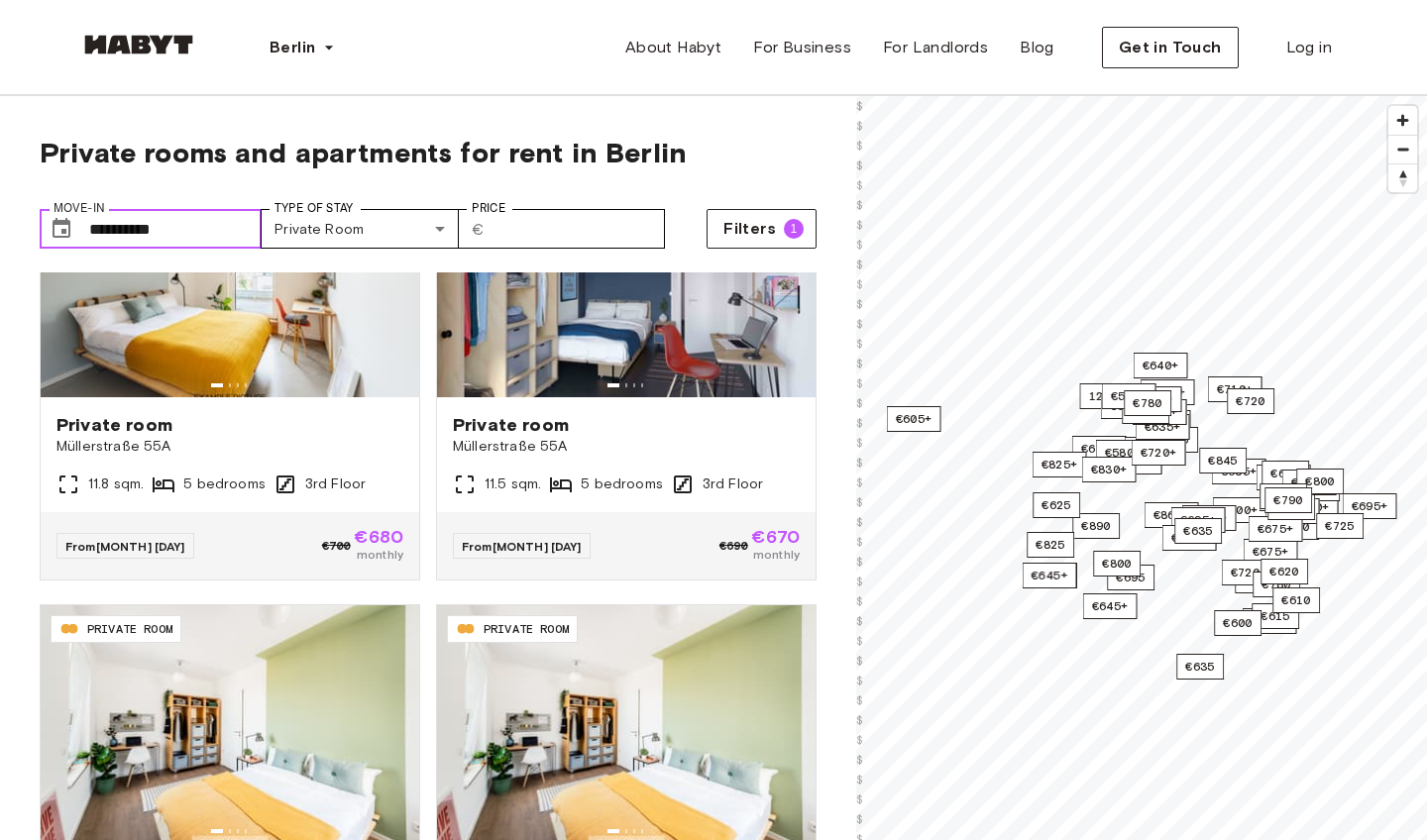 click on "**********" at bounding box center [175, 229] 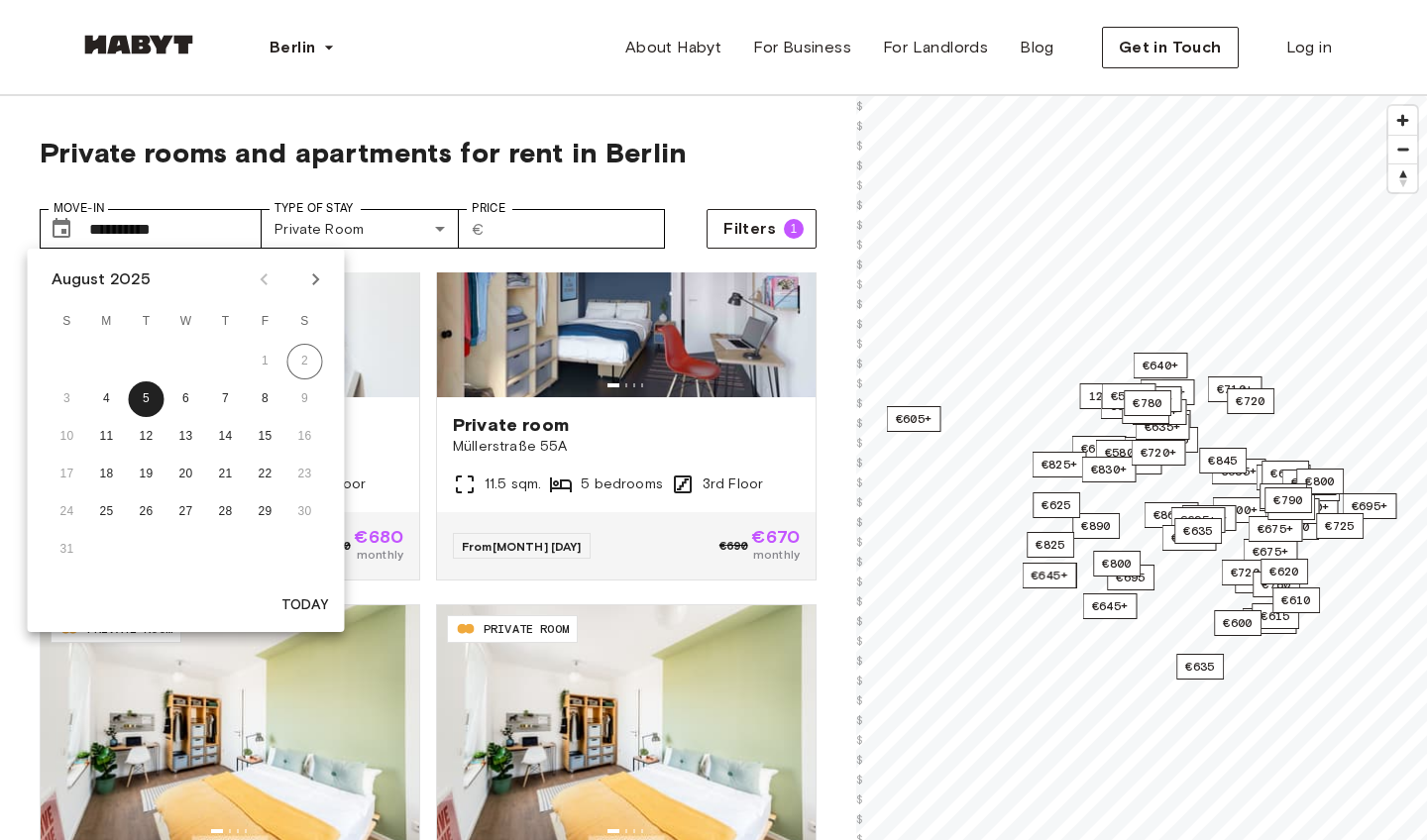 click 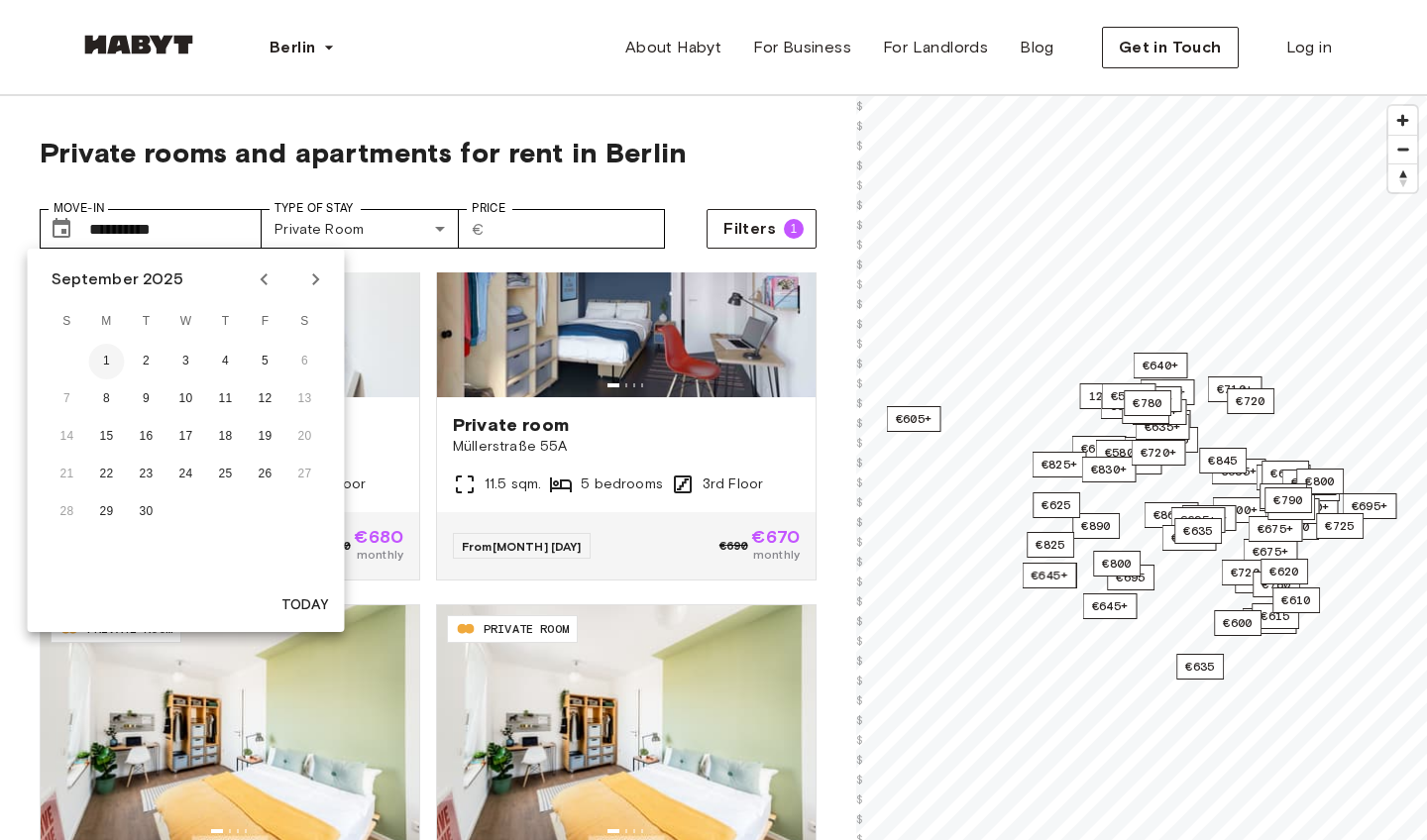 click on "1" at bounding box center (107, 362) 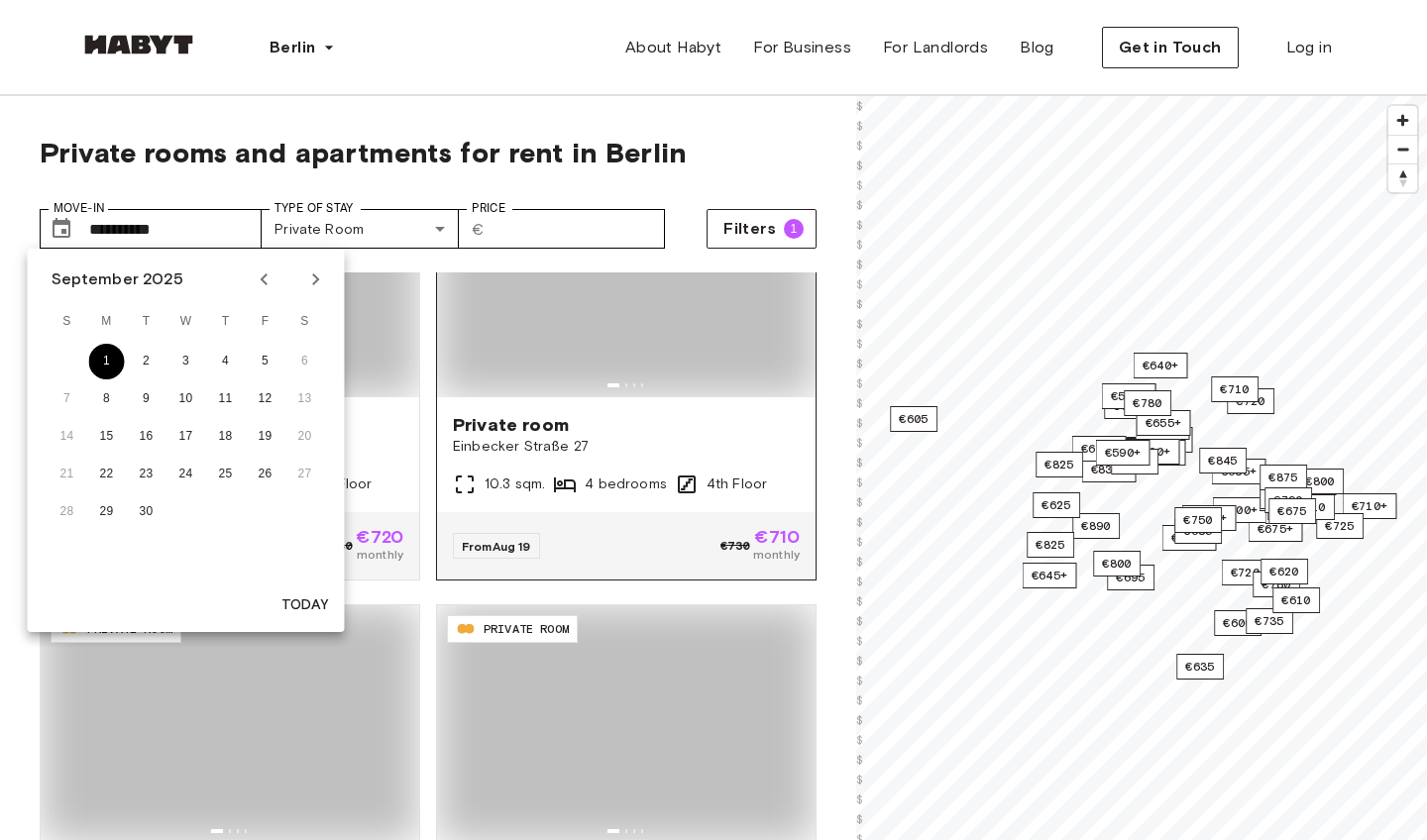 type on "**********" 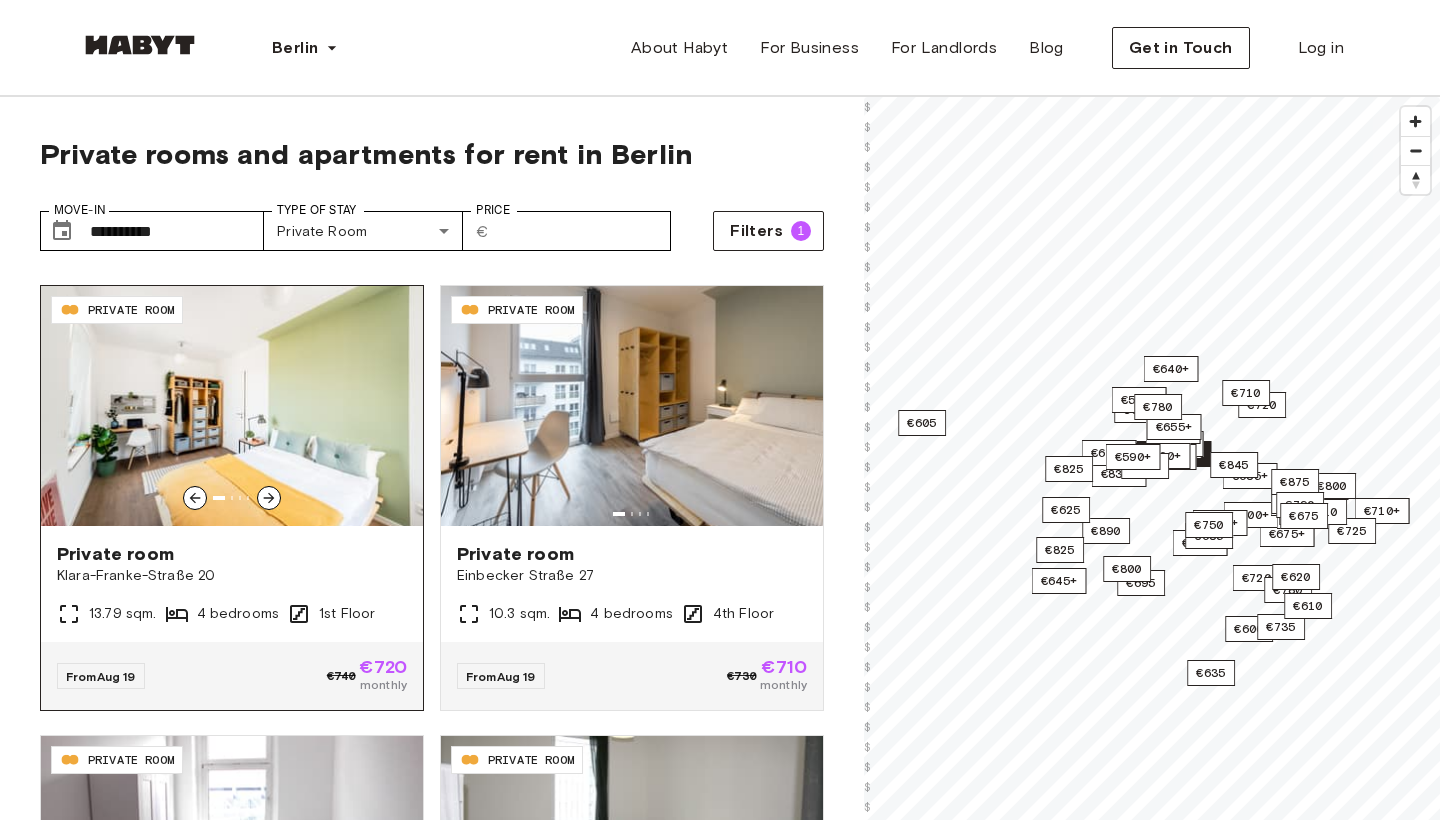 scroll, scrollTop: 431, scrollLeft: 0, axis: vertical 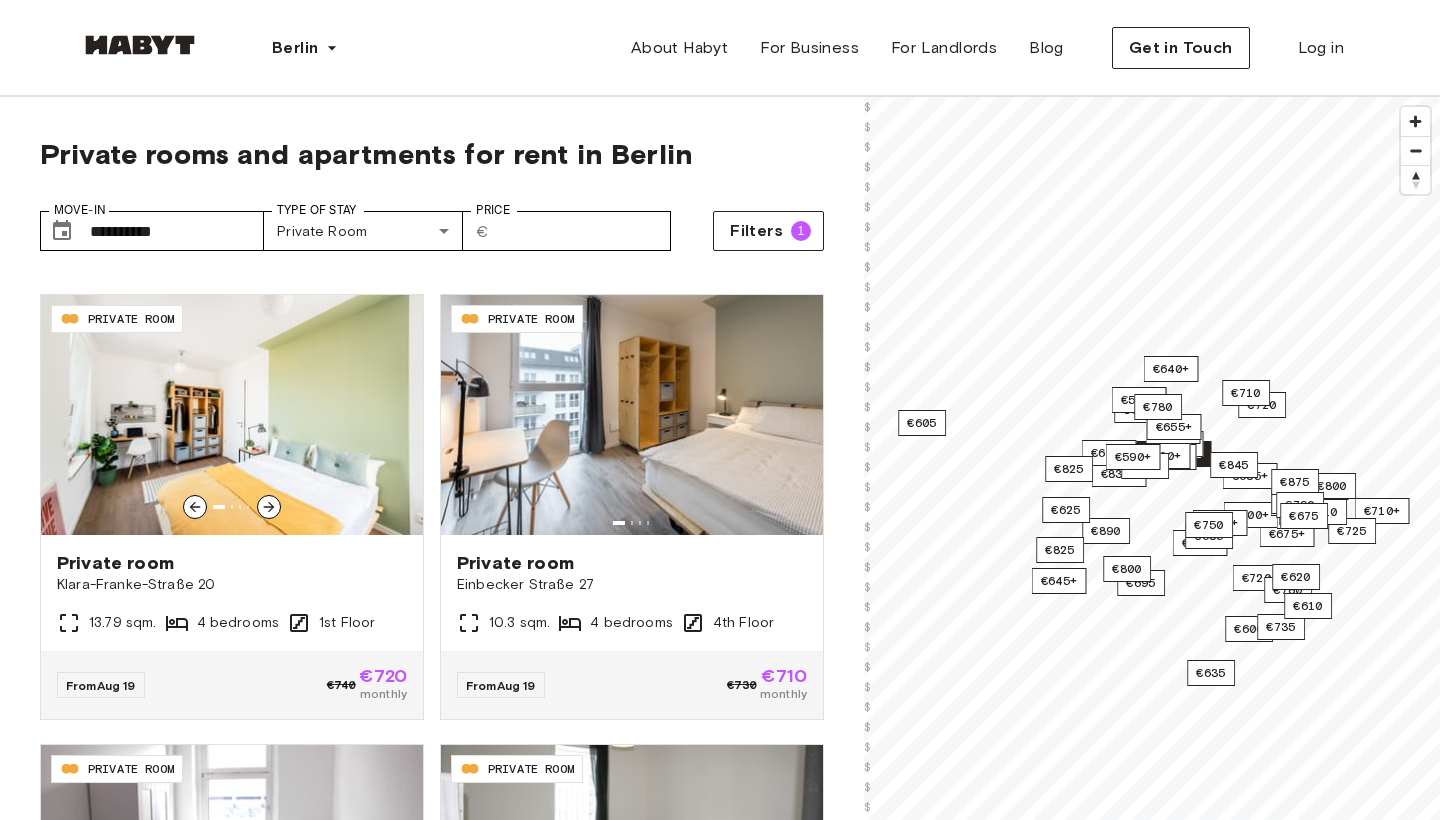 drag, startPoint x: 83, startPoint y: 550, endPoint x: 1296, endPoint y: 3, distance: 1330.6307 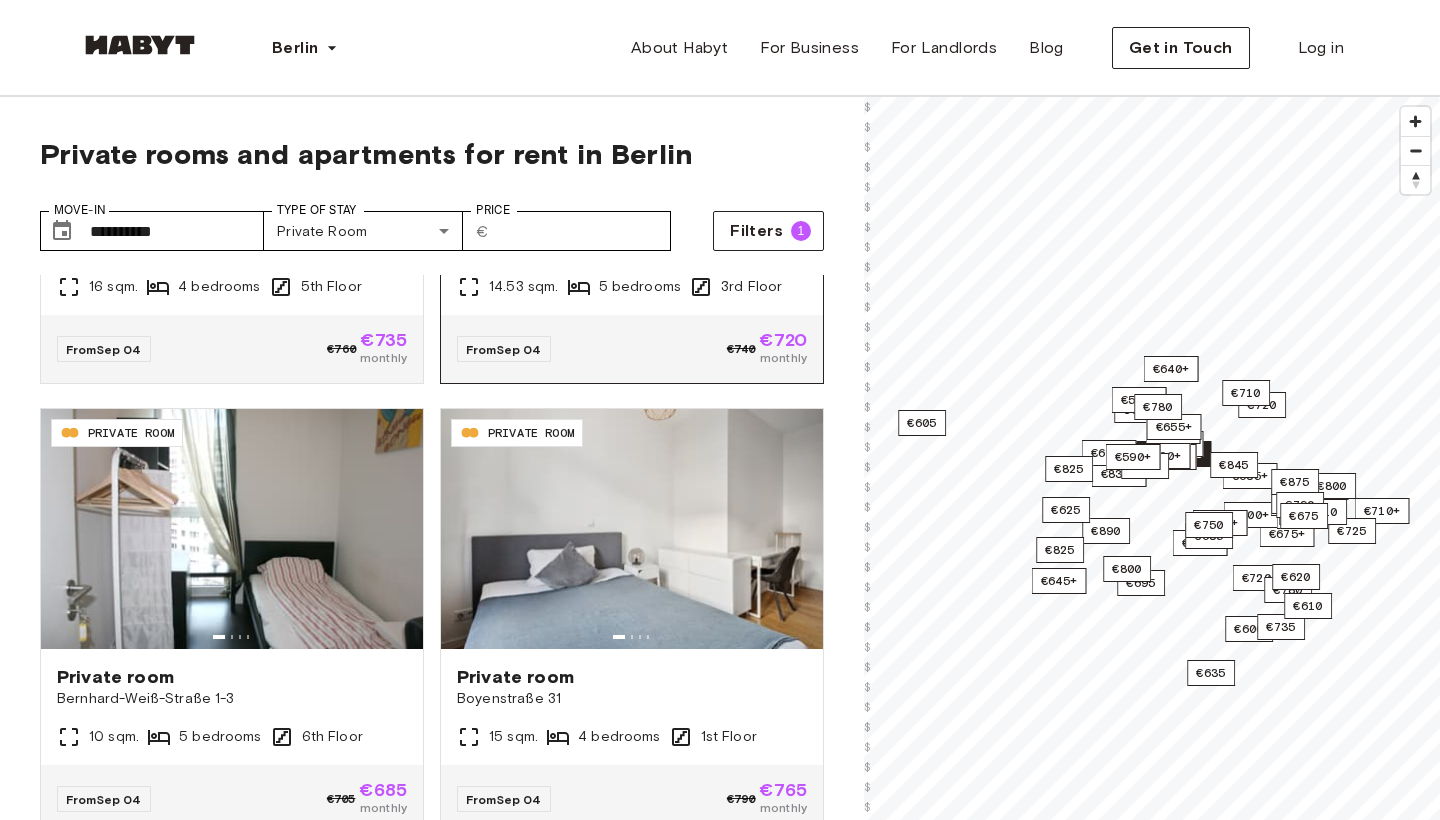 scroll, scrollTop: 3107, scrollLeft: 0, axis: vertical 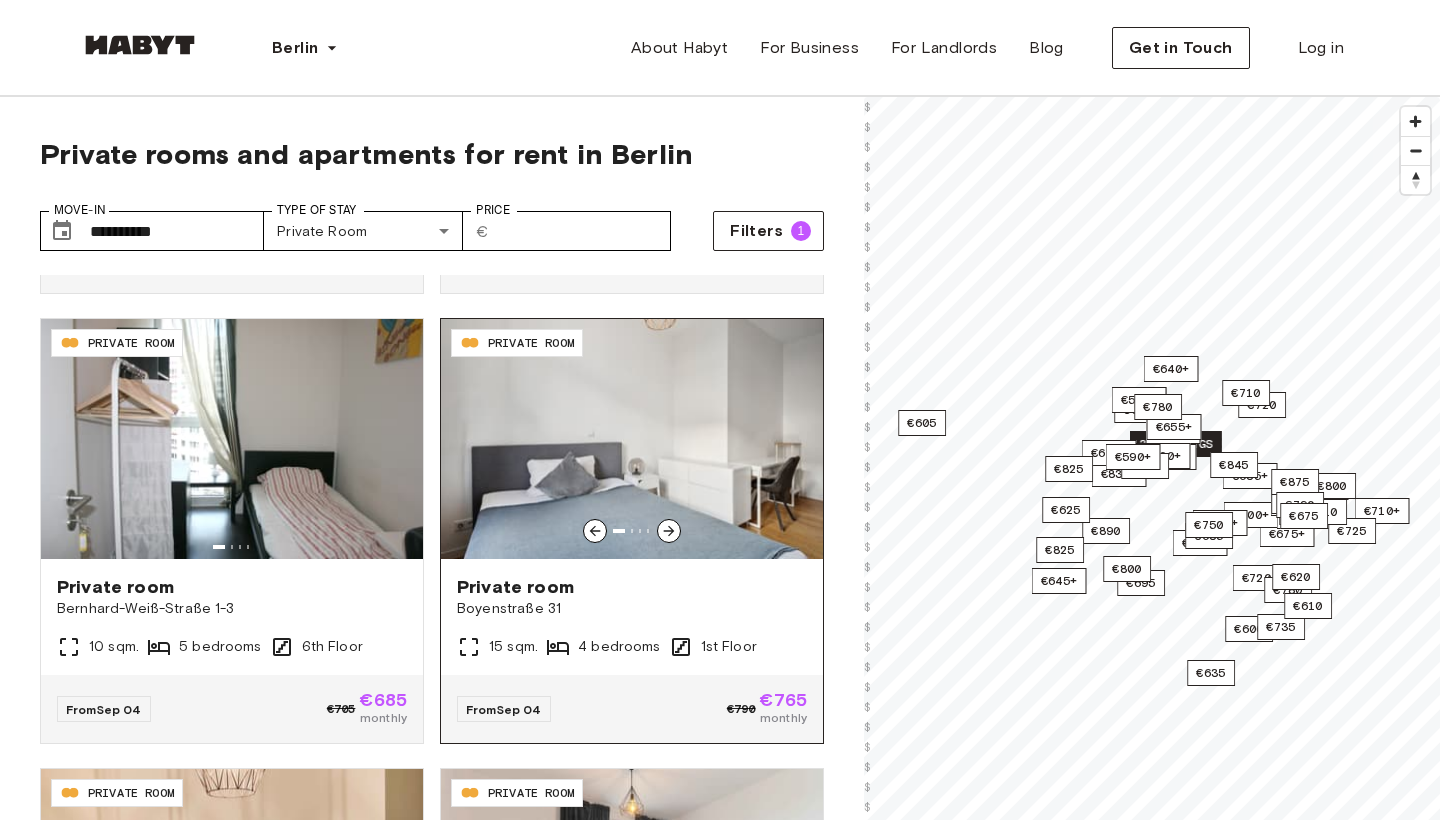 click 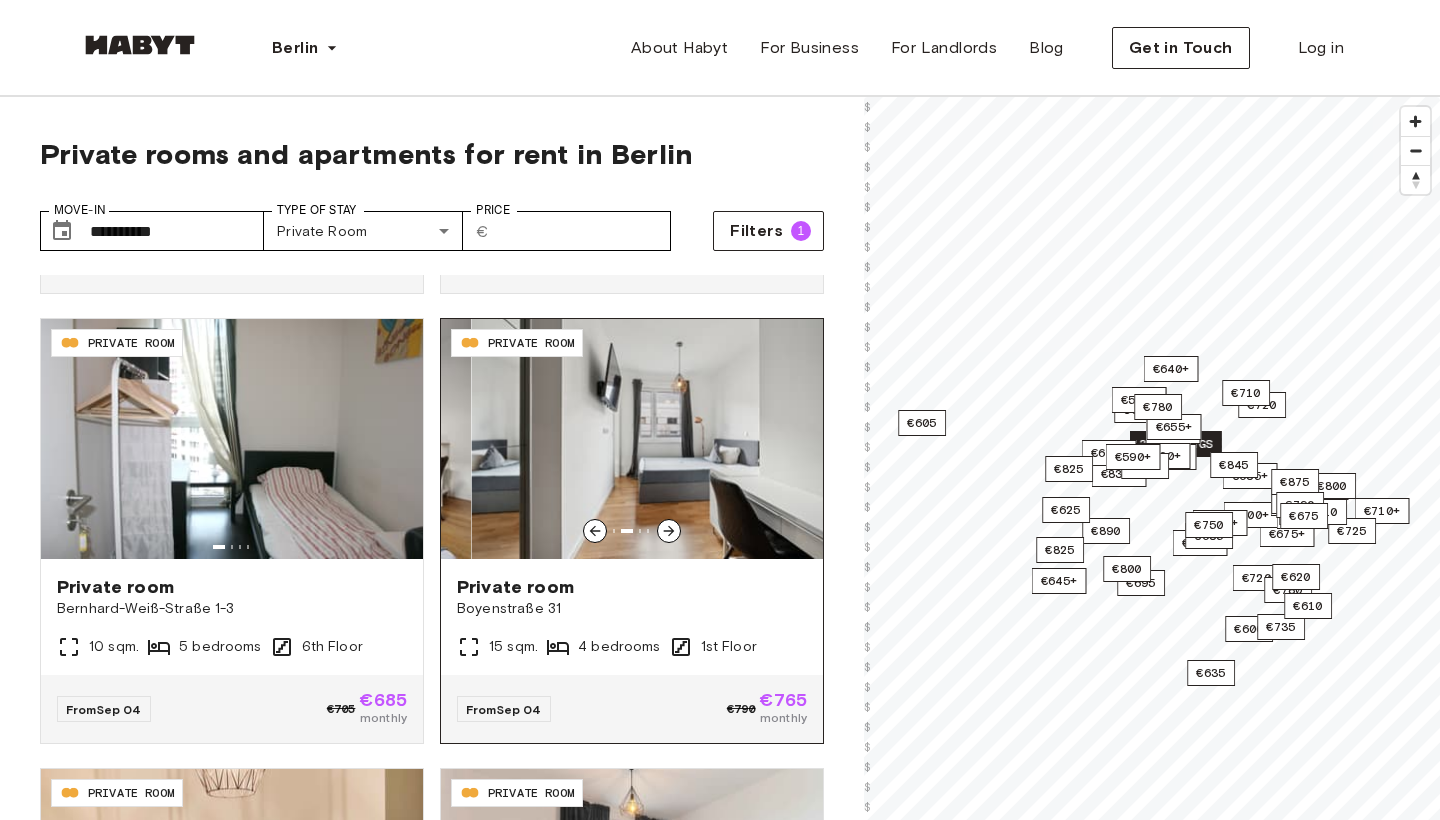 click 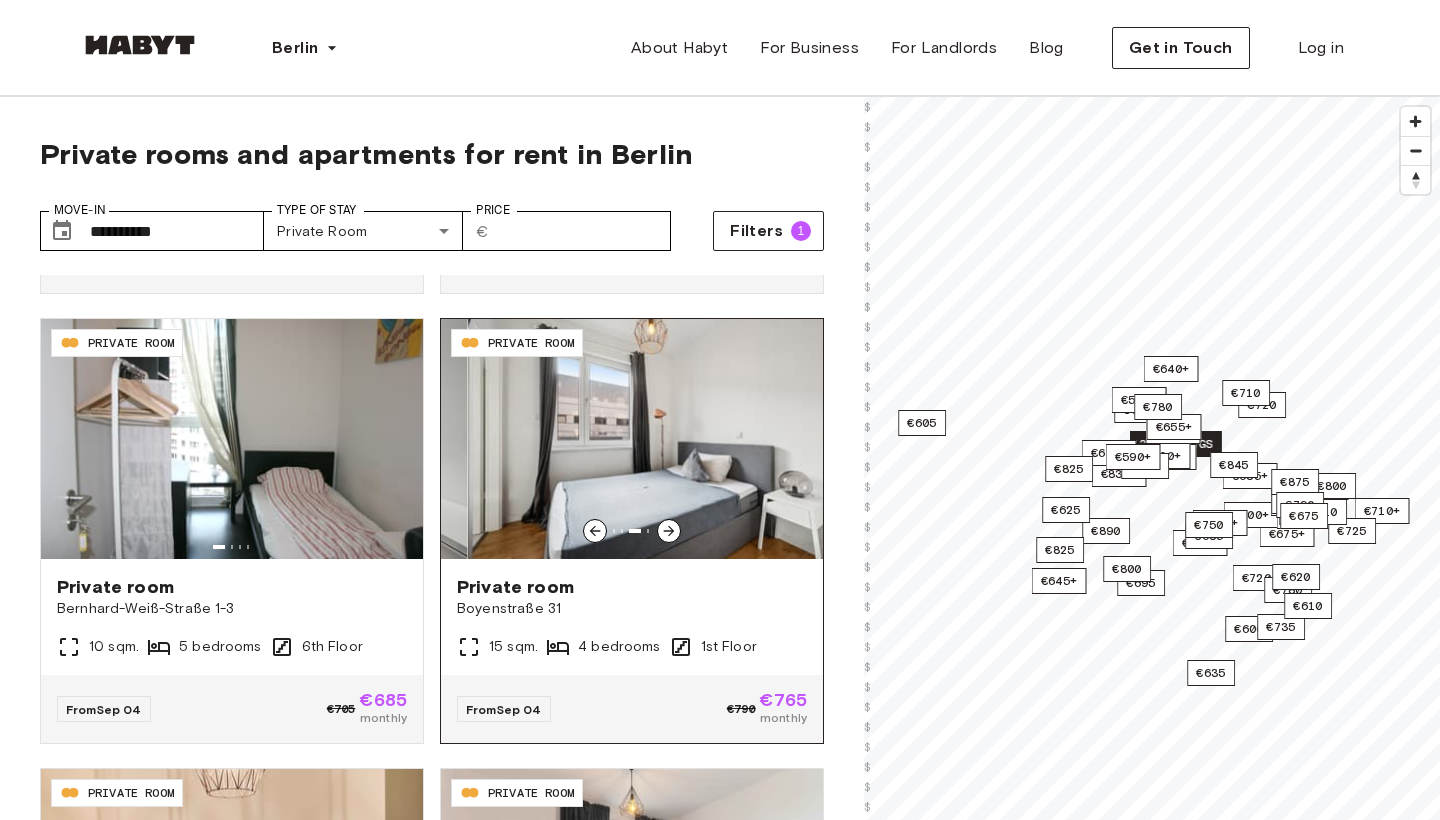 click 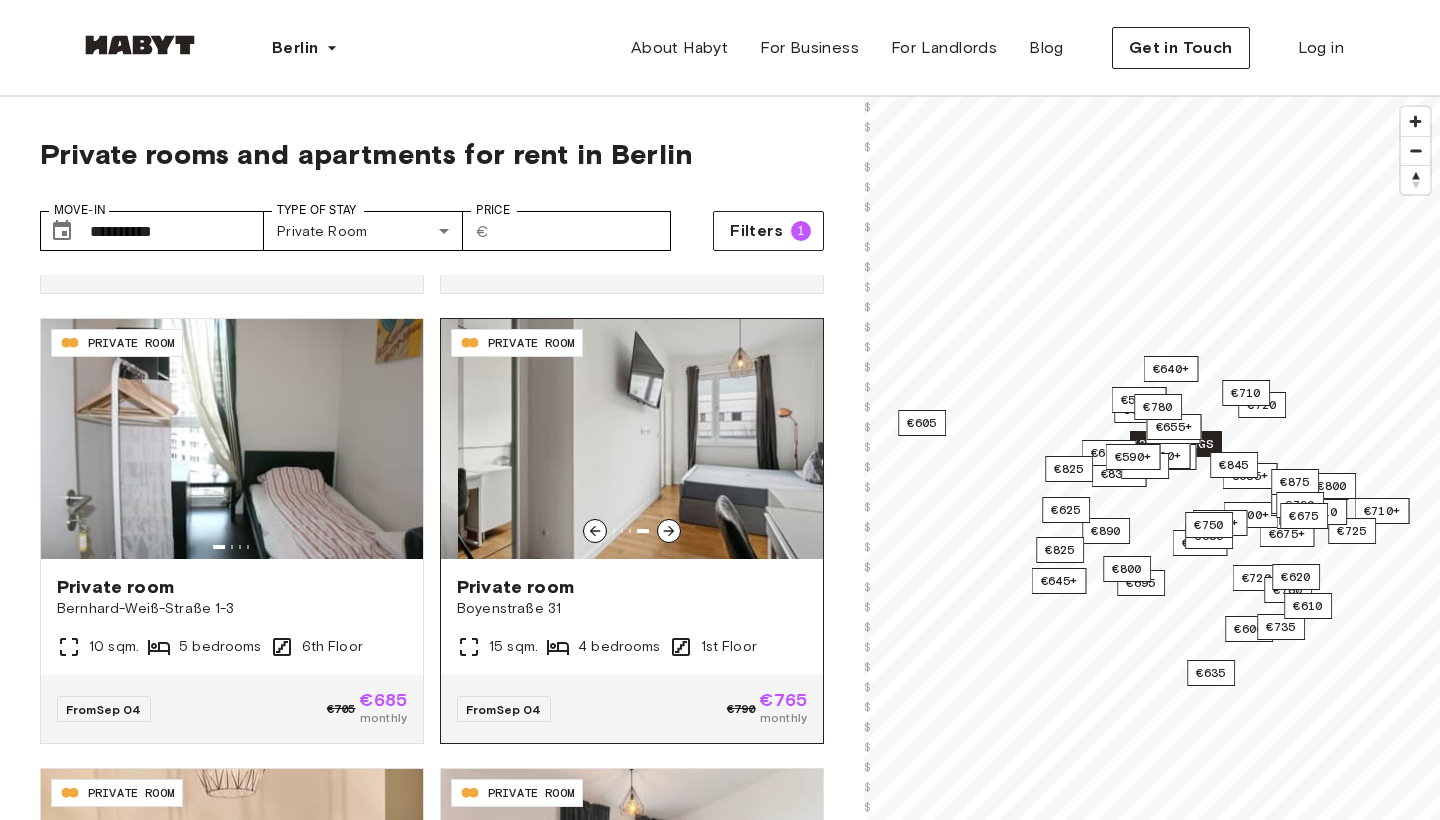 click 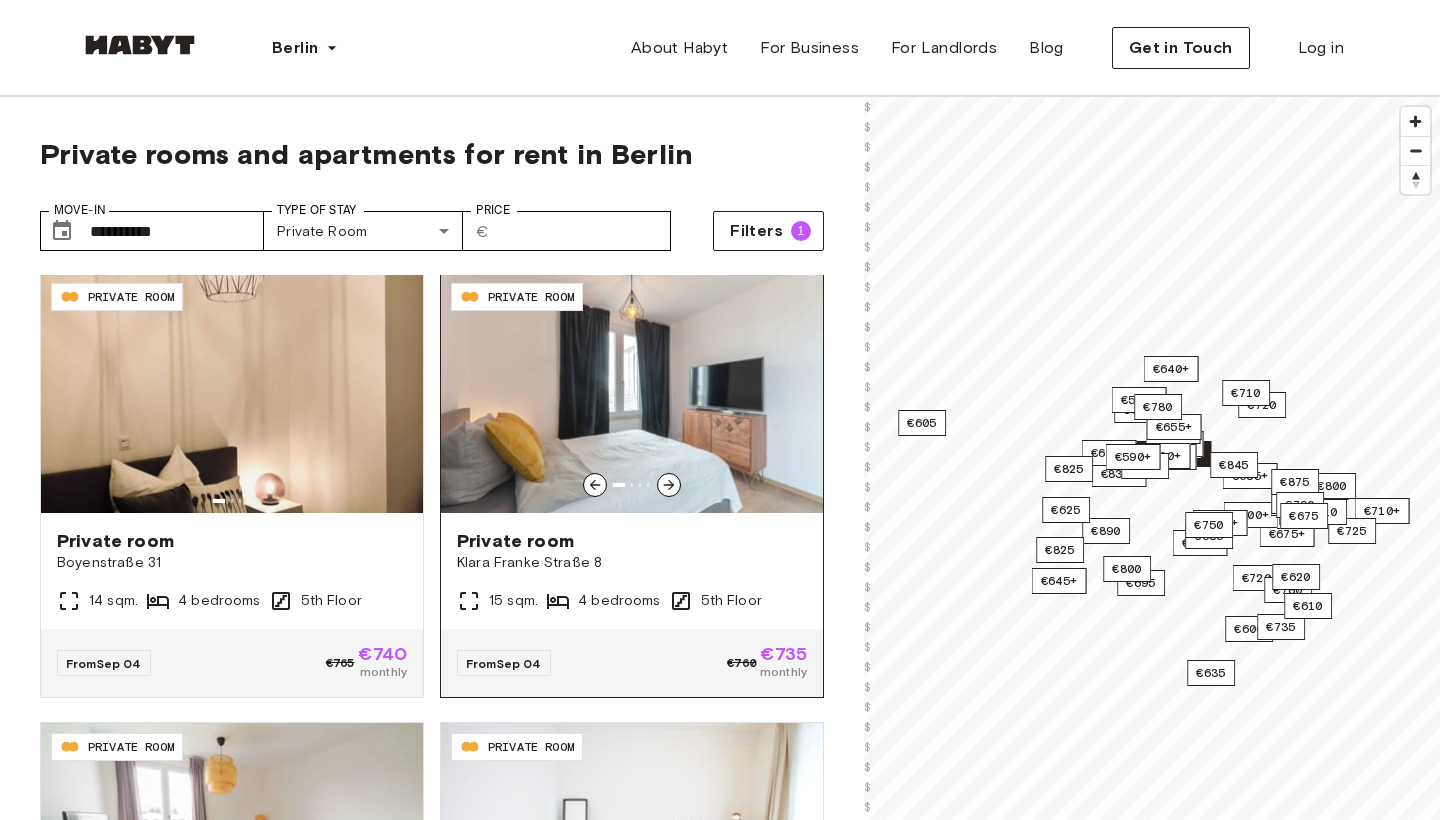 scroll, scrollTop: 3577, scrollLeft: 0, axis: vertical 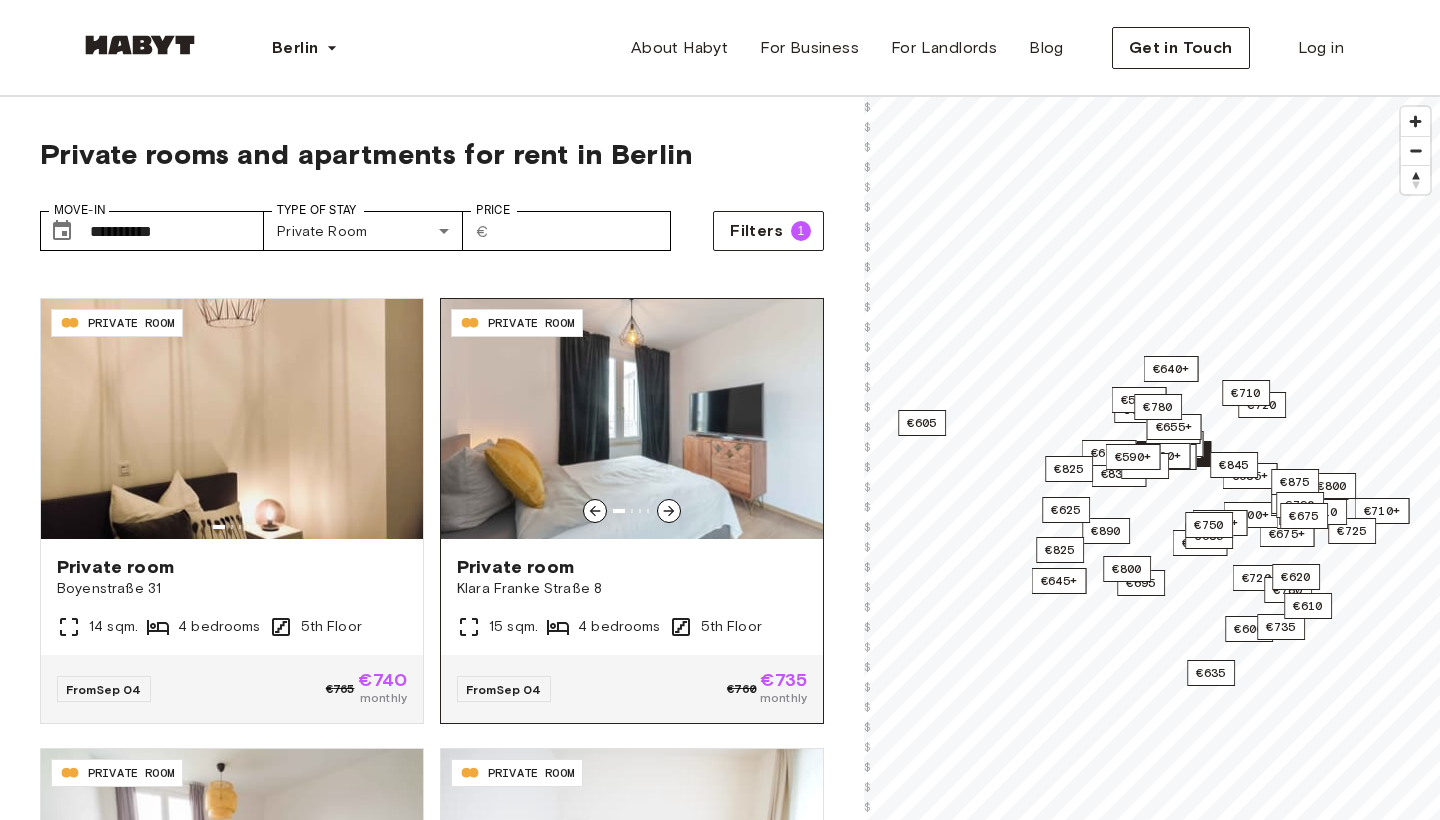 click 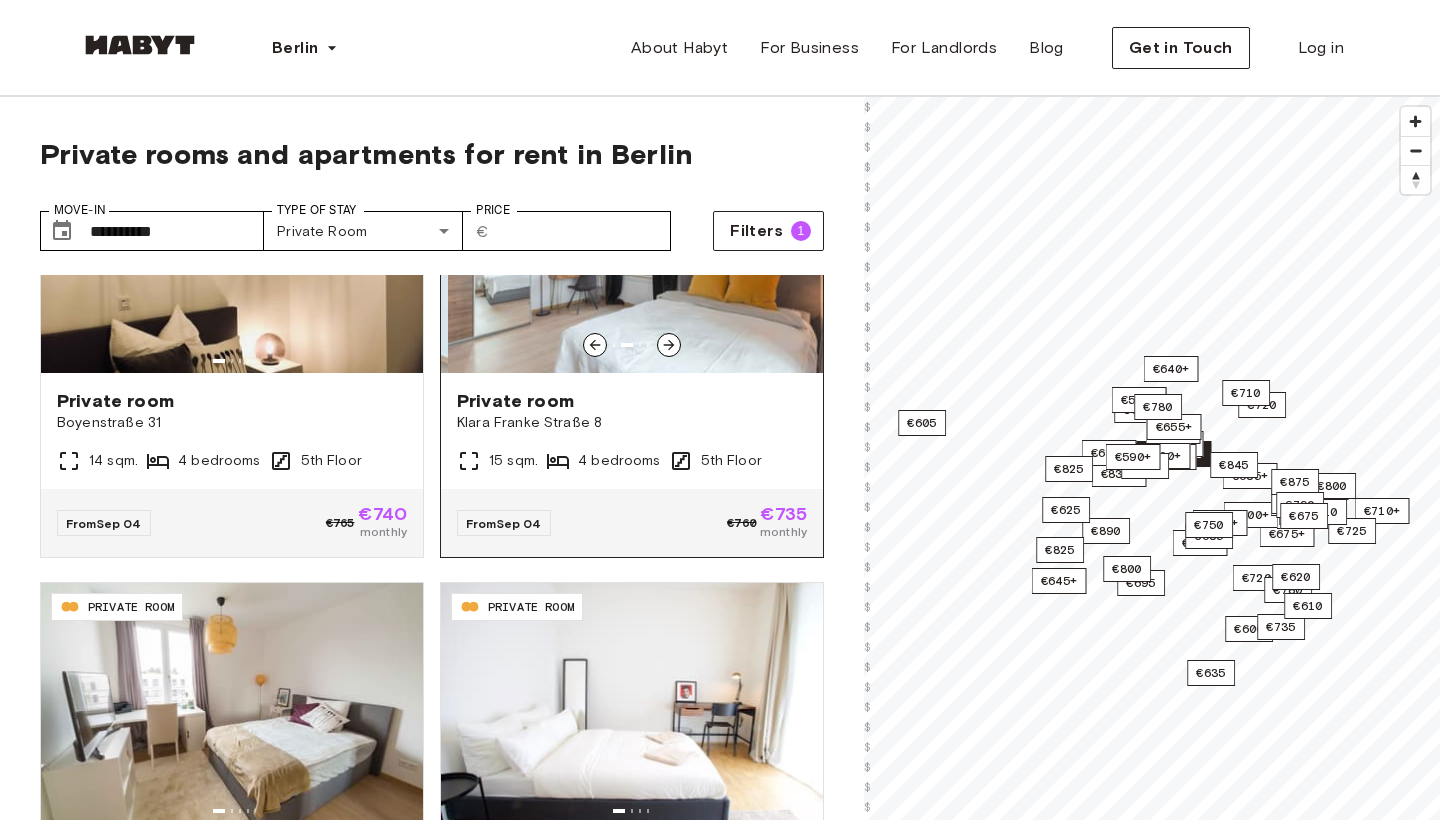 scroll, scrollTop: 3742, scrollLeft: 0, axis: vertical 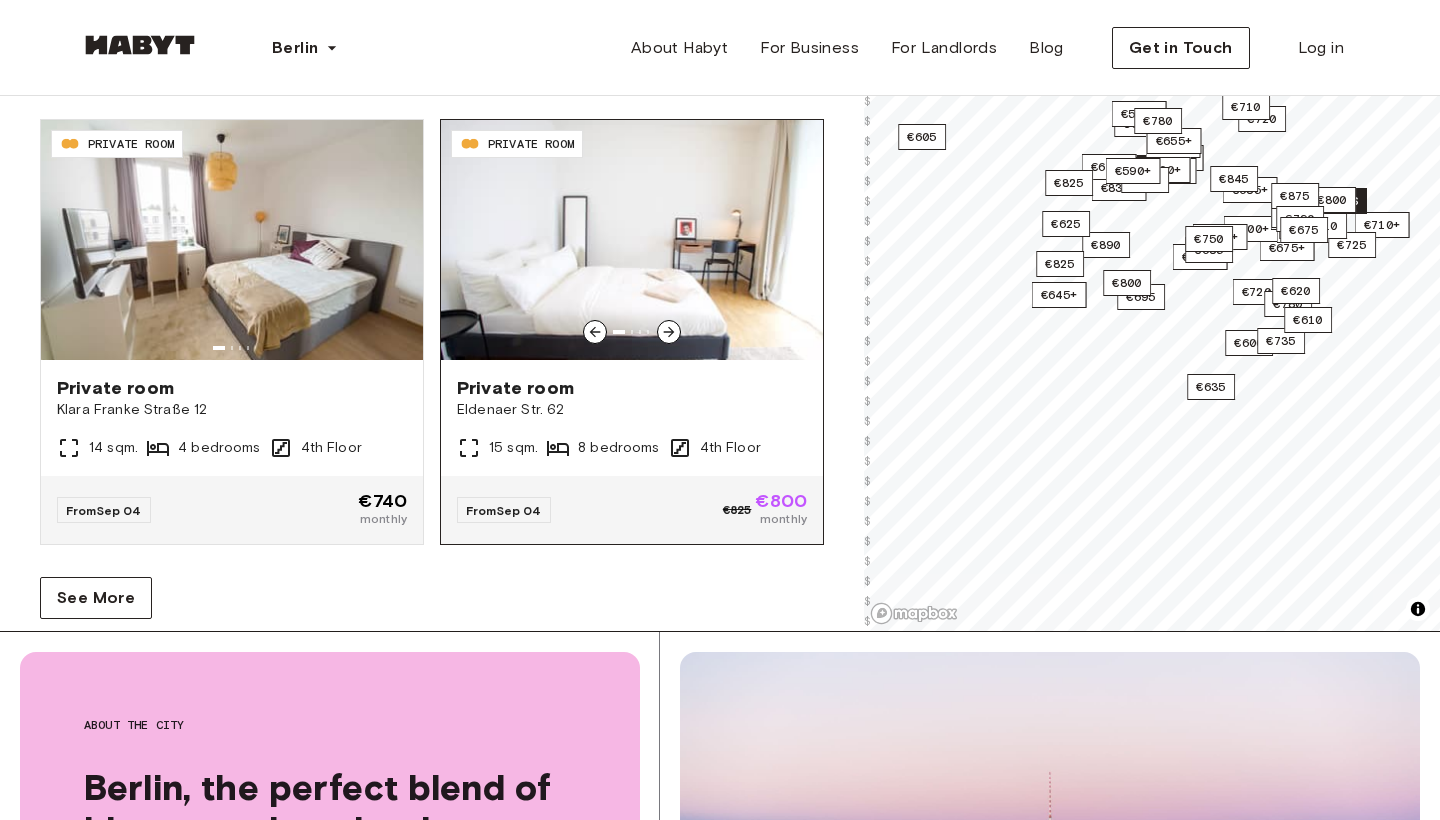 click 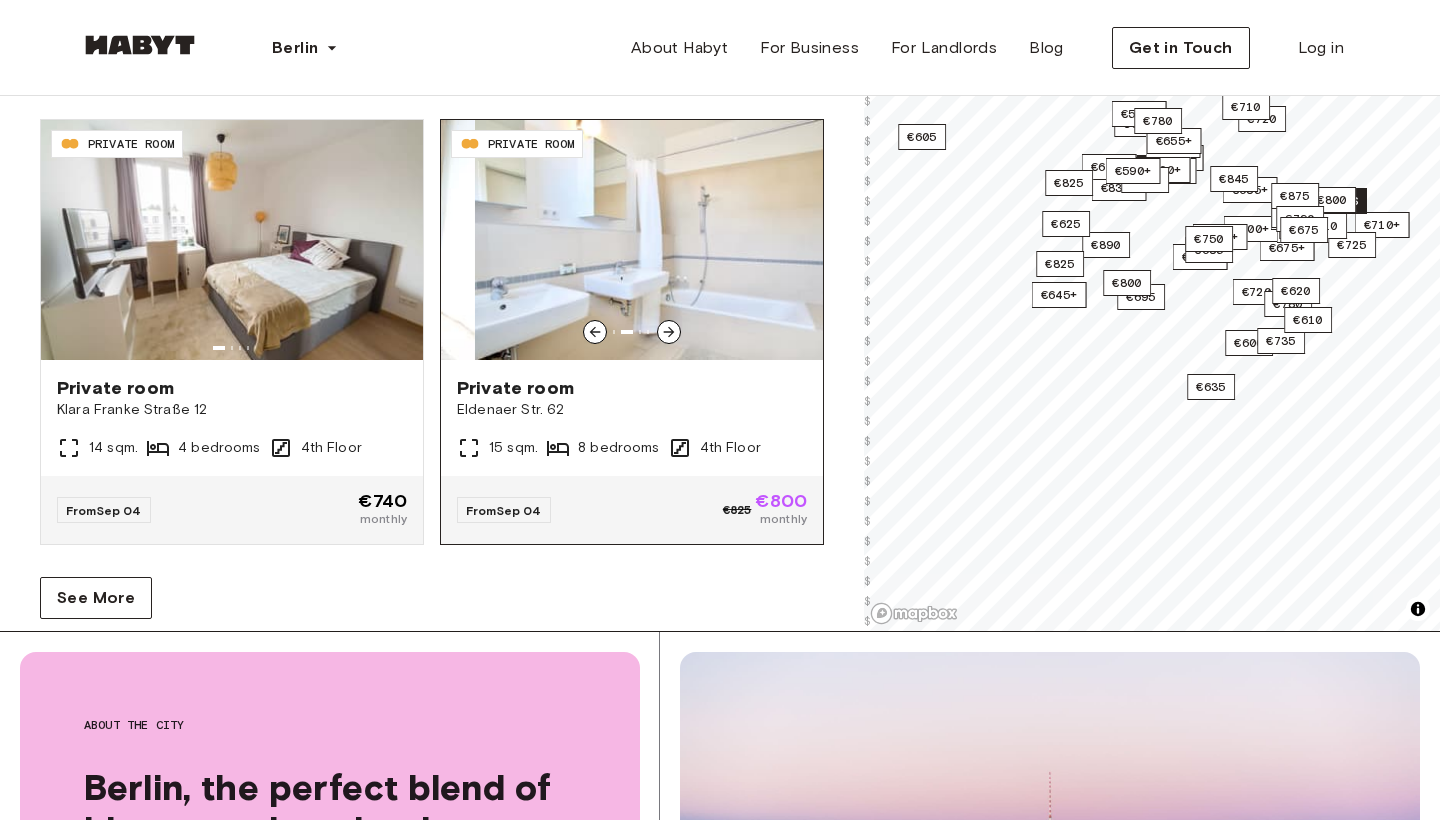 click 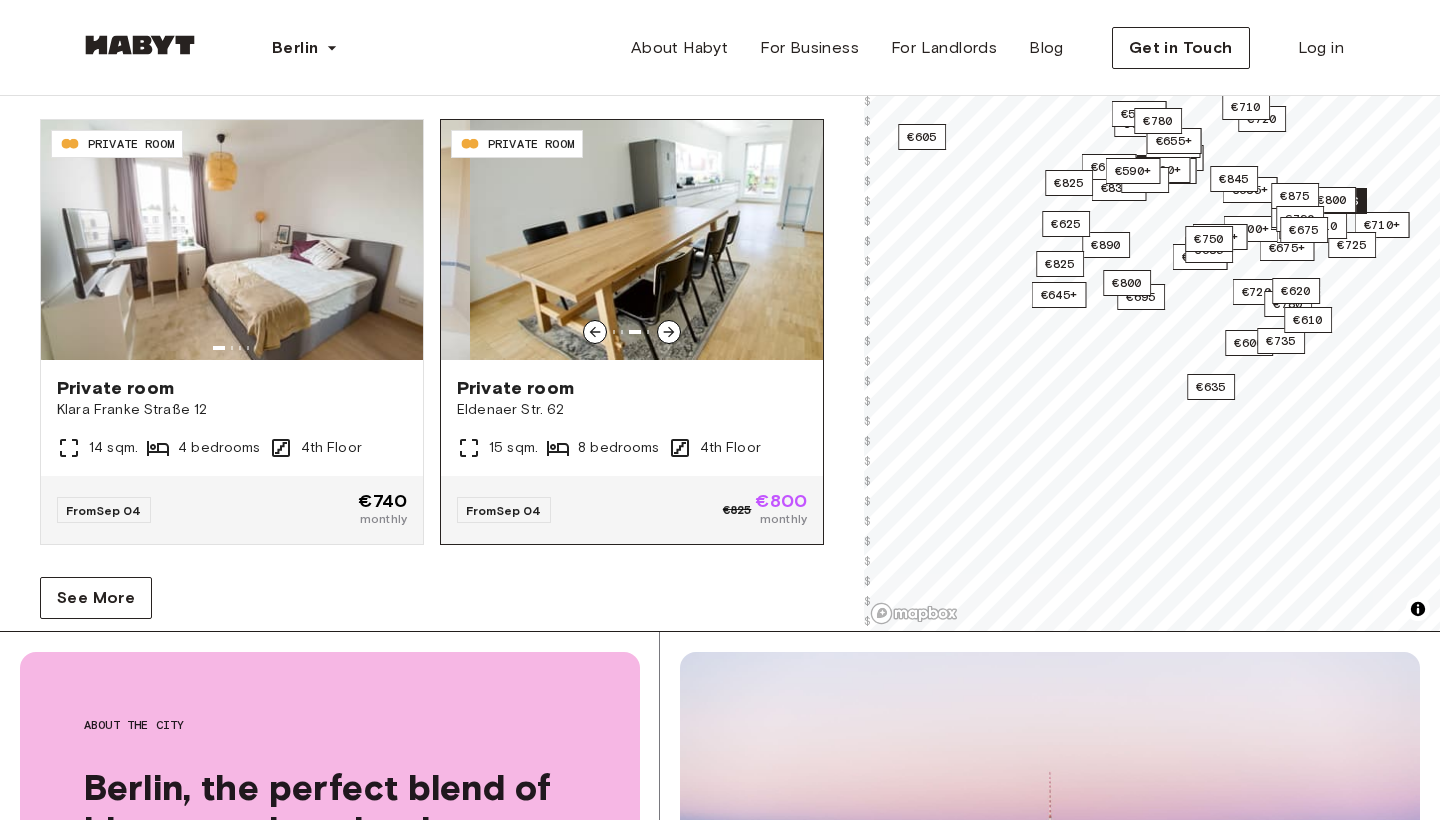 click 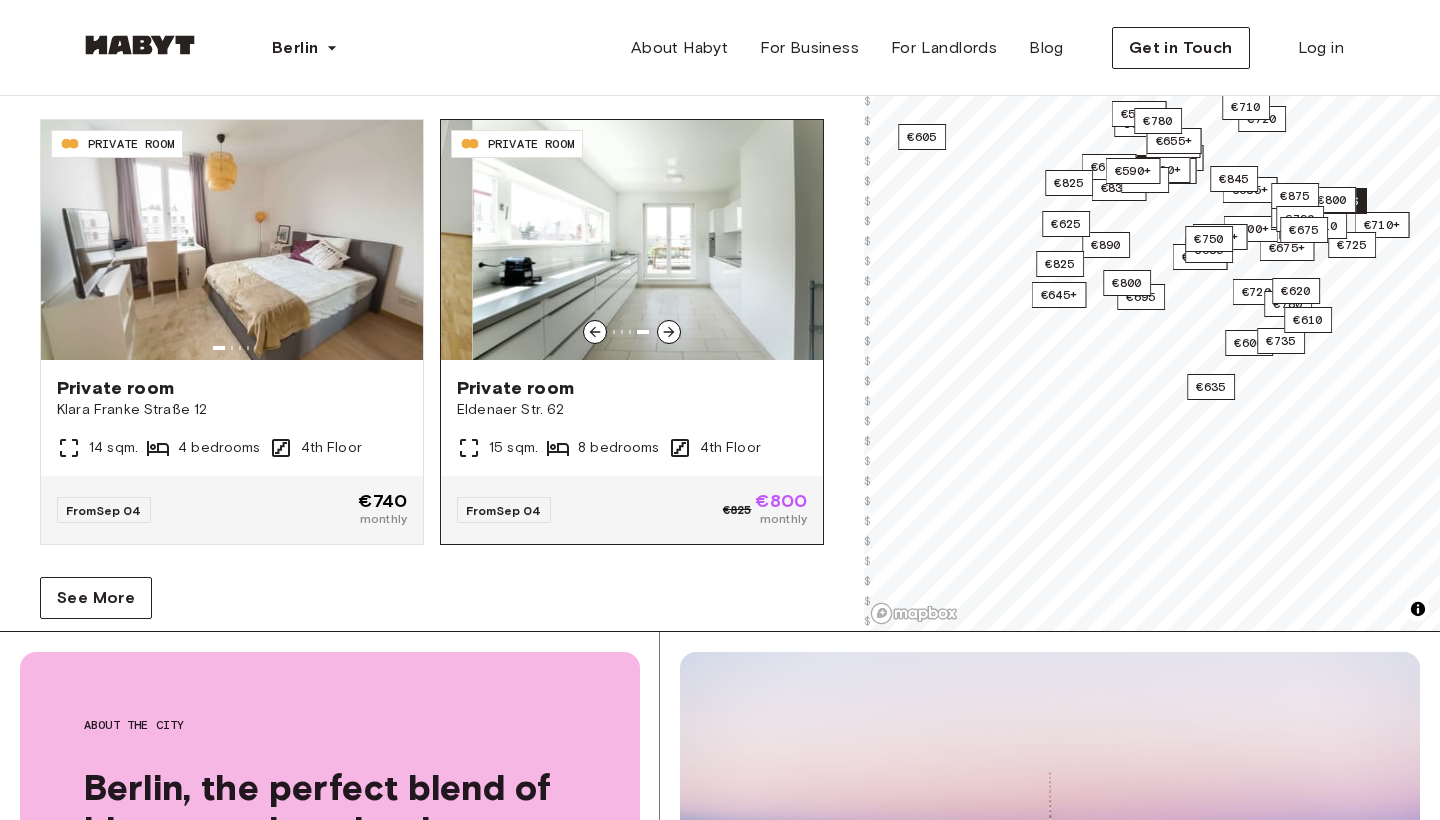 click at bounding box center [669, 332] 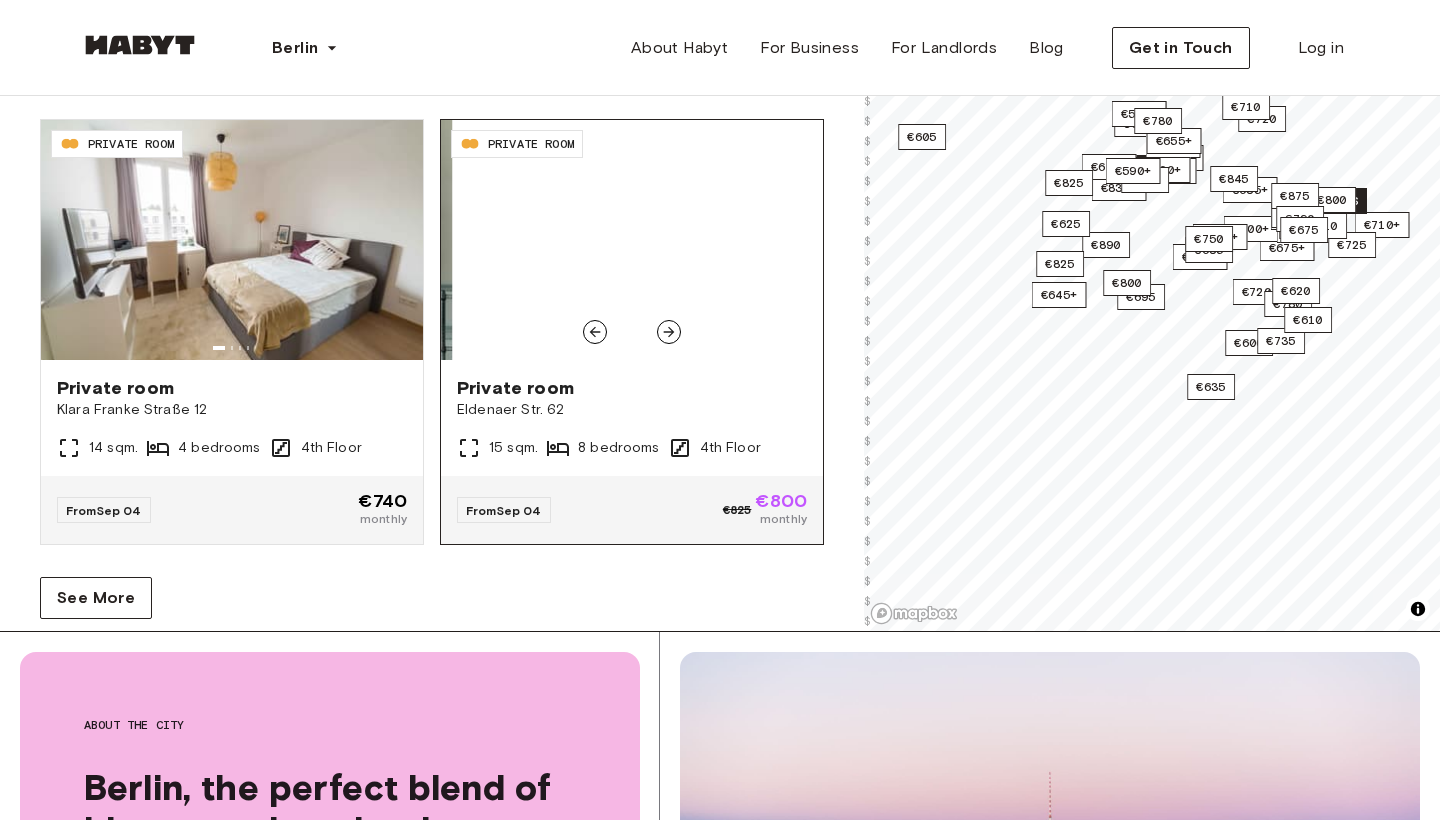 click at bounding box center [669, 332] 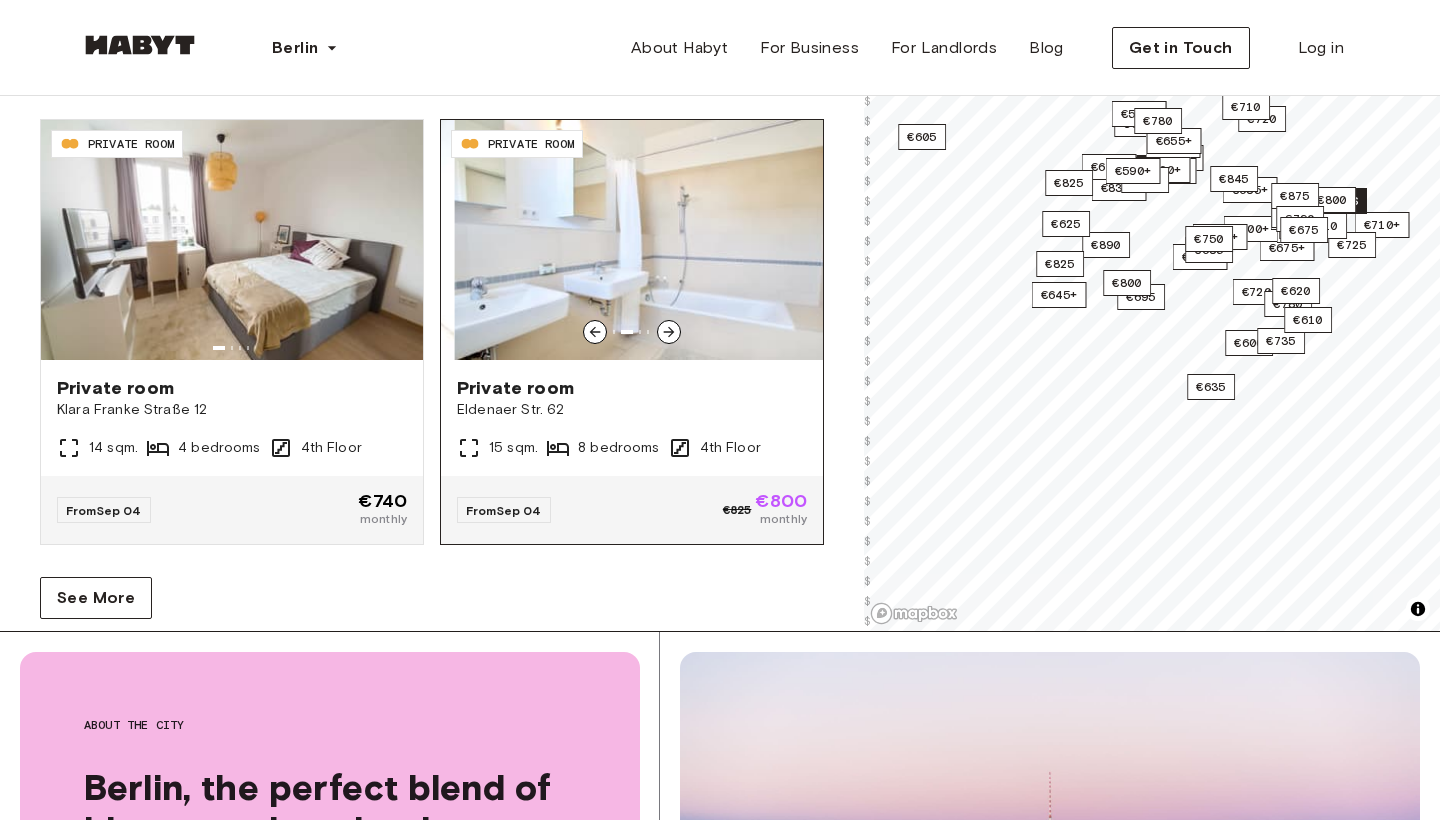 click at bounding box center [632, 332] 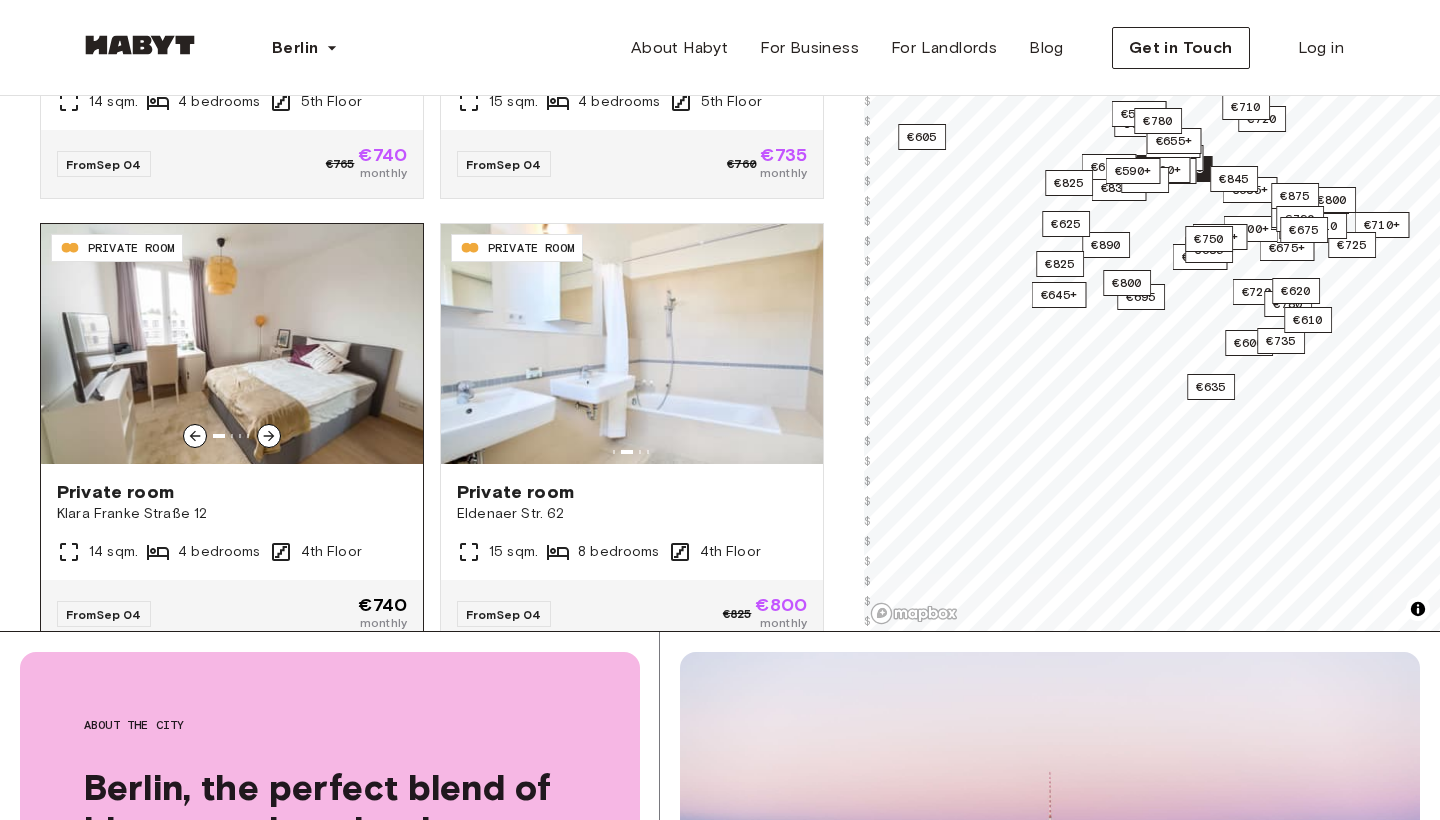 scroll, scrollTop: 3722, scrollLeft: 0, axis: vertical 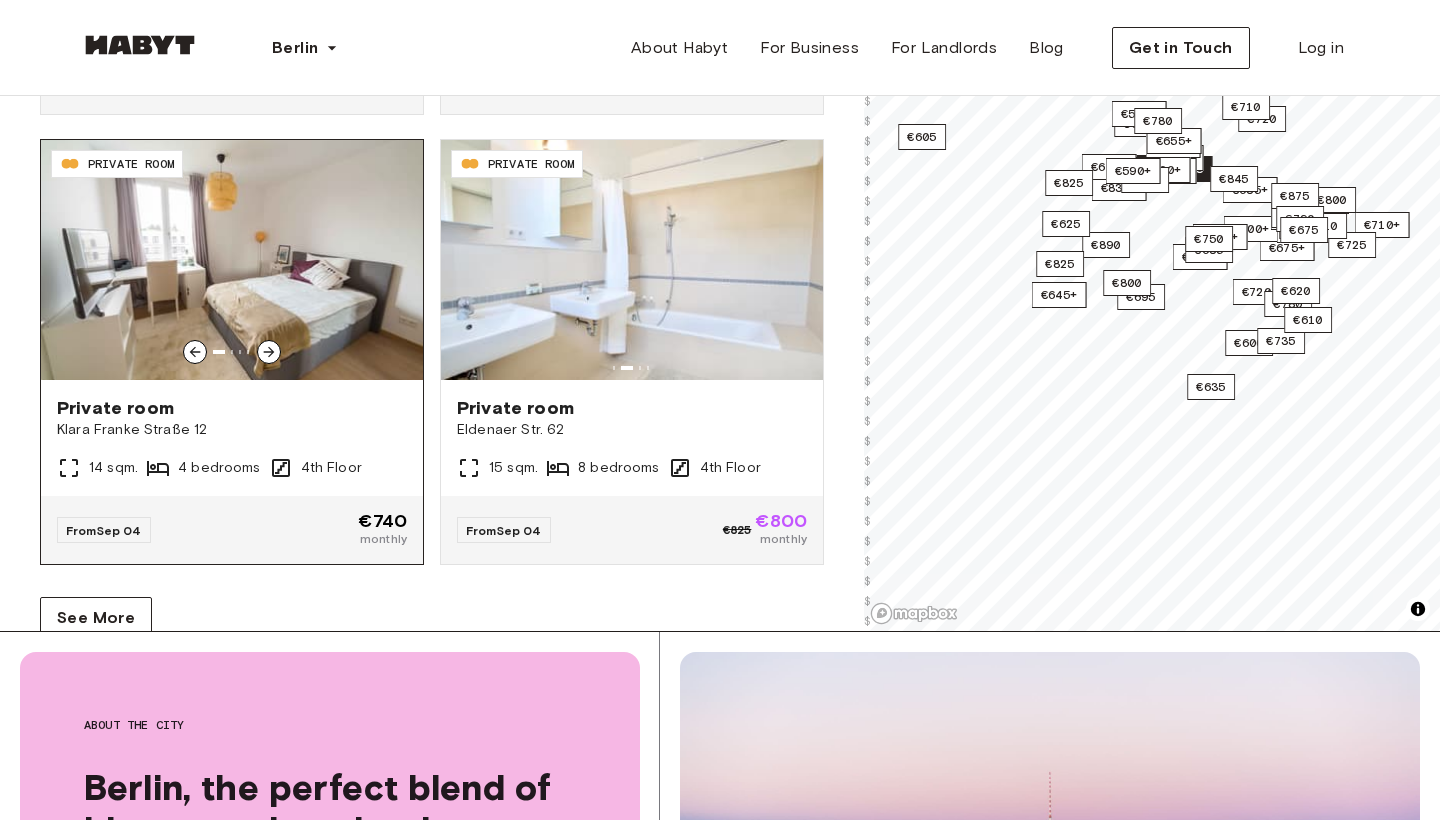 click on "Private room" at bounding box center (232, 408) 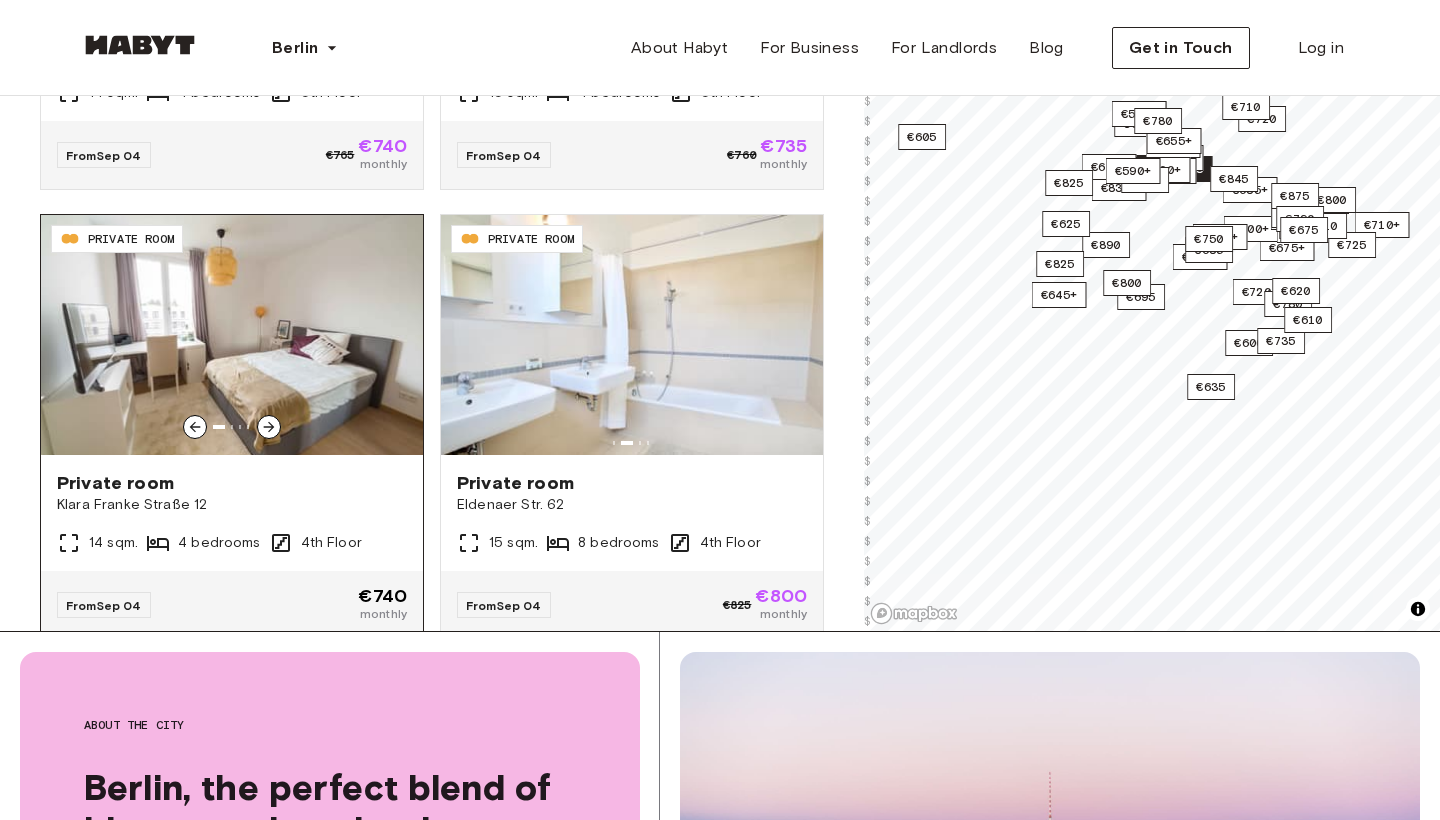 scroll, scrollTop: 3646, scrollLeft: 0, axis: vertical 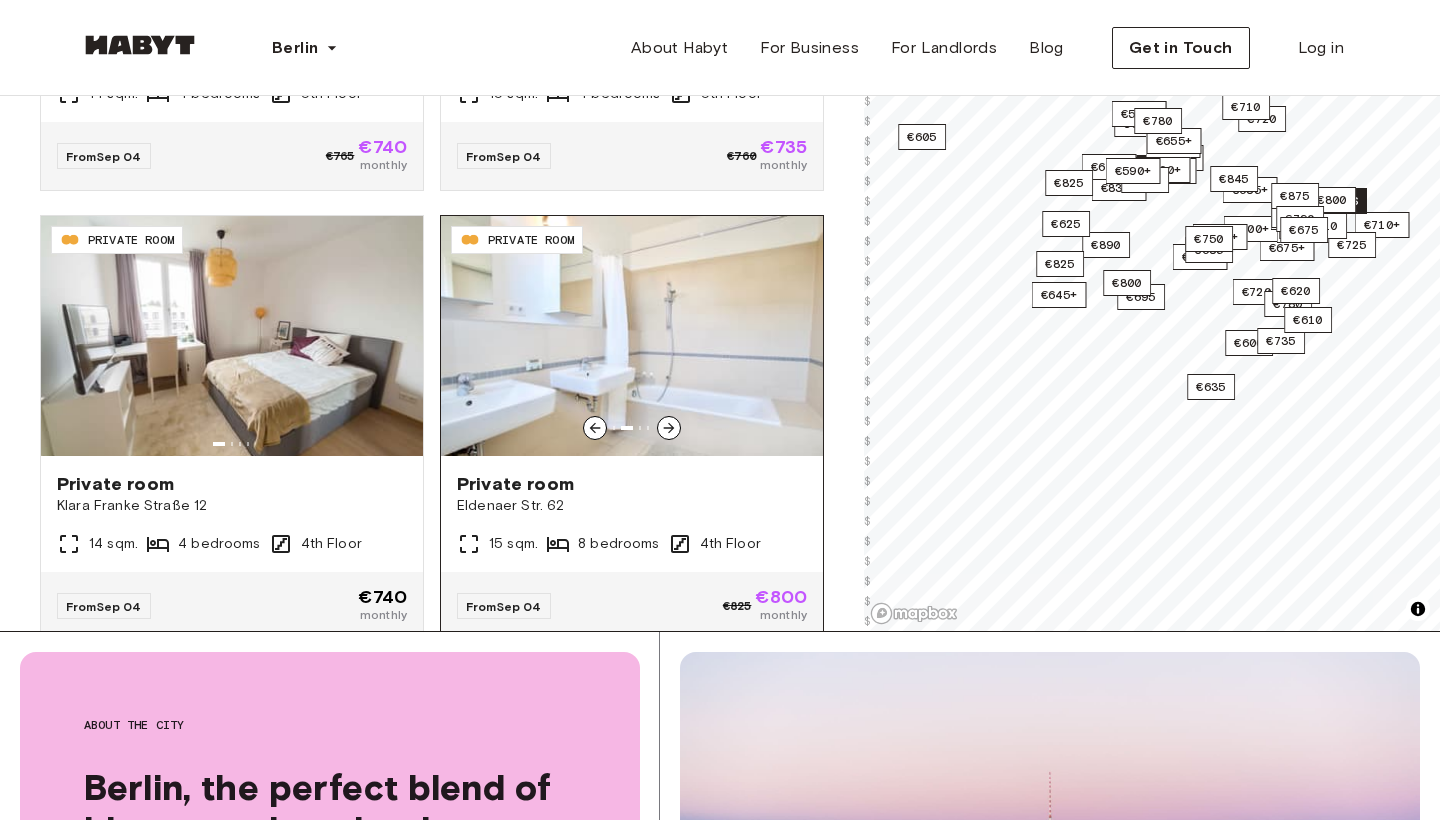 click 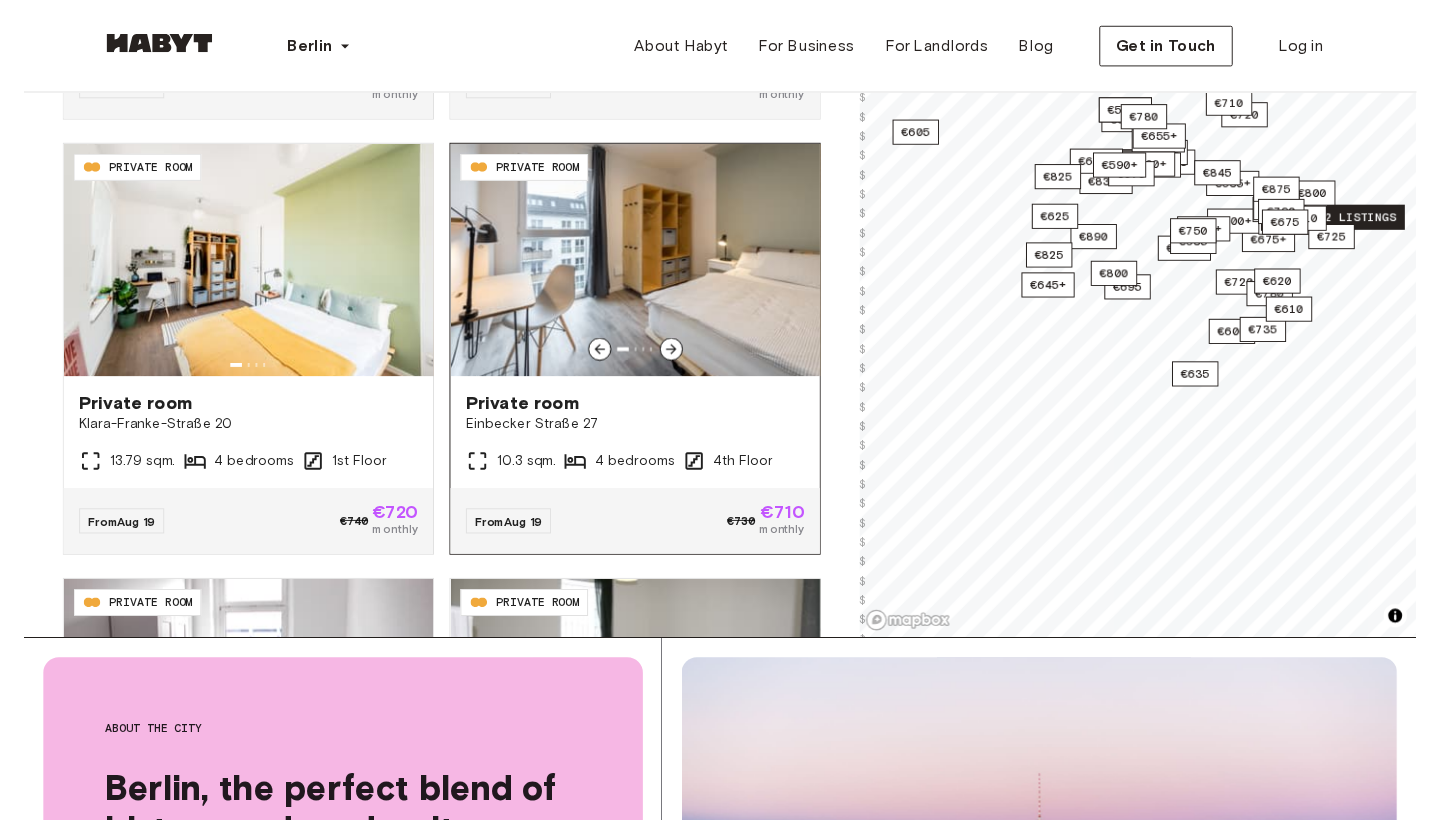 scroll, scrollTop: 125, scrollLeft: 0, axis: vertical 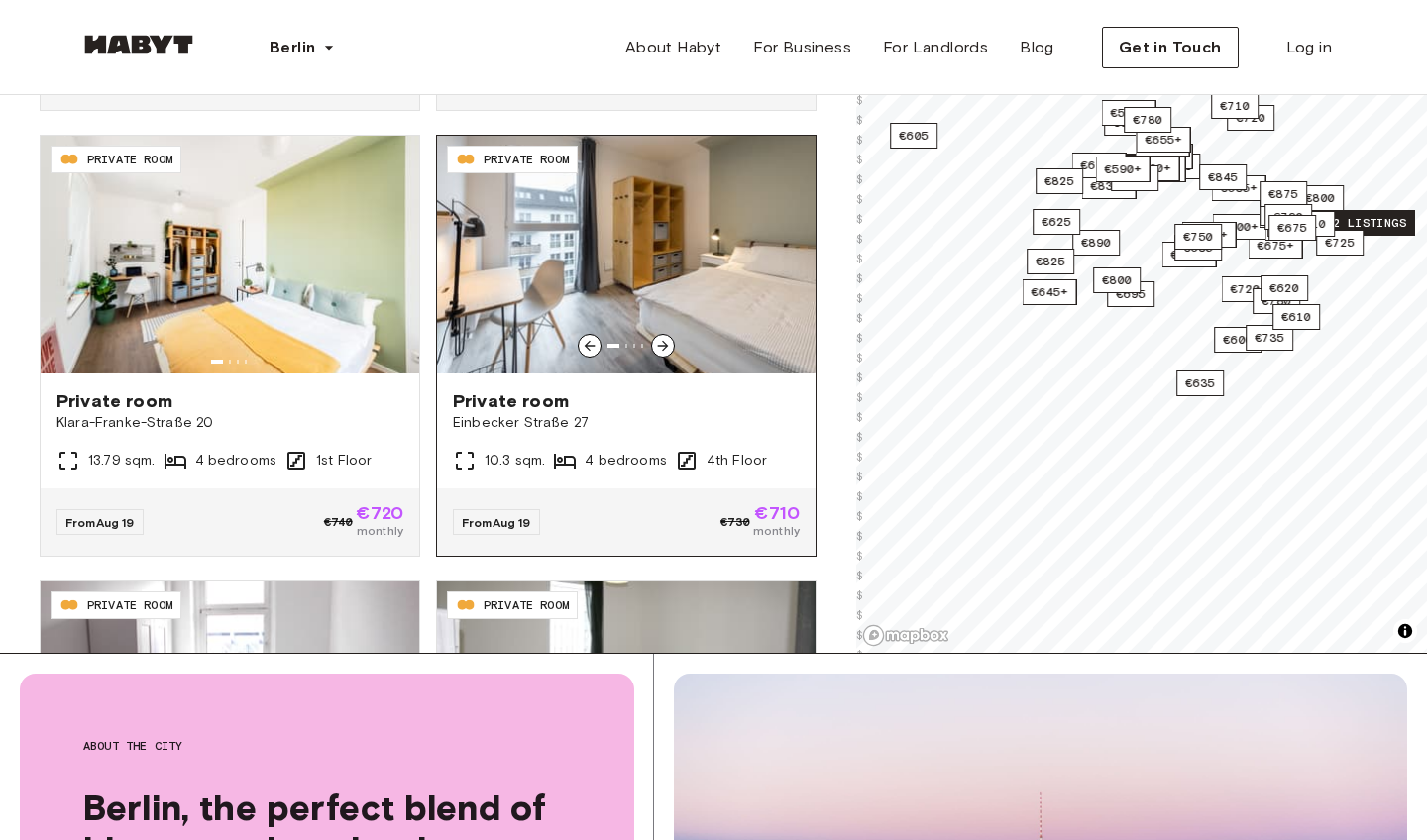 click 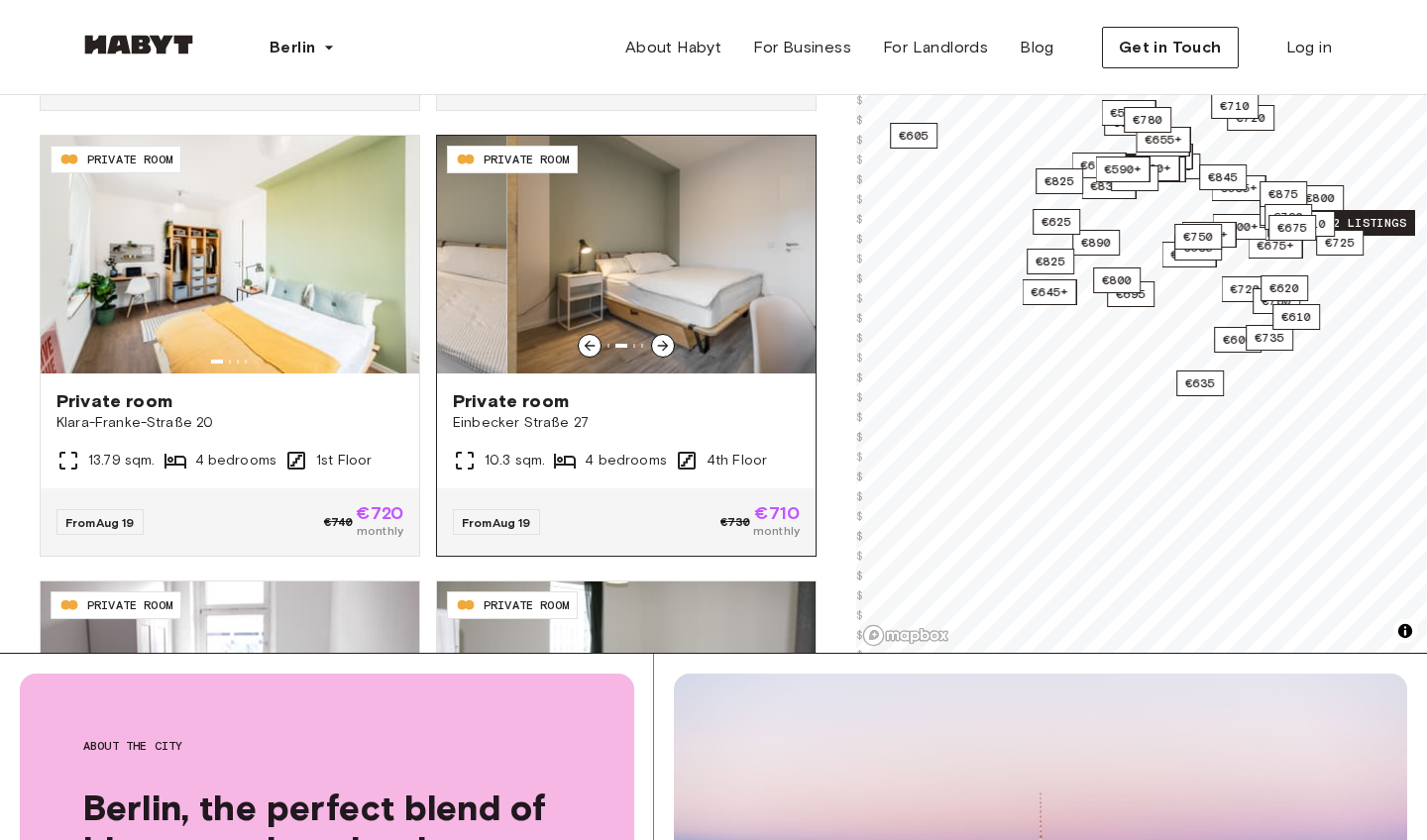 click 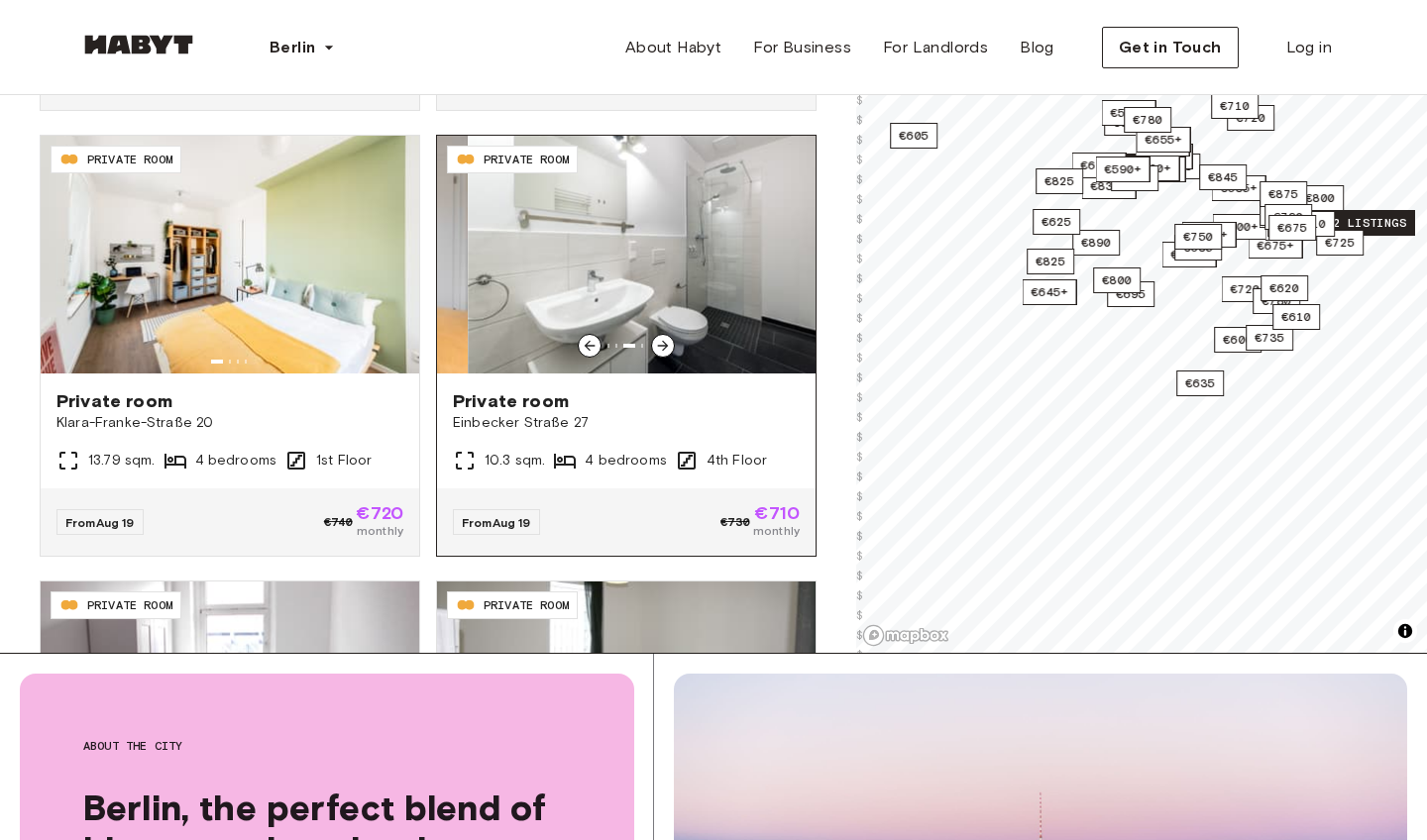 click 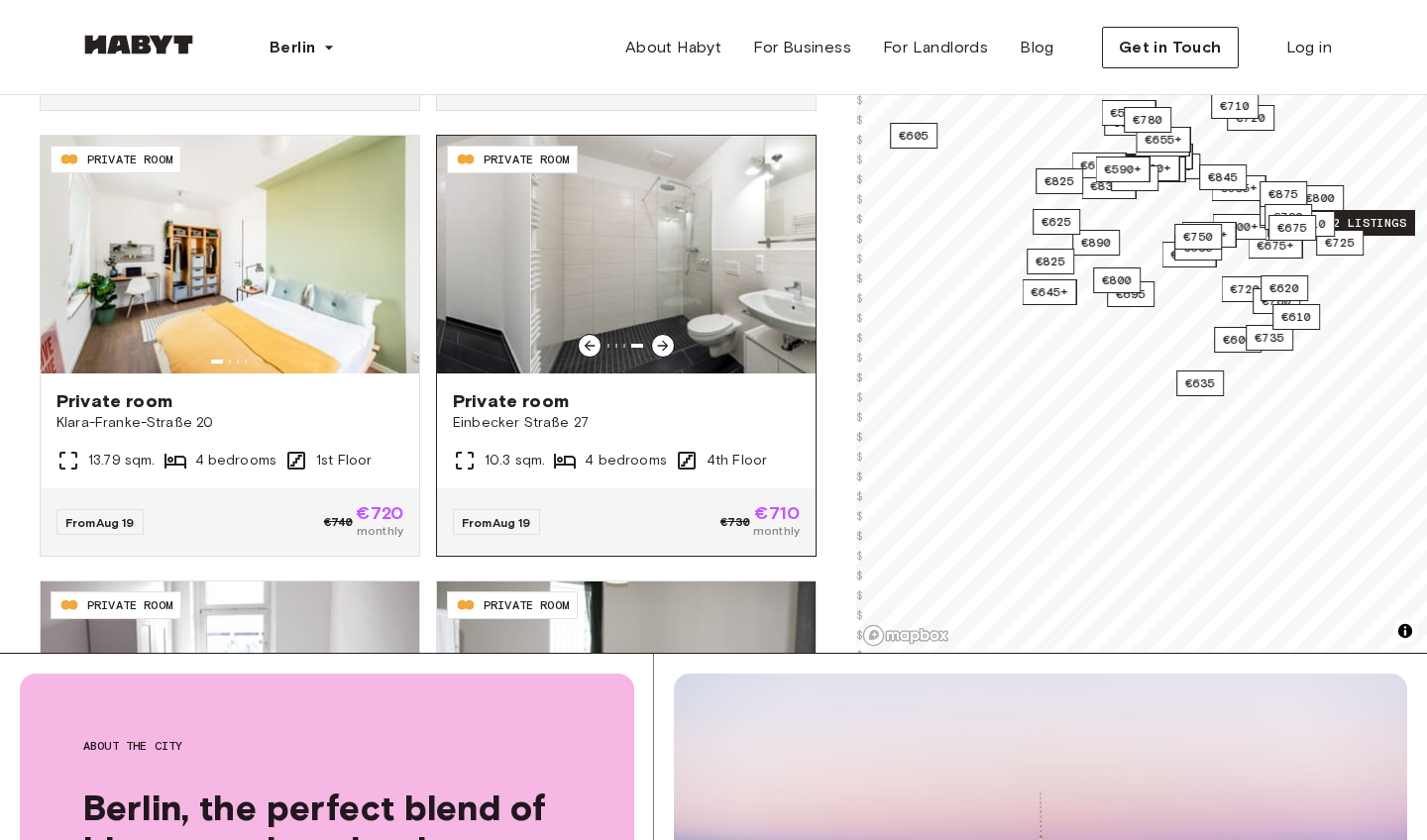 click 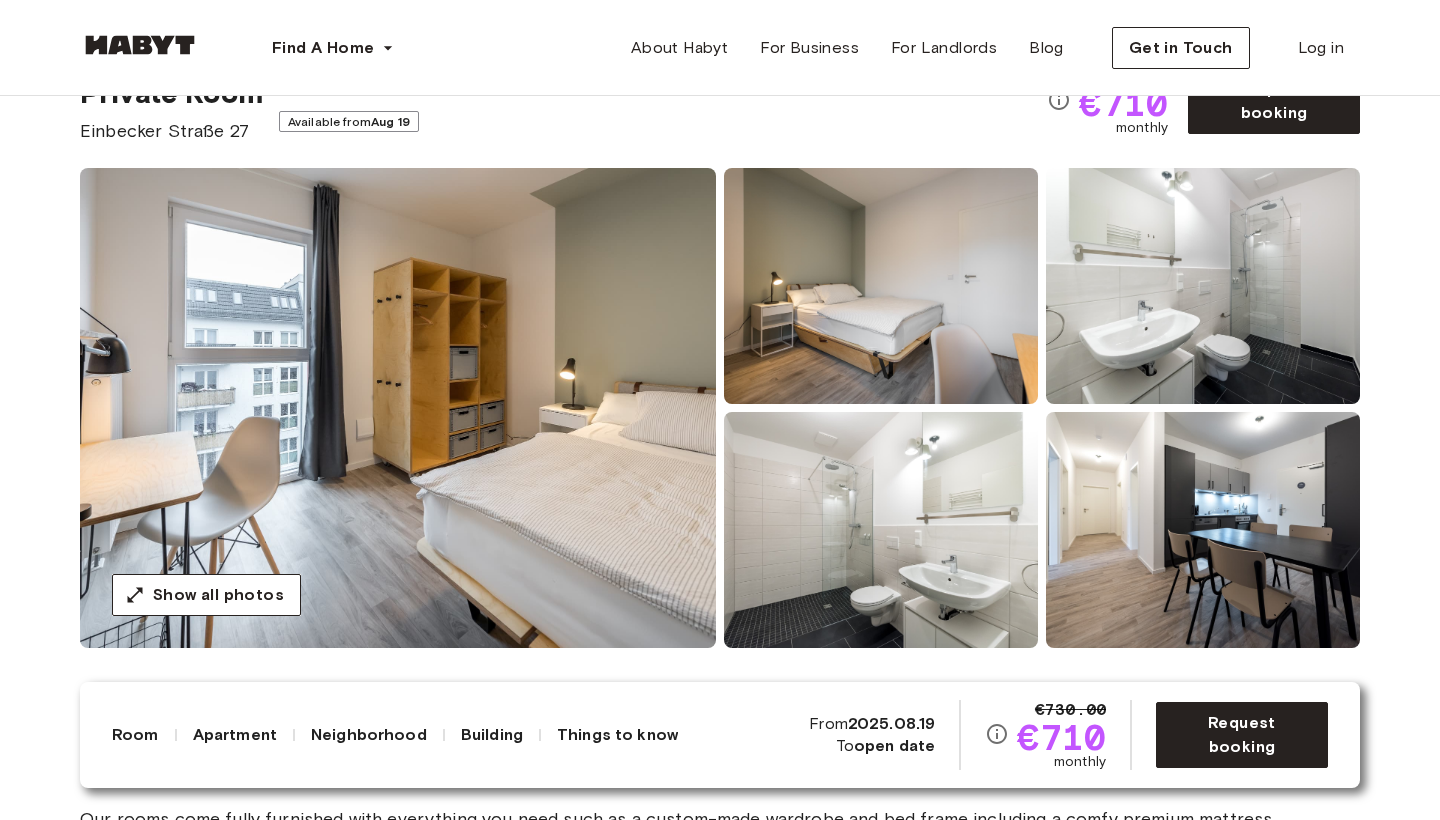 scroll, scrollTop: 1551, scrollLeft: 0, axis: vertical 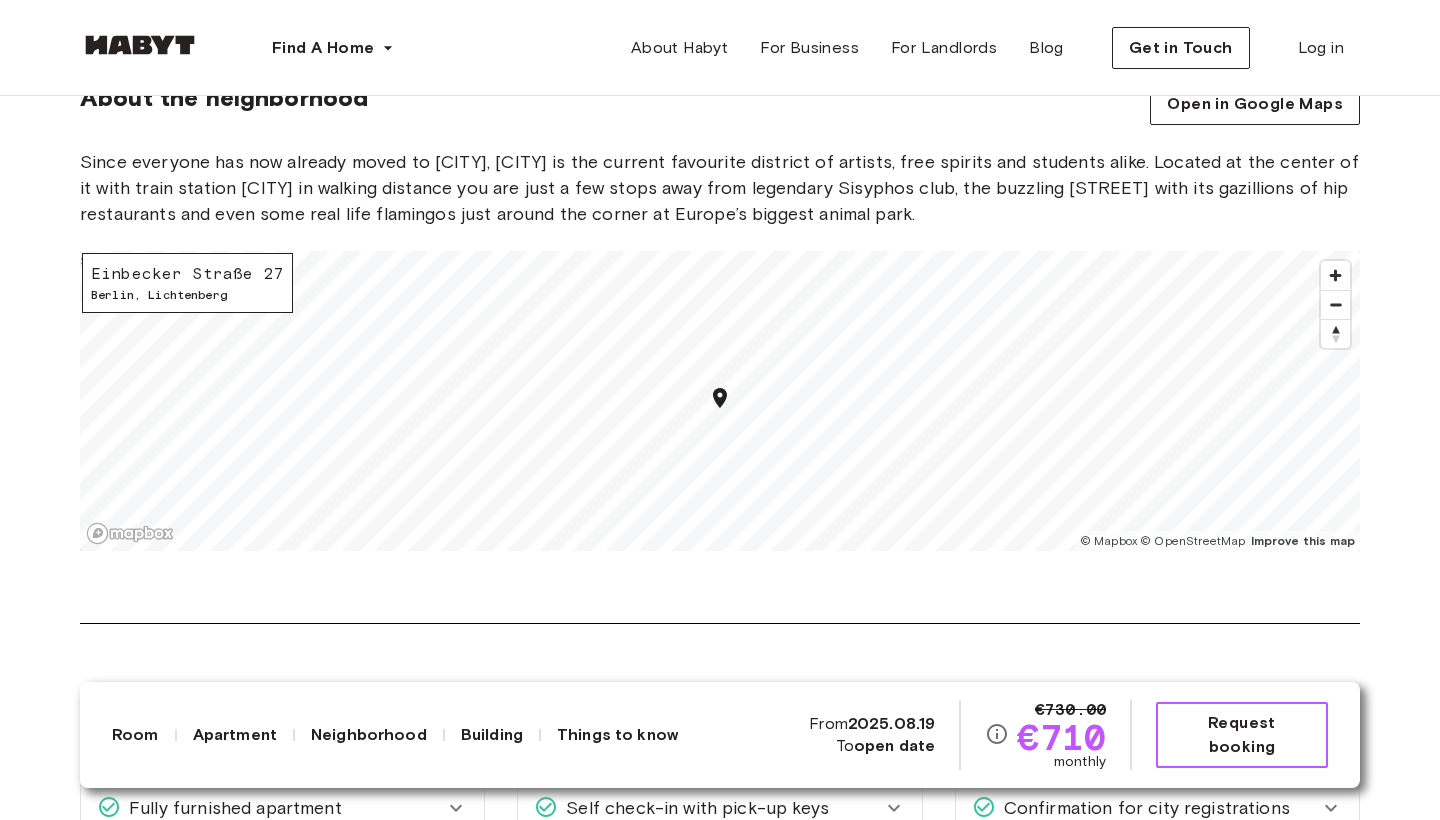 click on "Request booking" at bounding box center (1242, 735) 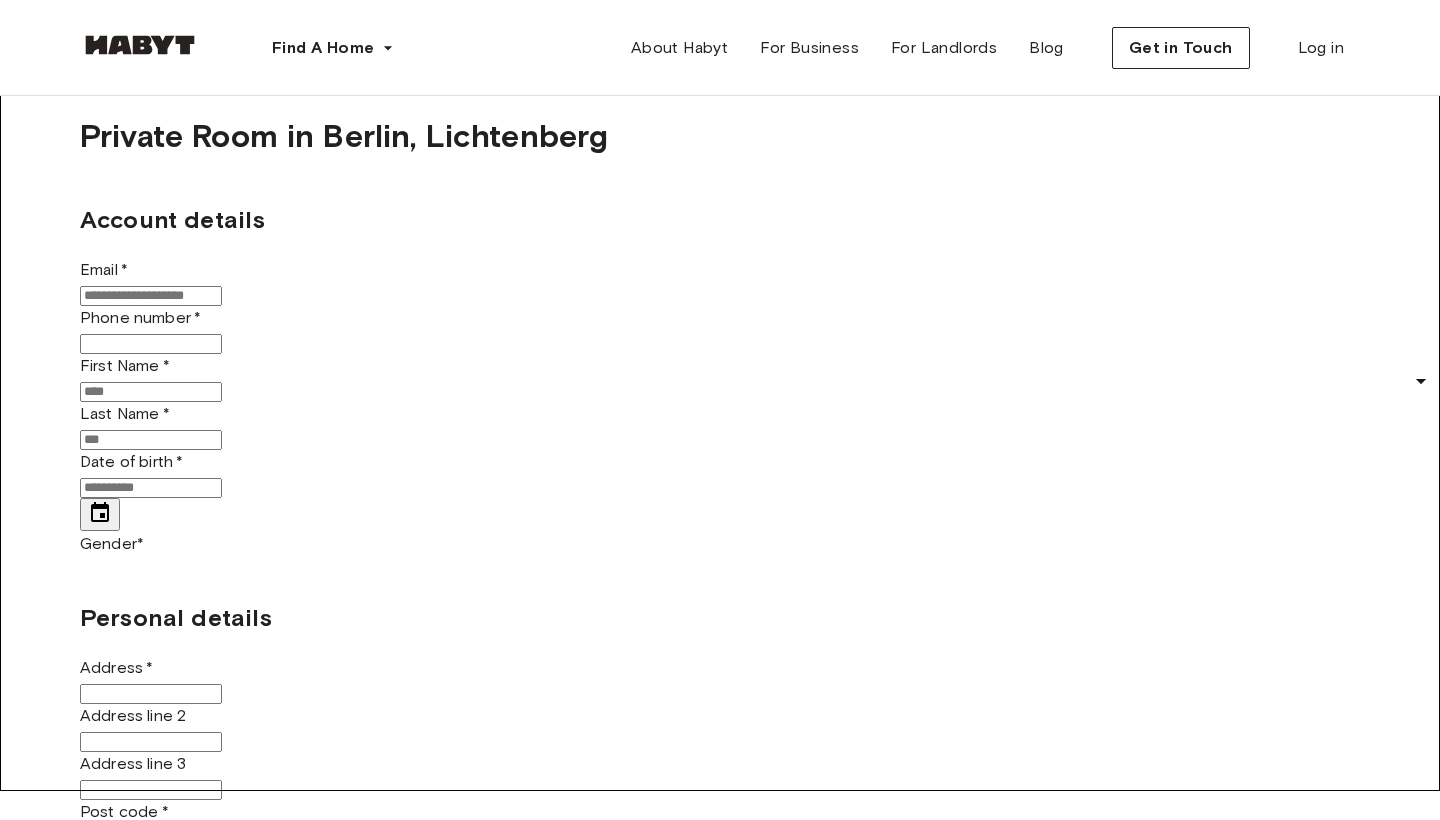 click on "First month rent" at bounding box center [139, 1426] 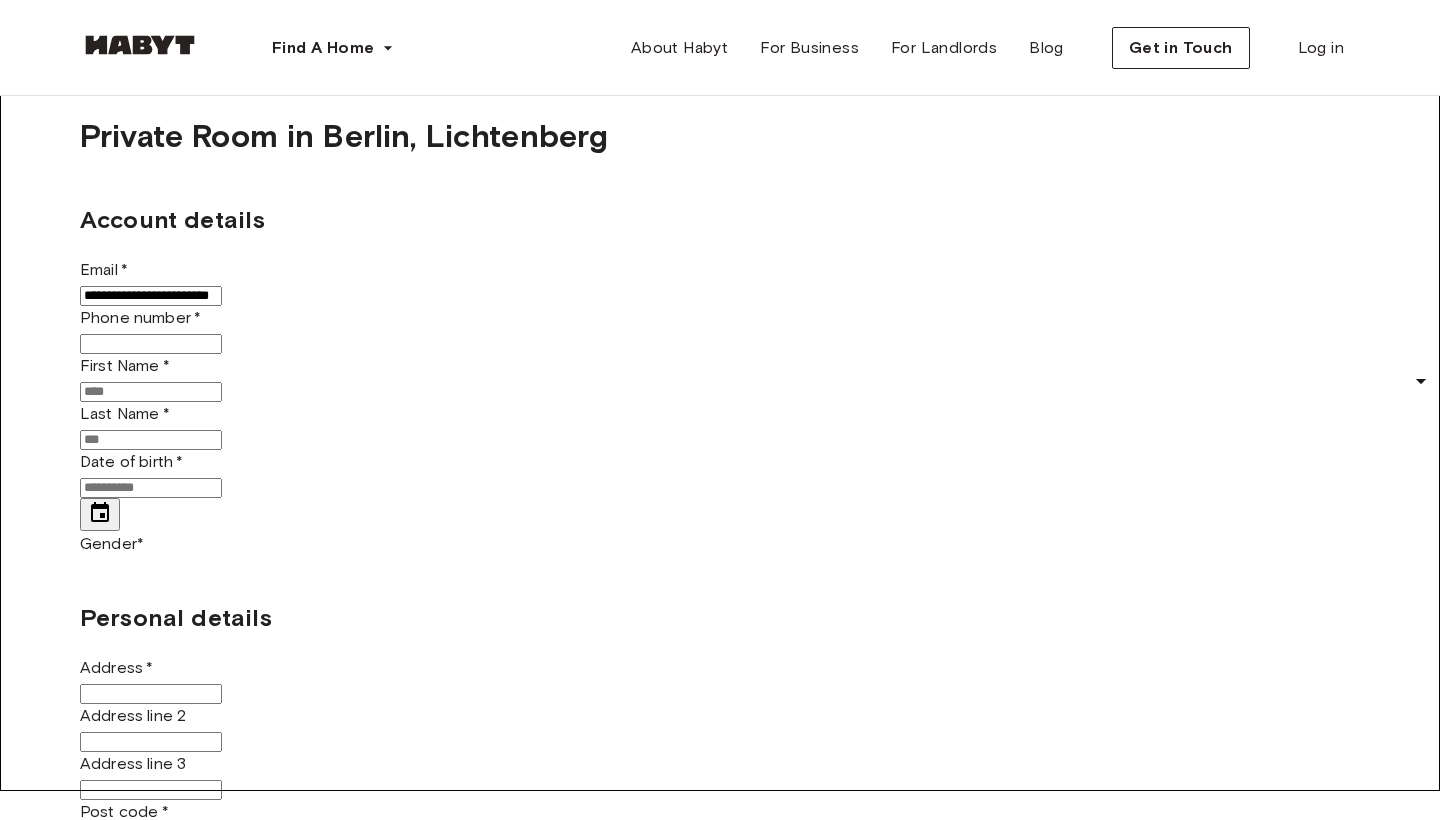 type on "**********" 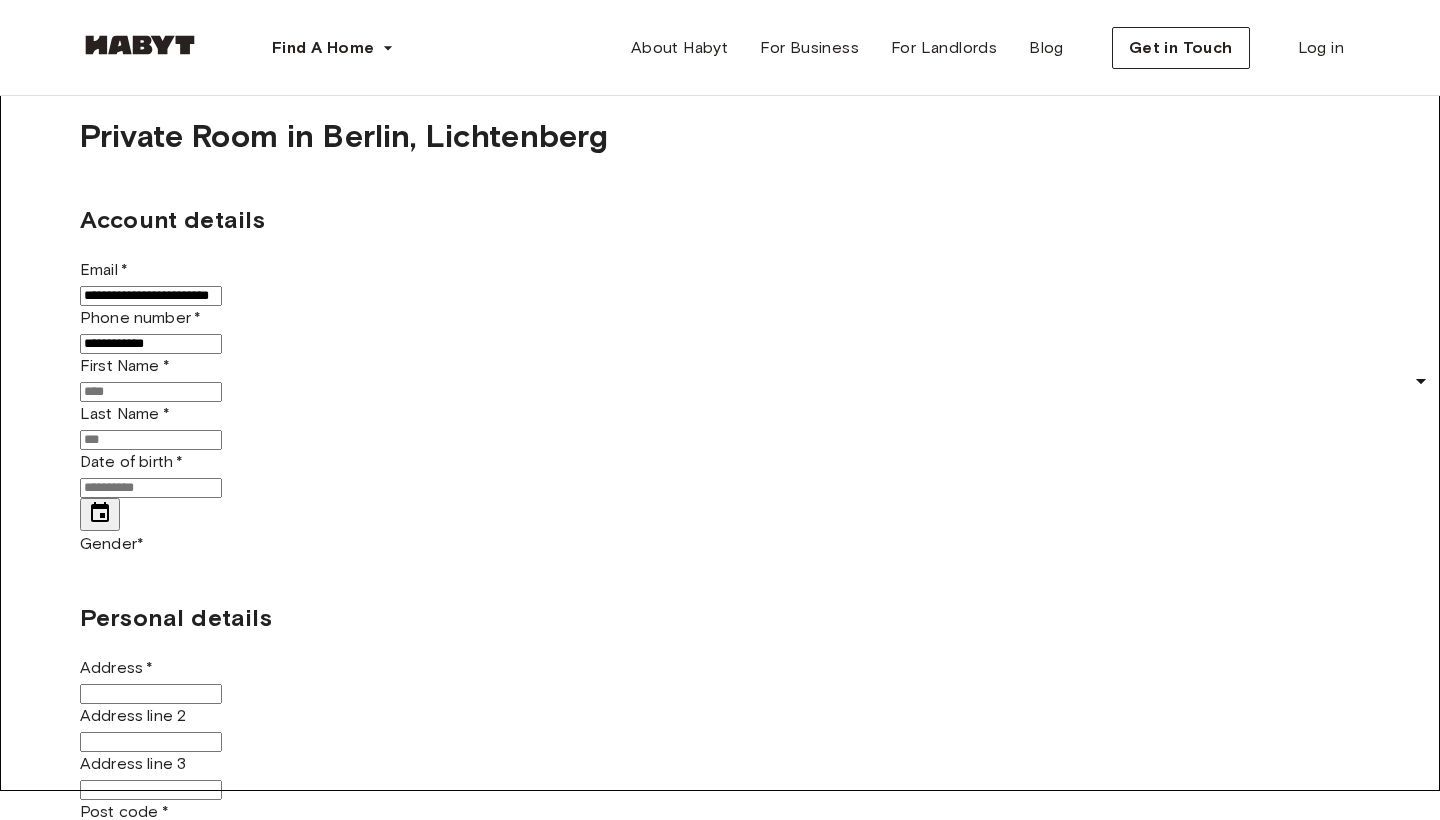 type on "**********" 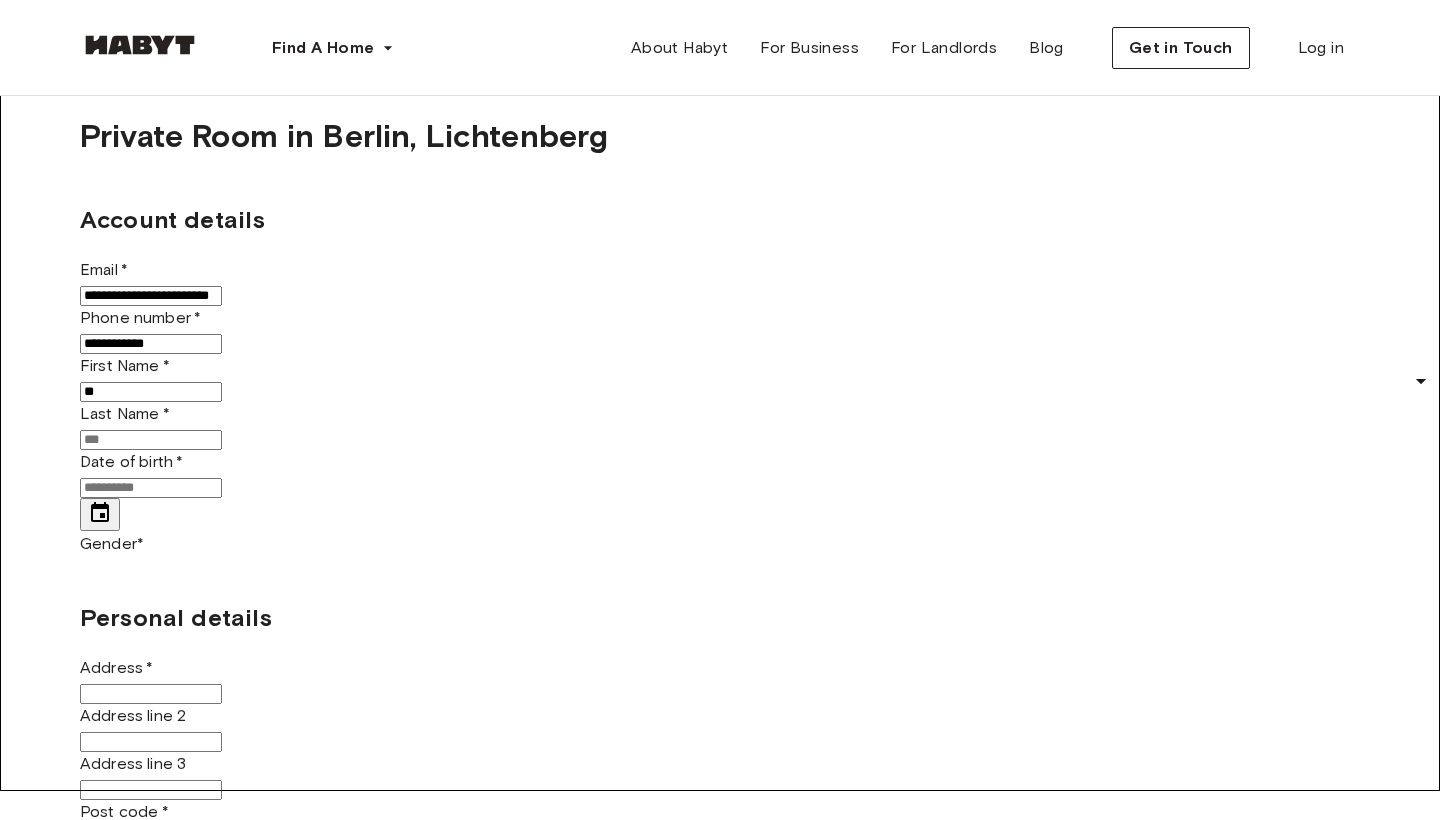 type on "*" 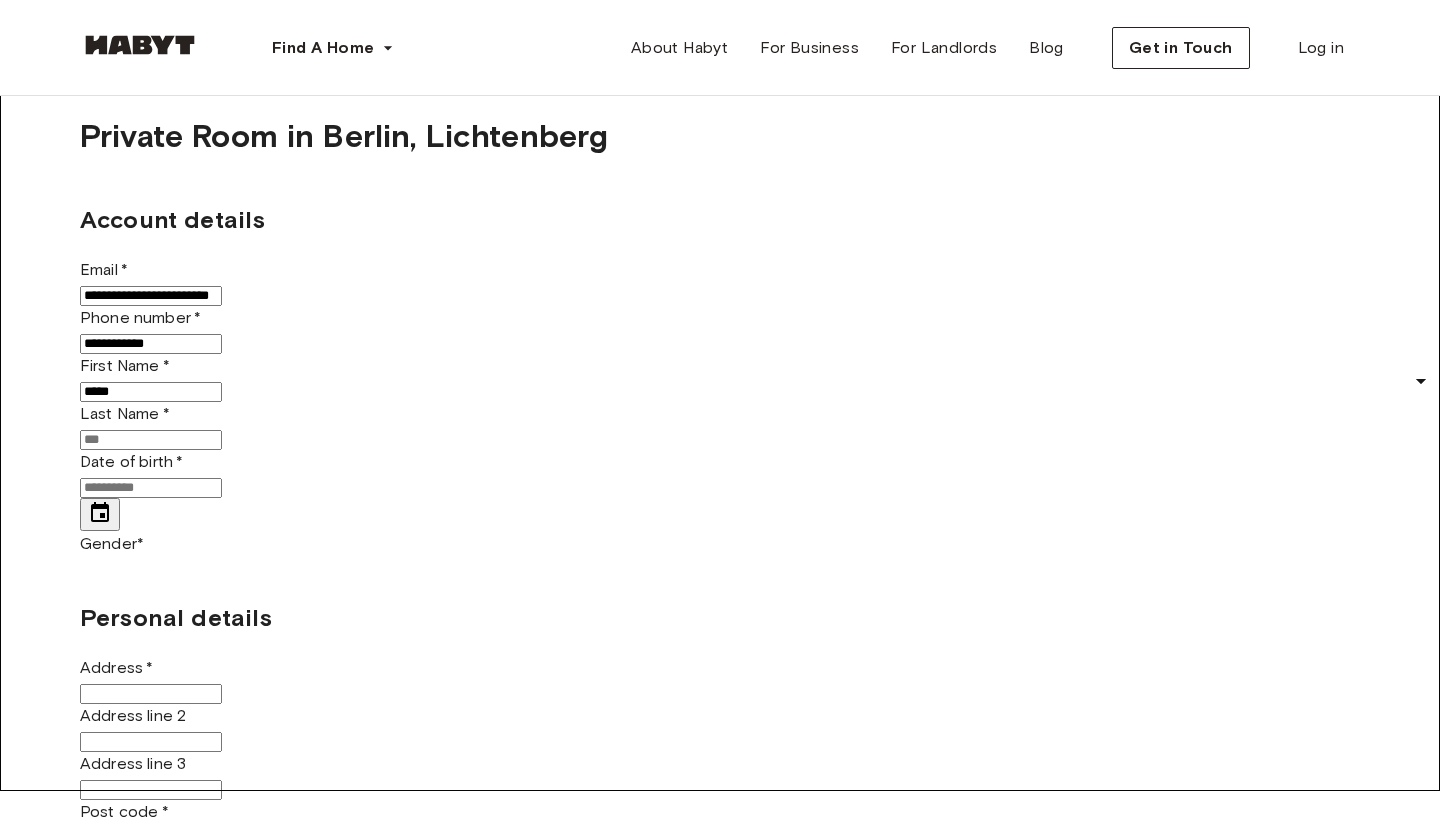 type on "*****" 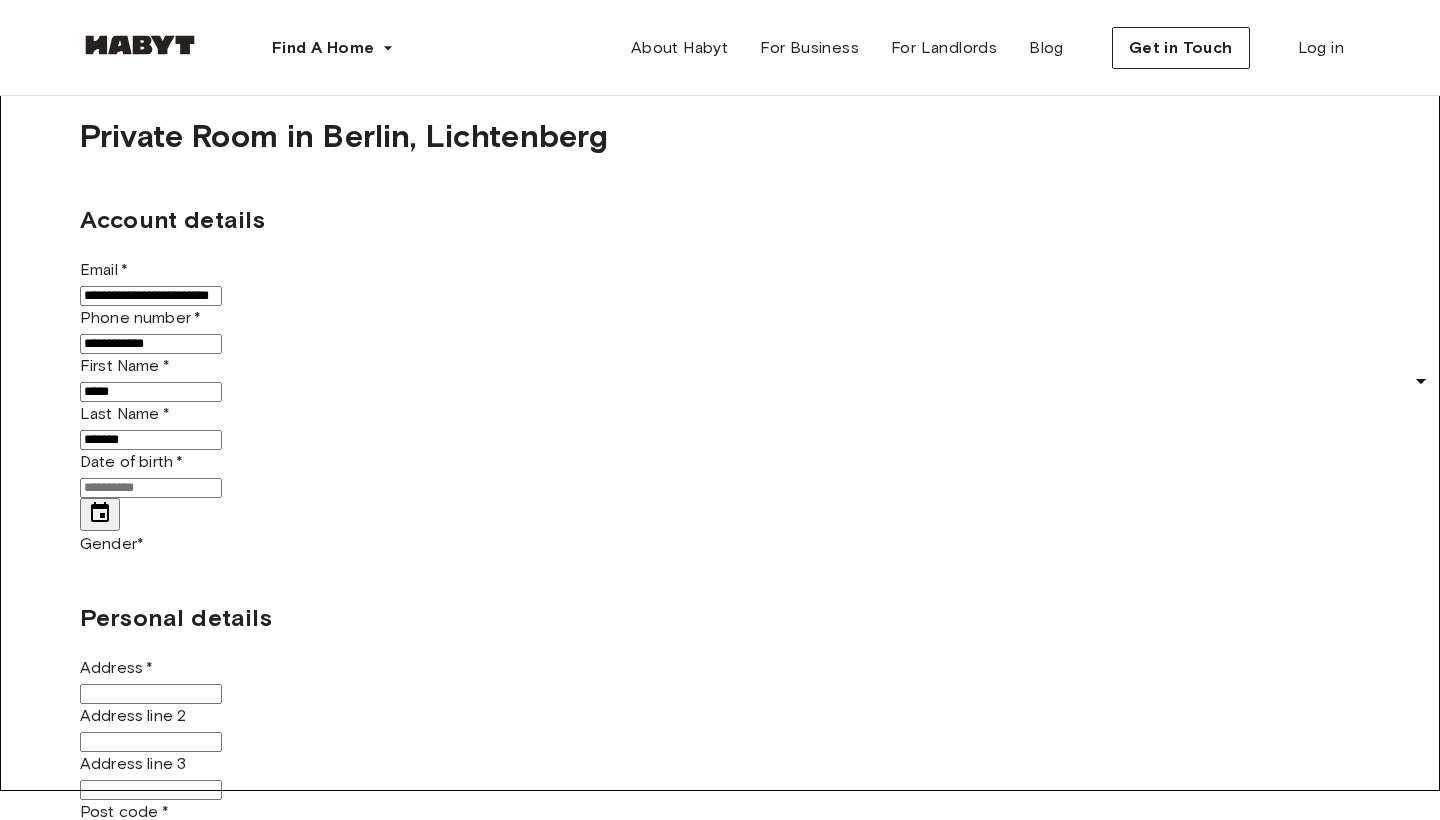 type on "*******" 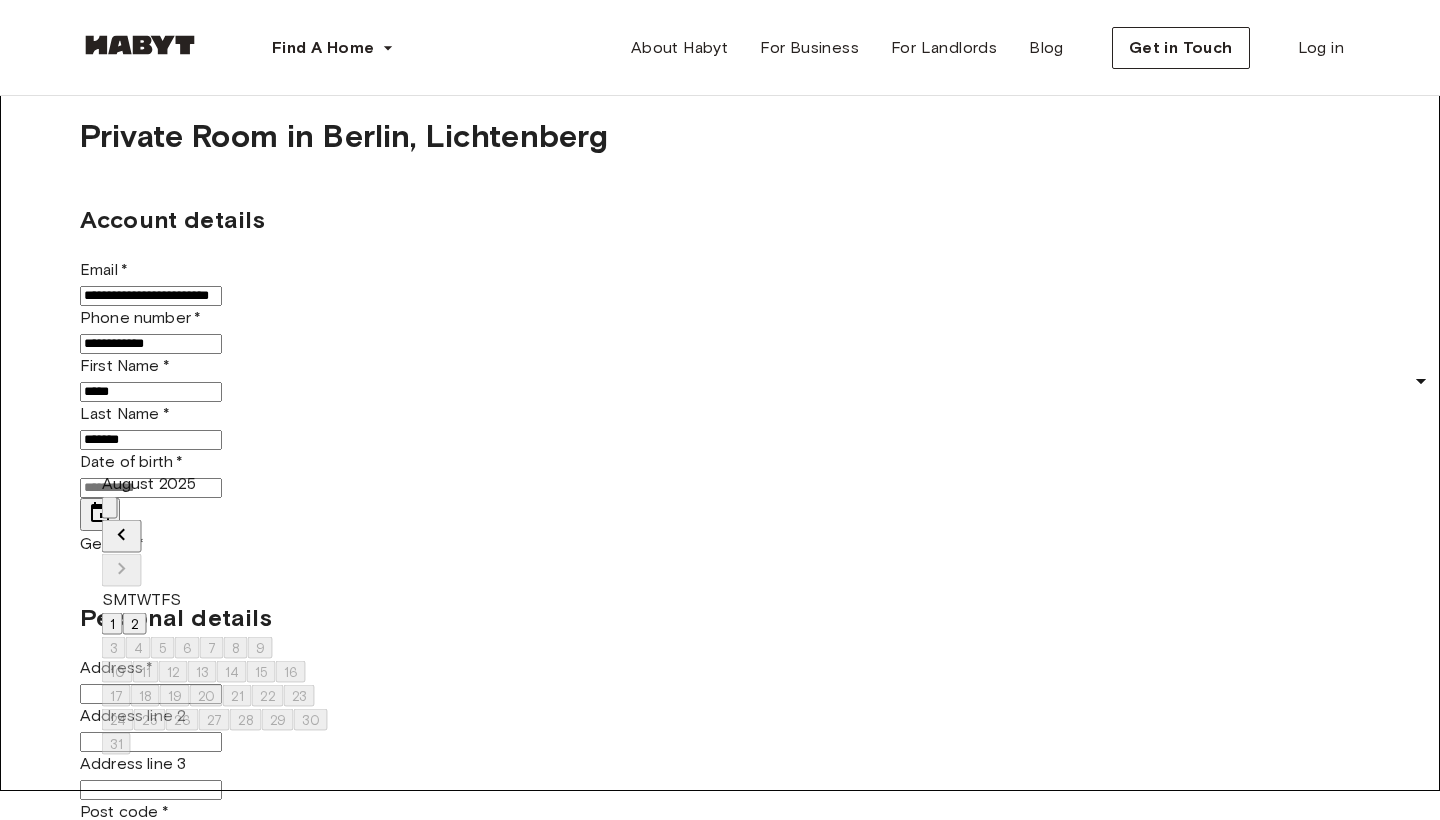 click on "August 2025" at bounding box center (215, 484) 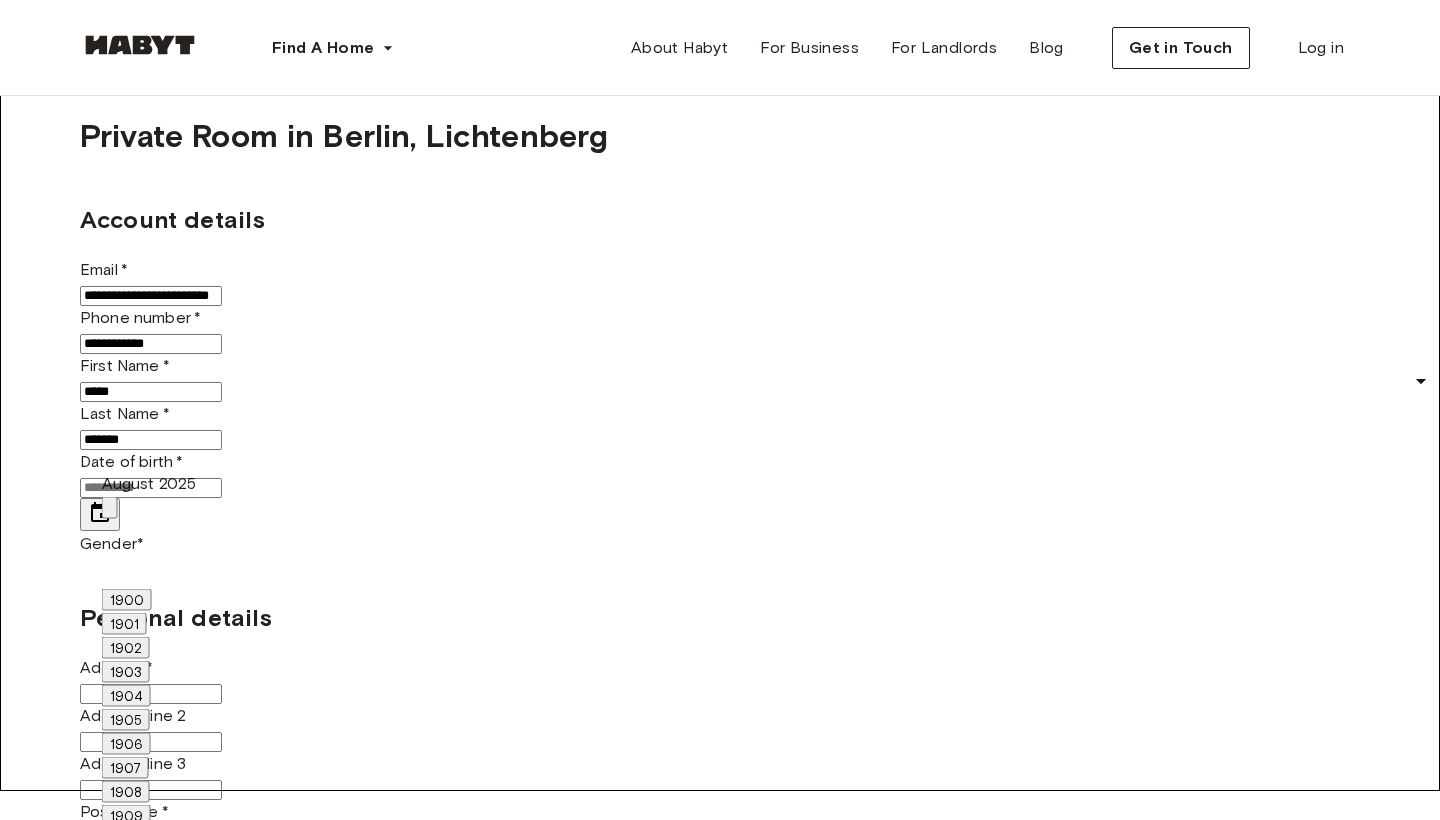 scroll, scrollTop: 1180, scrollLeft: 0, axis: vertical 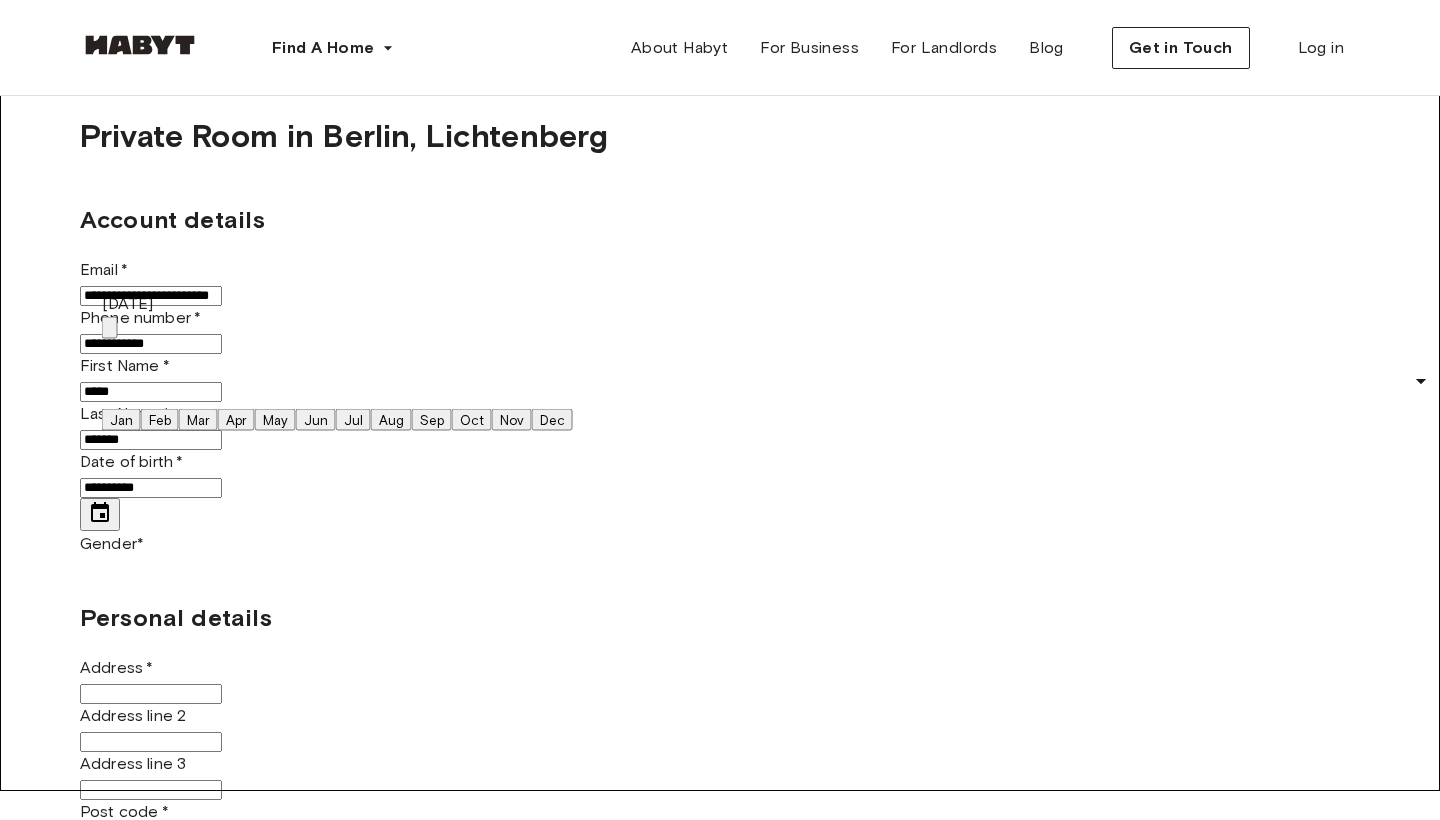click on "Feb" at bounding box center [160, 420] 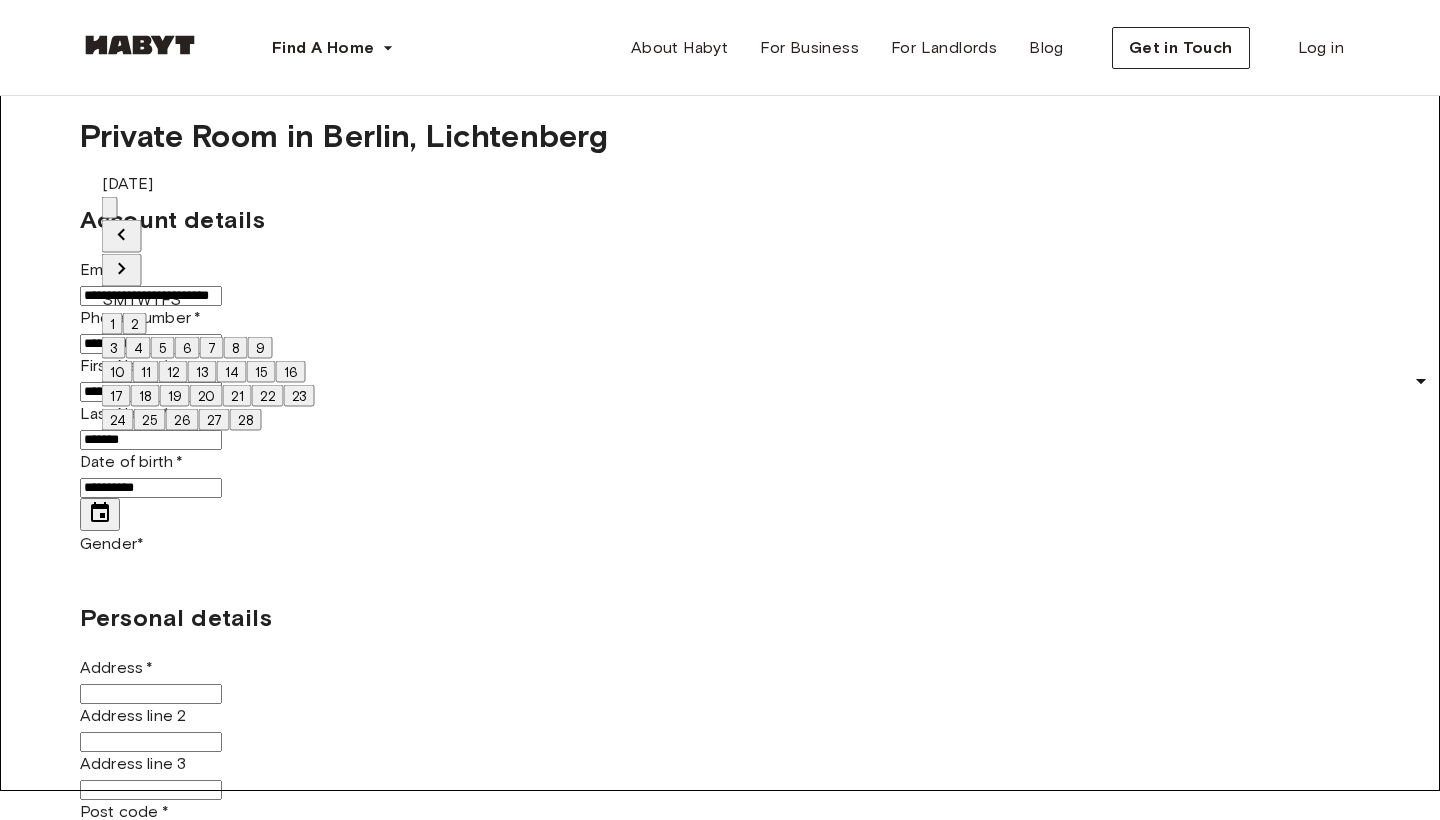 click on "21" at bounding box center [237, 396] 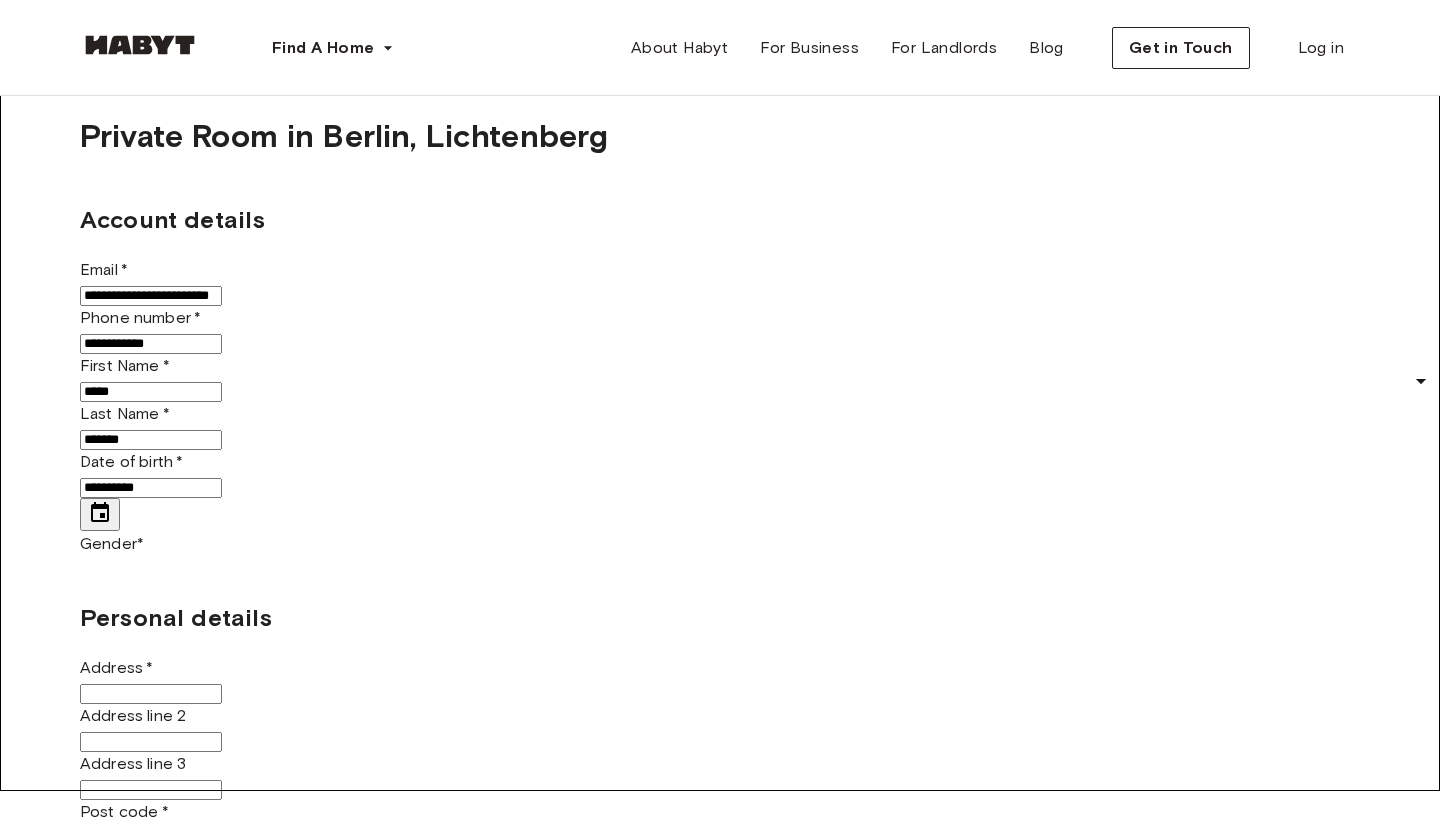 click on "**********" at bounding box center [720, 1231] 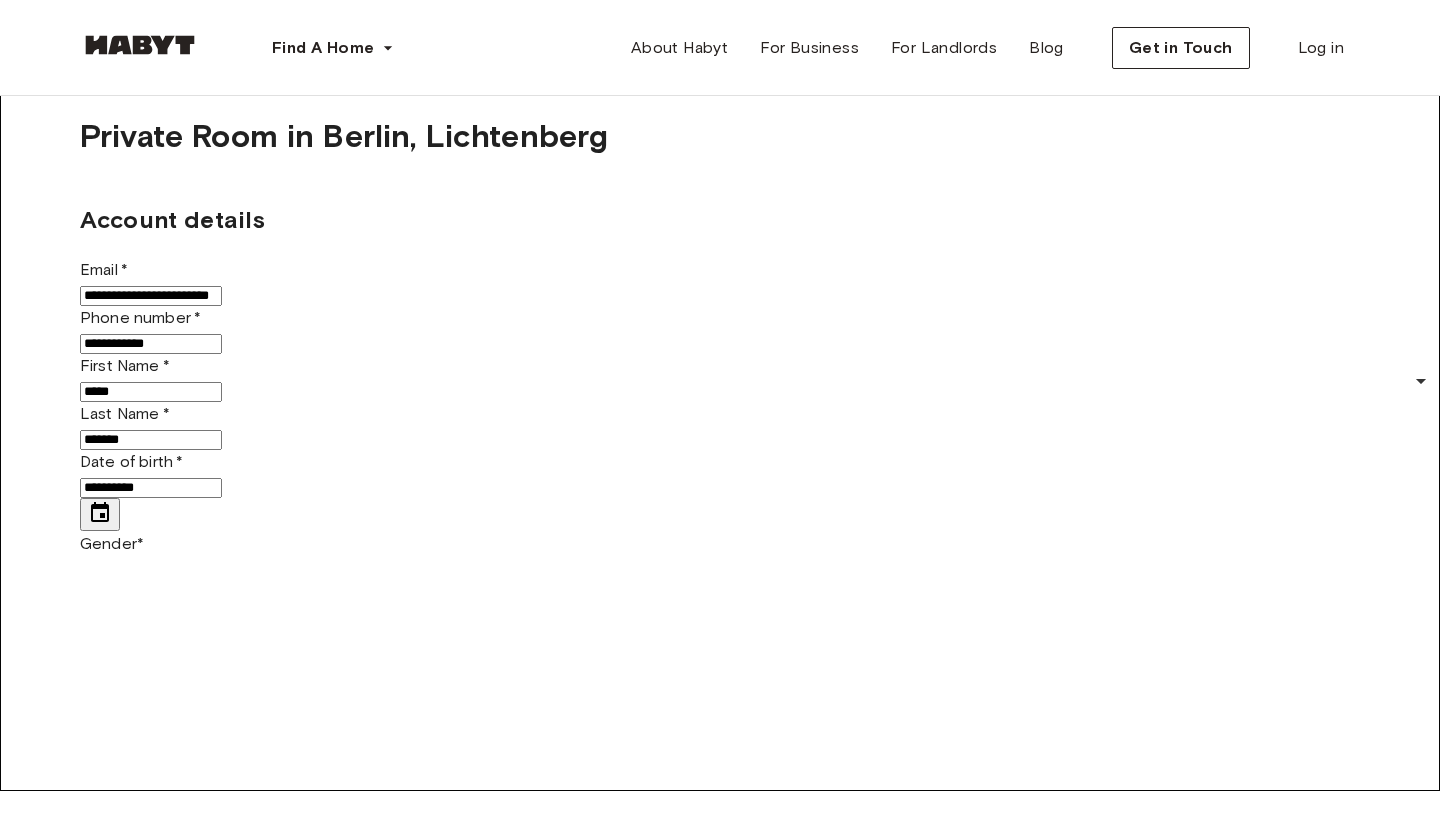 click on "Female" at bounding box center (740, 3830) 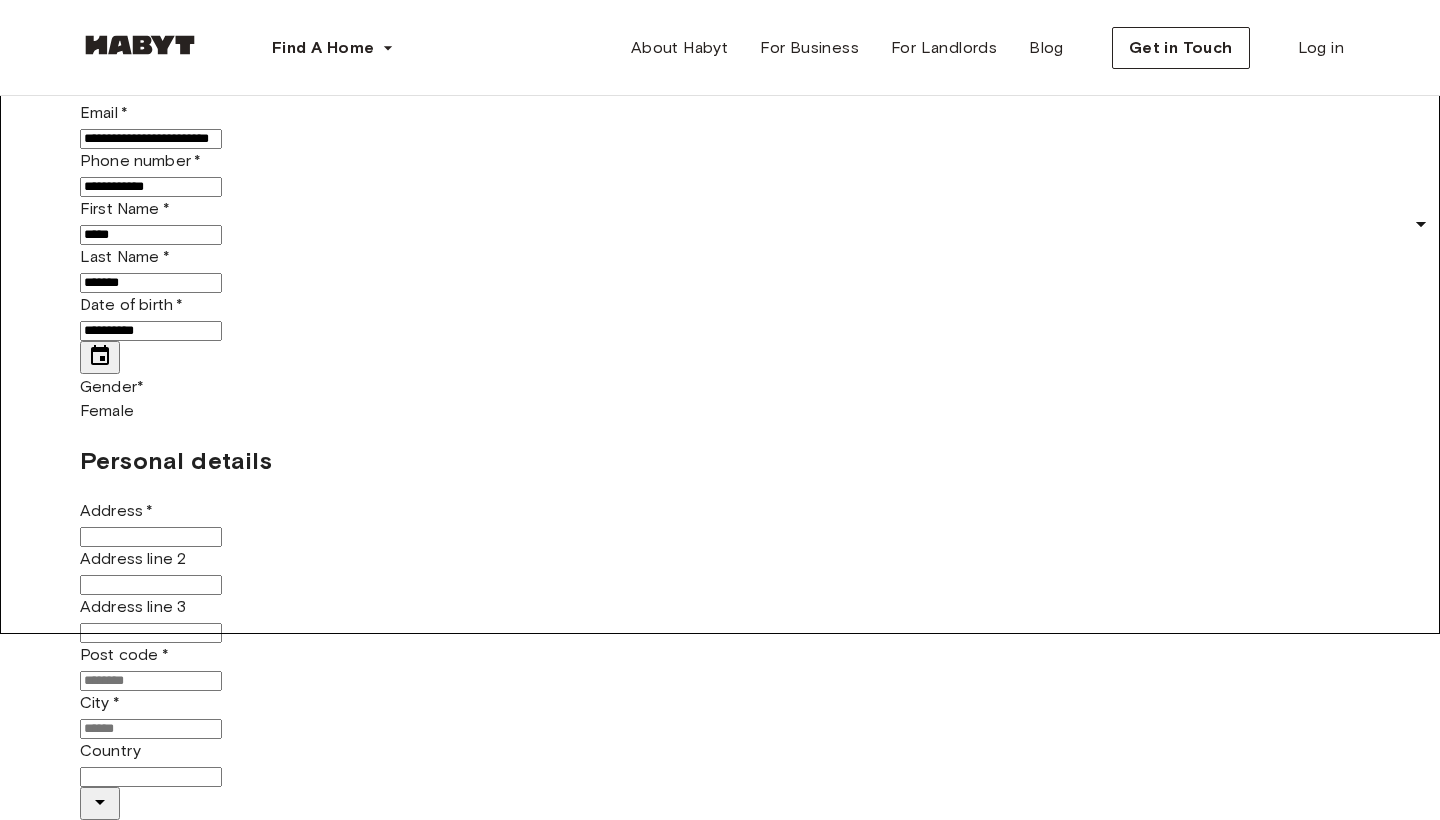 scroll, scrollTop: 193, scrollLeft: 0, axis: vertical 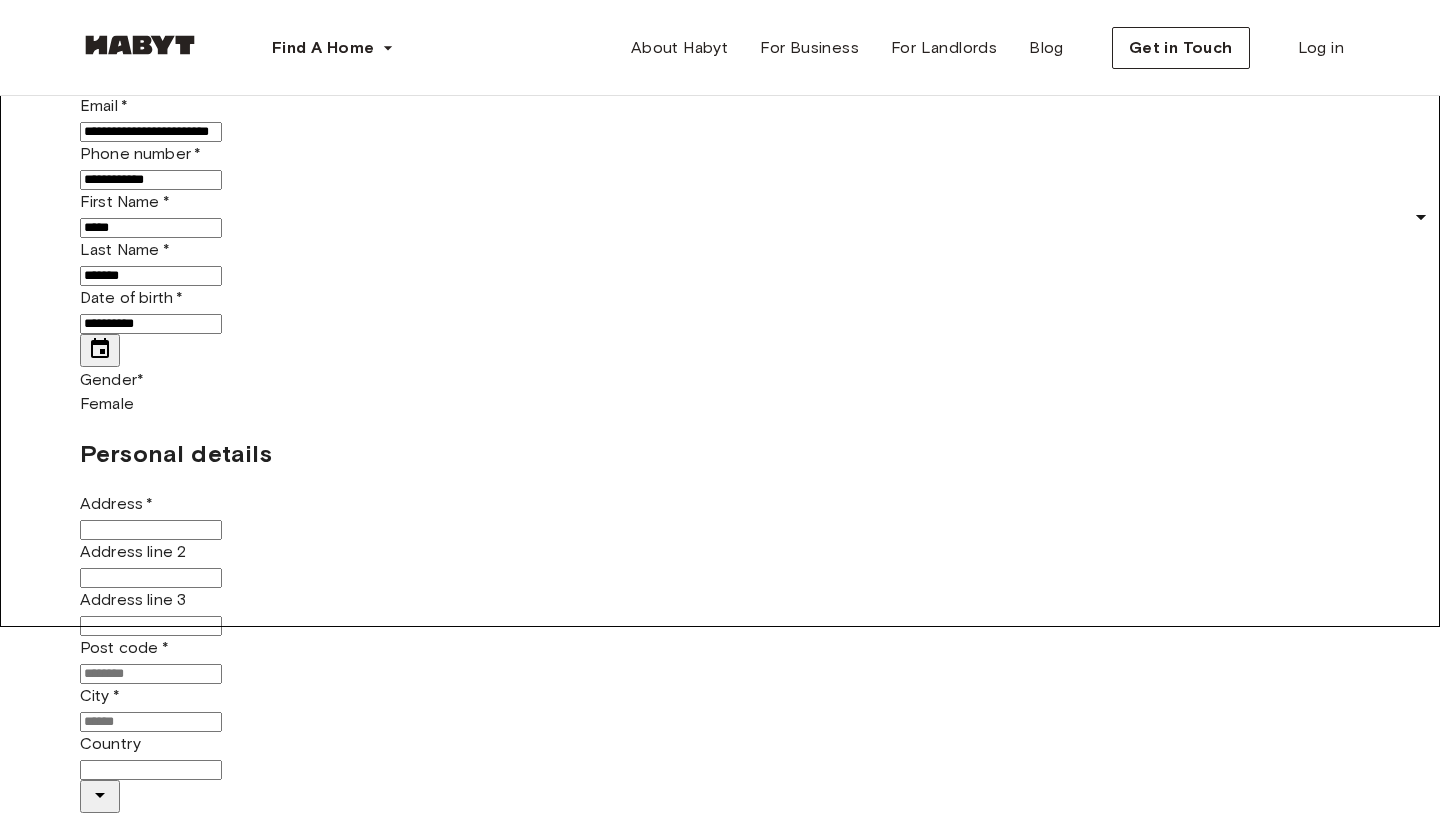 click on "**********" at bounding box center [720, 483] 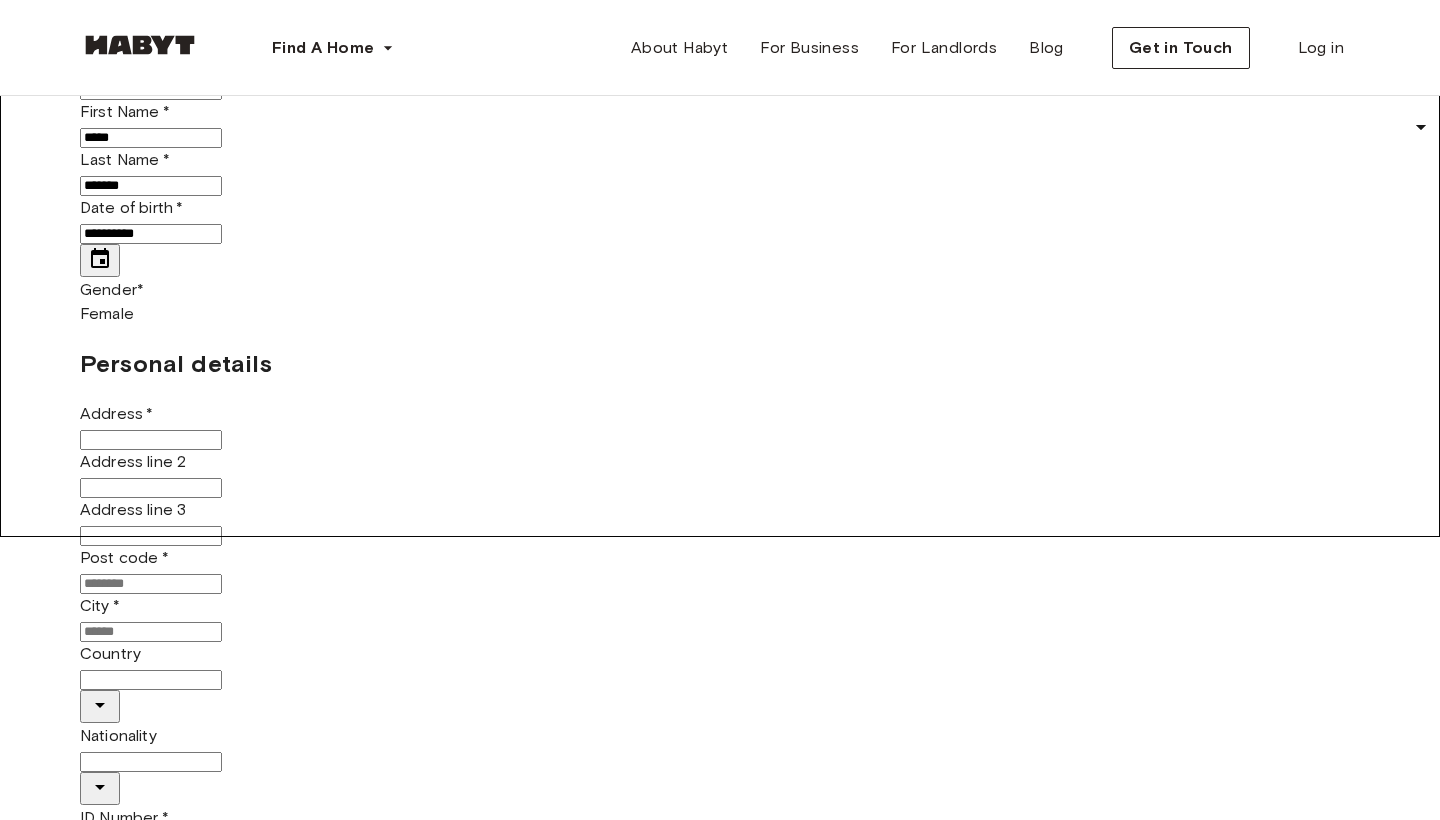 scroll, scrollTop: 284, scrollLeft: 0, axis: vertical 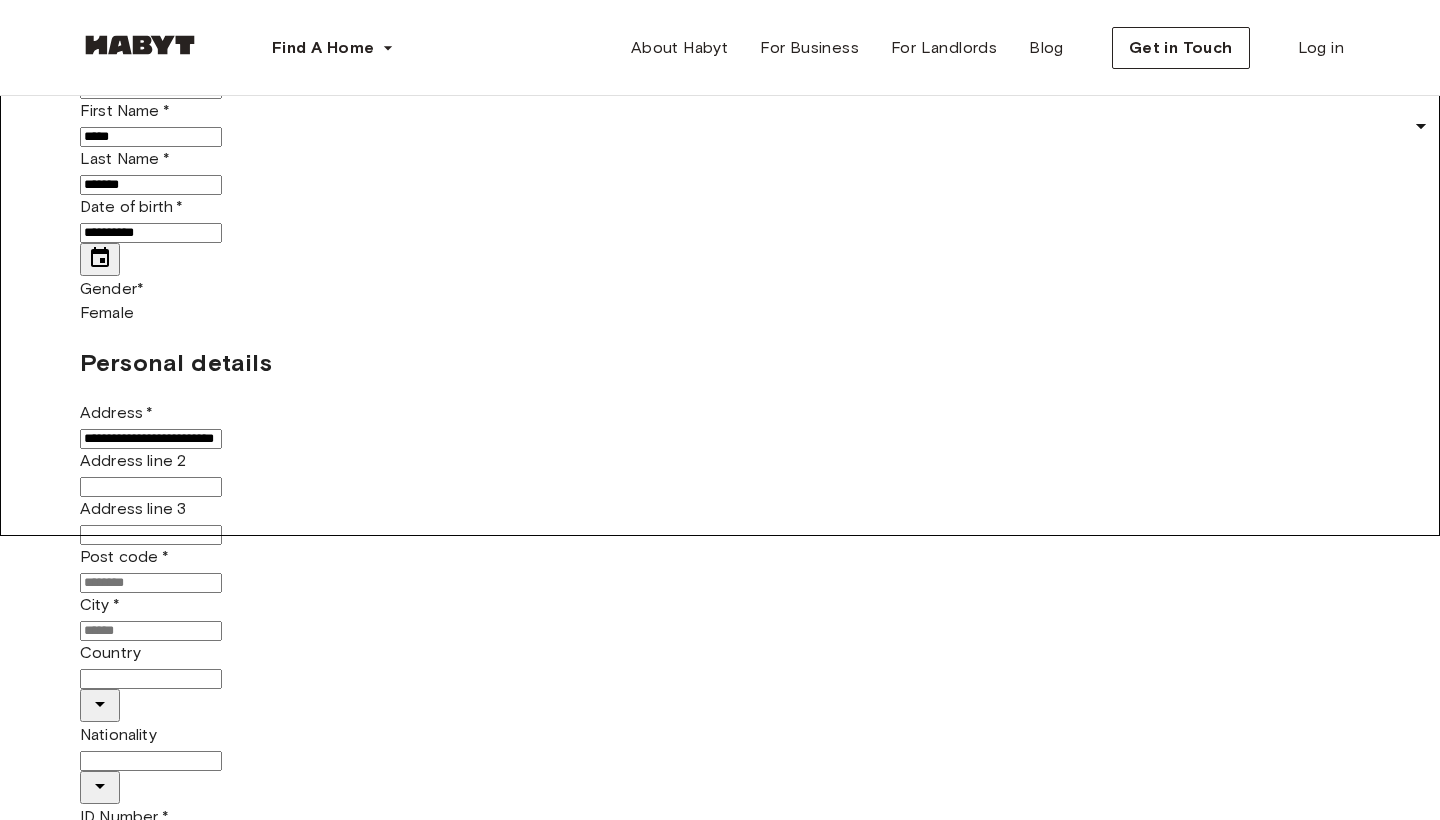 type on "**********" 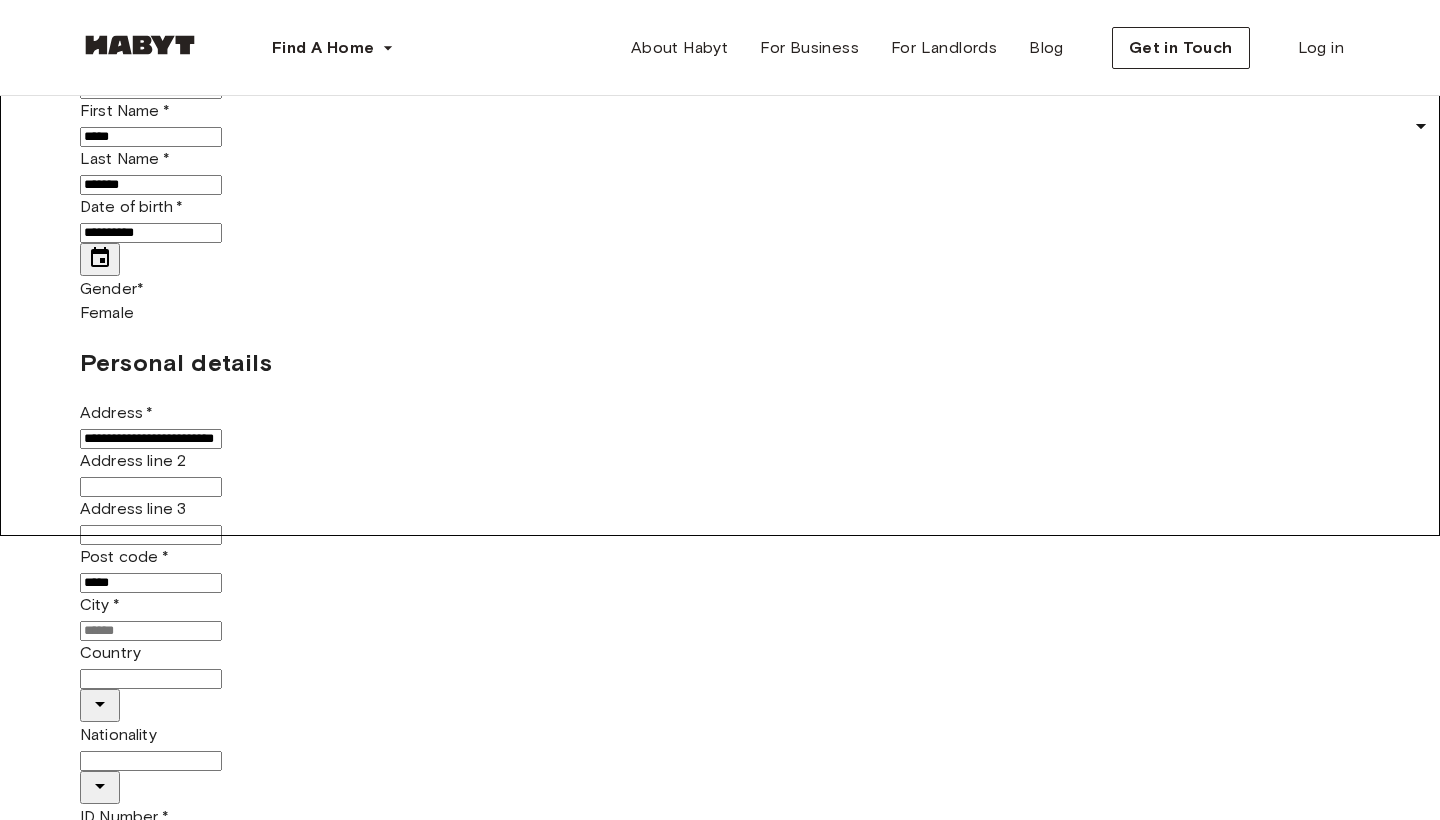 type on "*****" 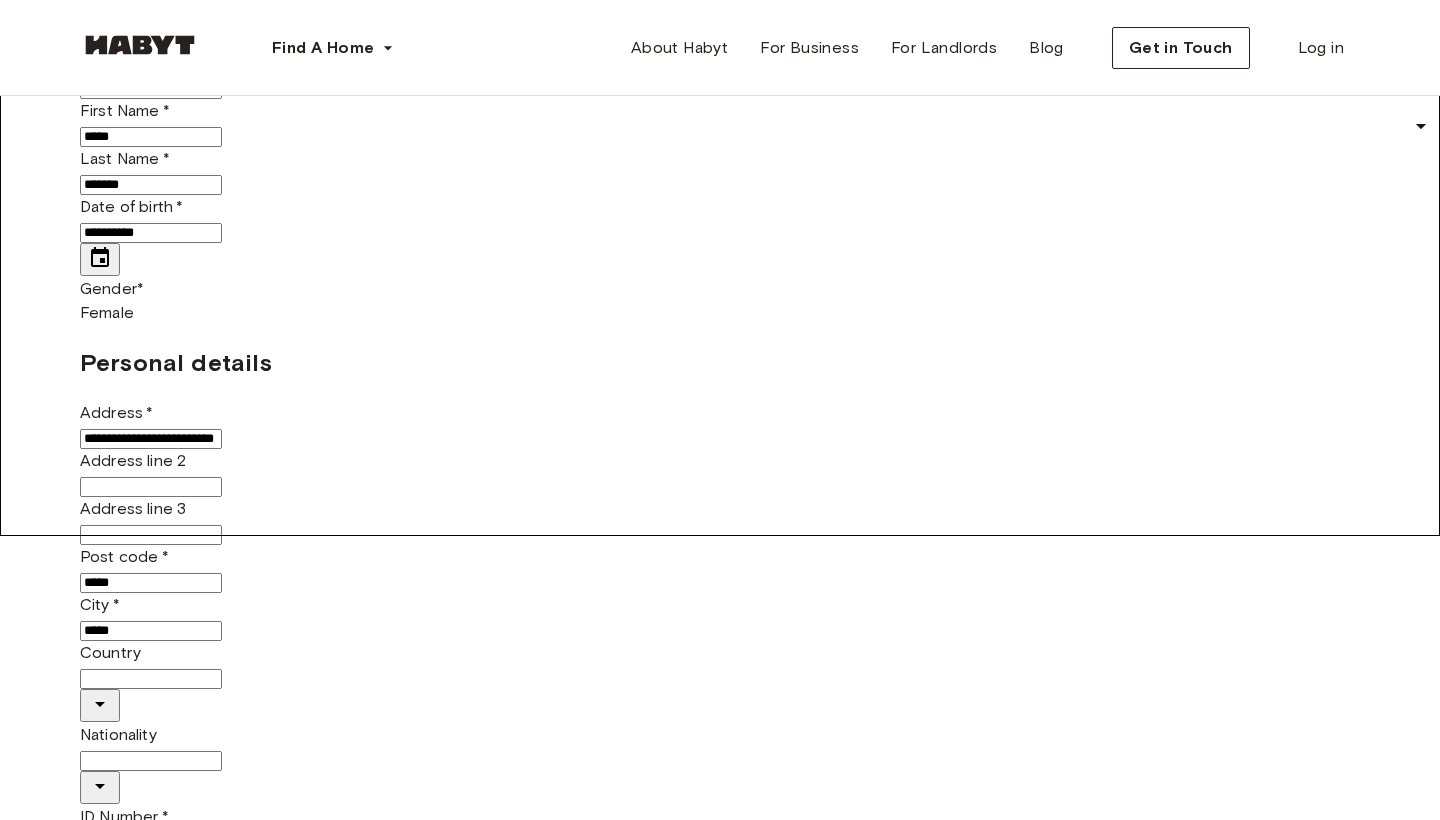 type on "*****" 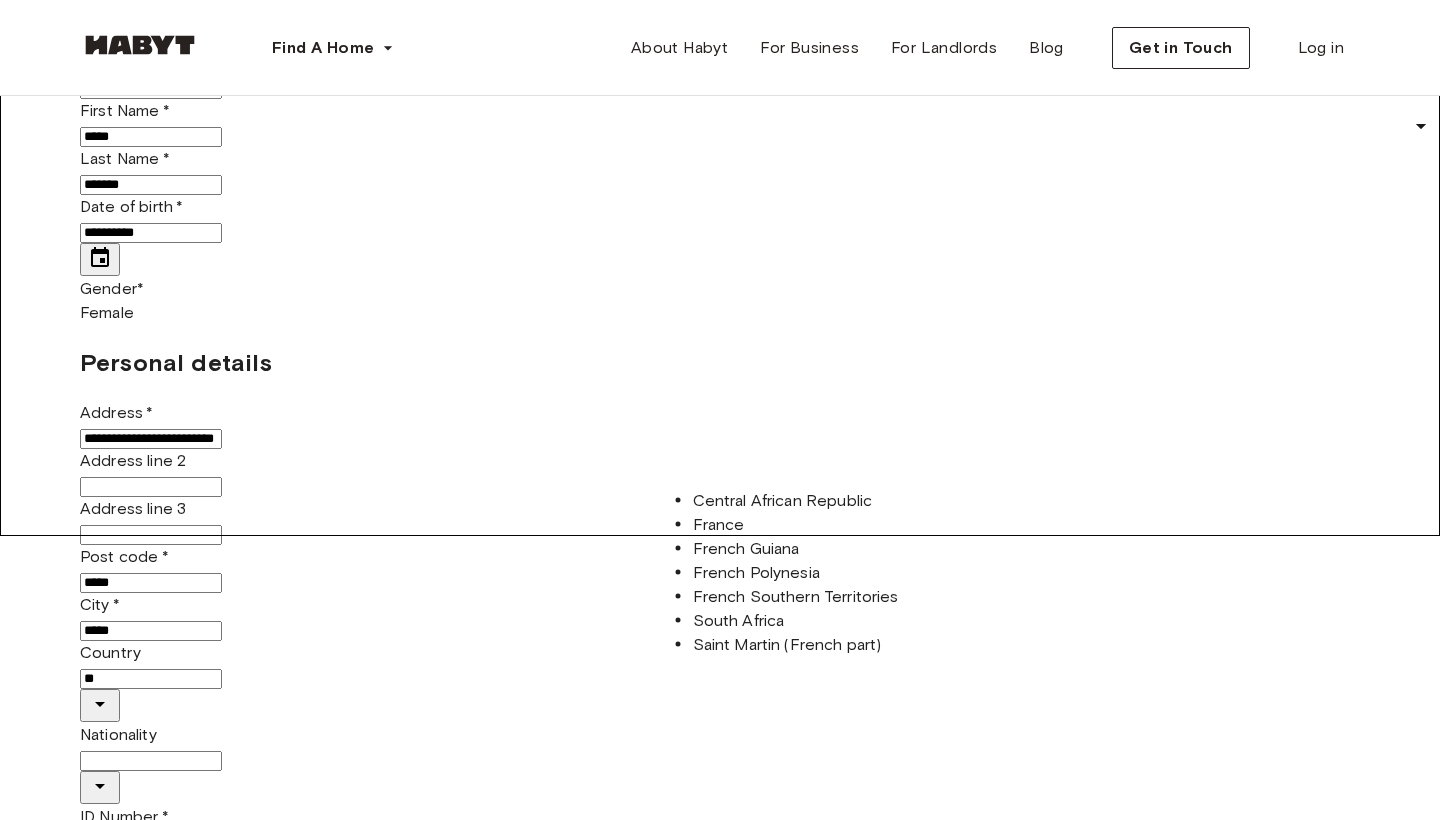 click on "France" at bounding box center (808, 525) 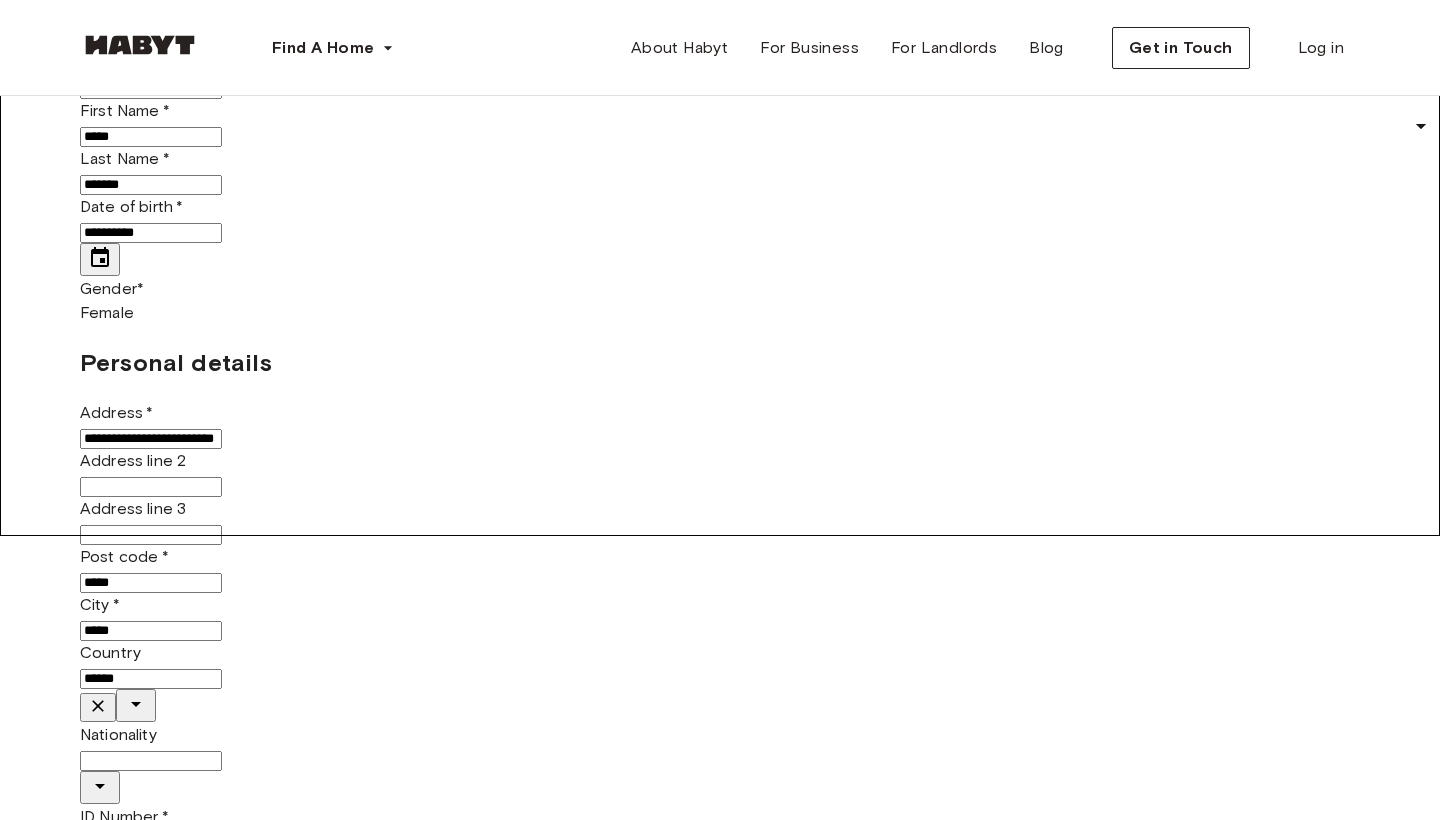 click on "Locations Europe Amsterdam Berlin Frankfurt Hamburg Lisbon Madrid Milan Modena Paris Turin Munich Rotterdam Stuttgart Dusseldorf Cologne Zurich The Hague Graz Brussels Leipzig Asia Hong Kong Singapore Seoul Phuket Tokyo Company About Habyt Help Center Blog Careers Terms Imprint Privacy Press Community For Business For Landlords Universities Corporates" at bounding box center (720, 1634) 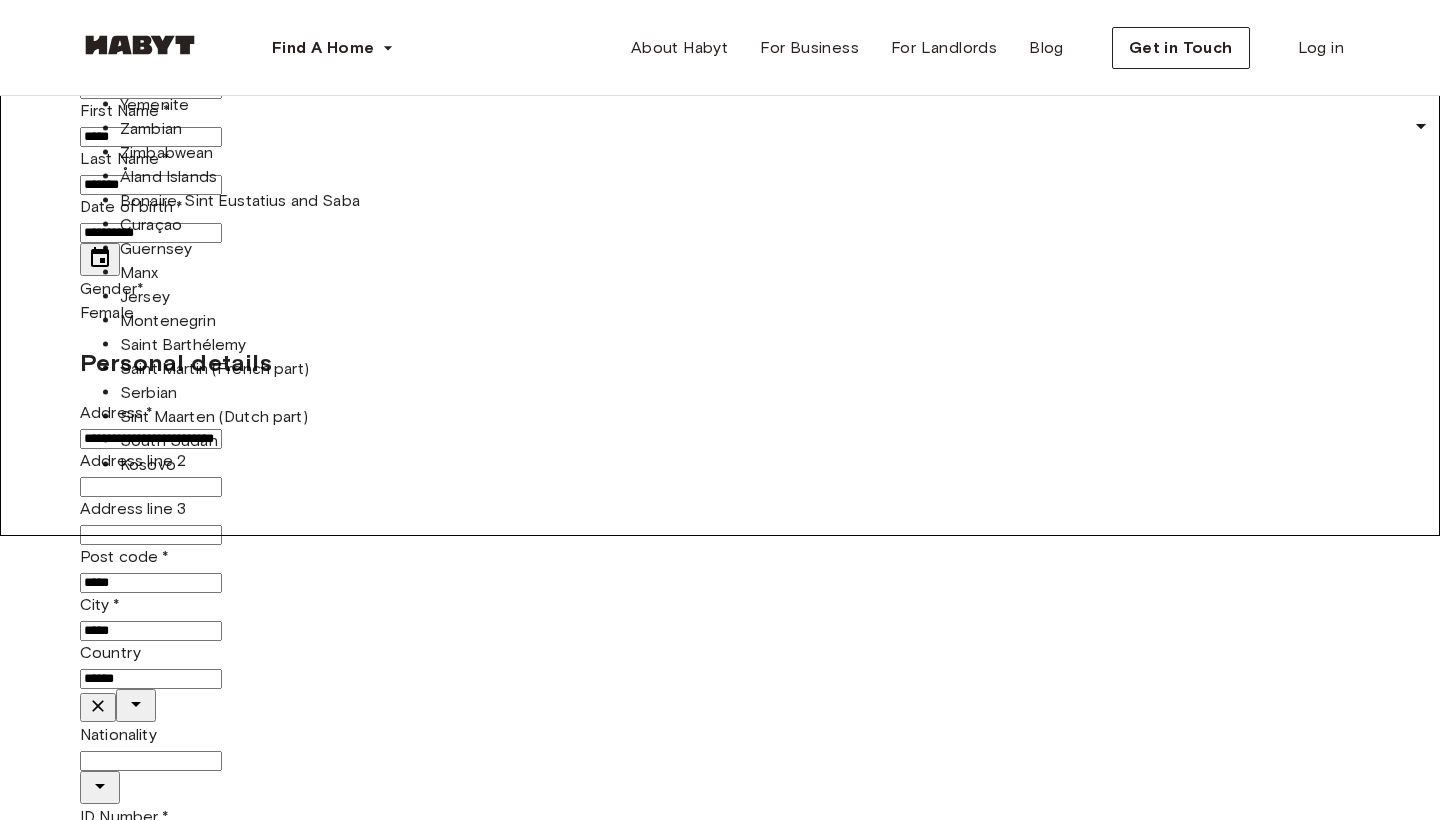 click on "Nationality" at bounding box center [151, 761] 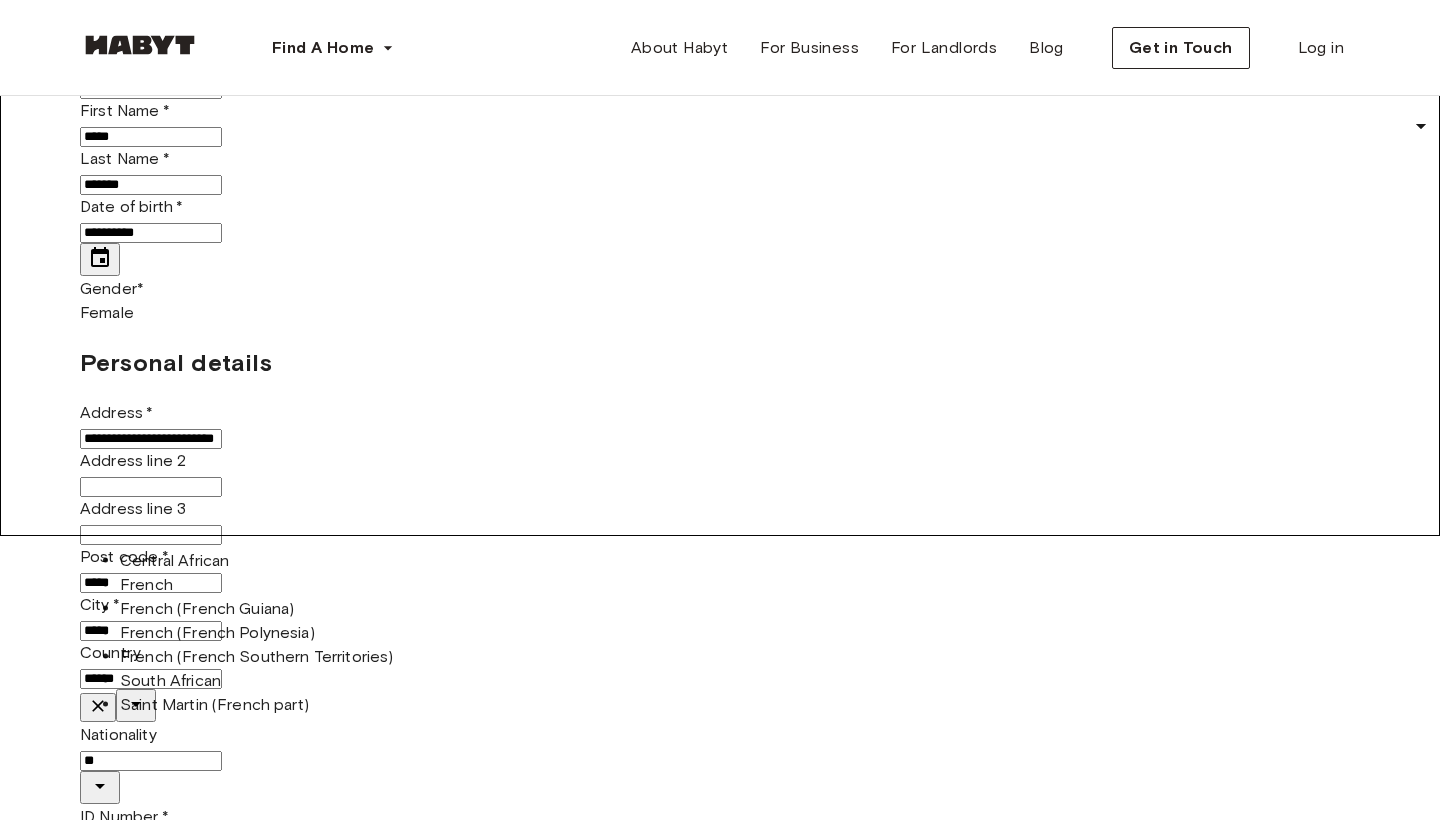 click on "French" at bounding box center (306, 585) 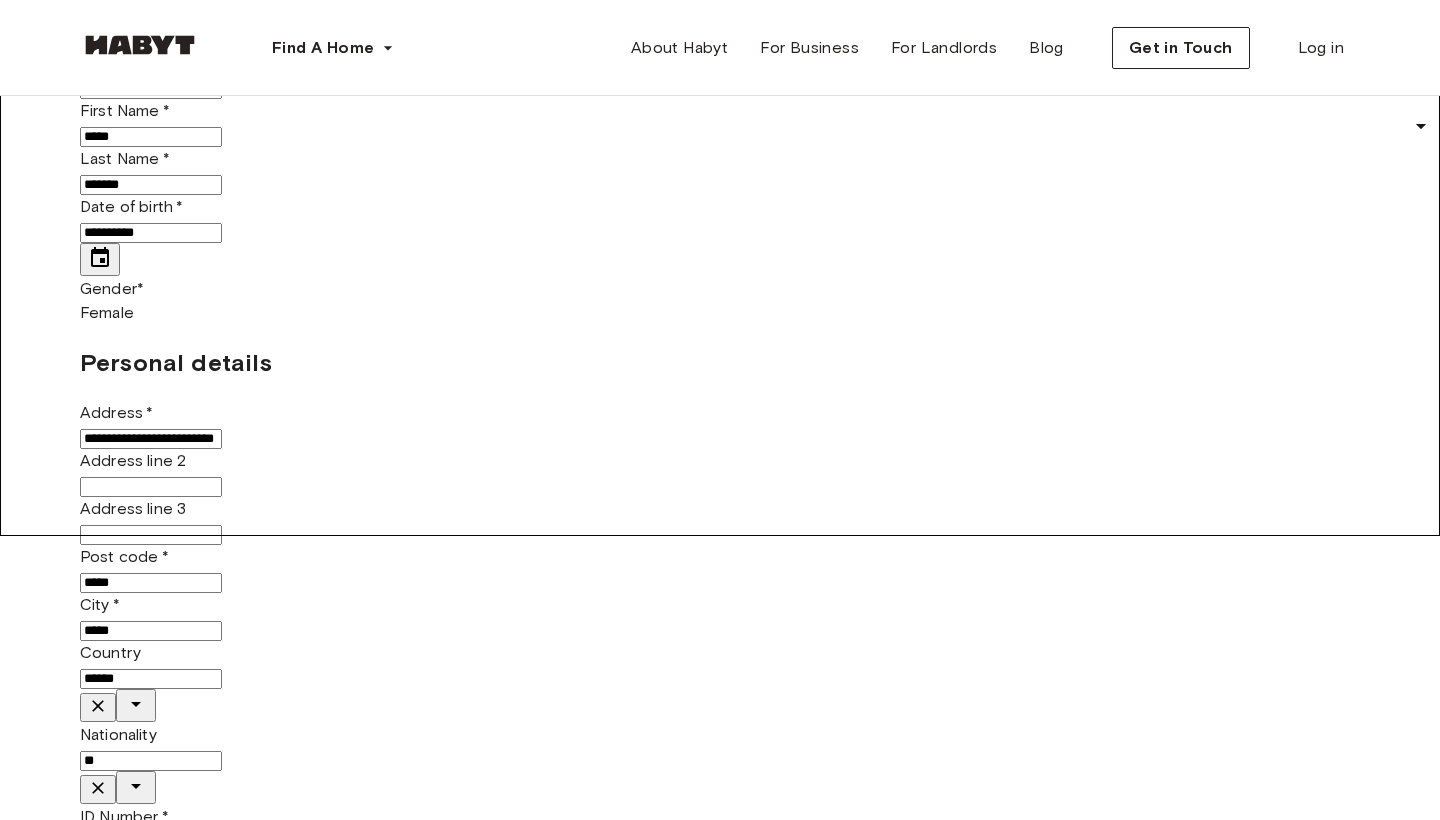 type on "******" 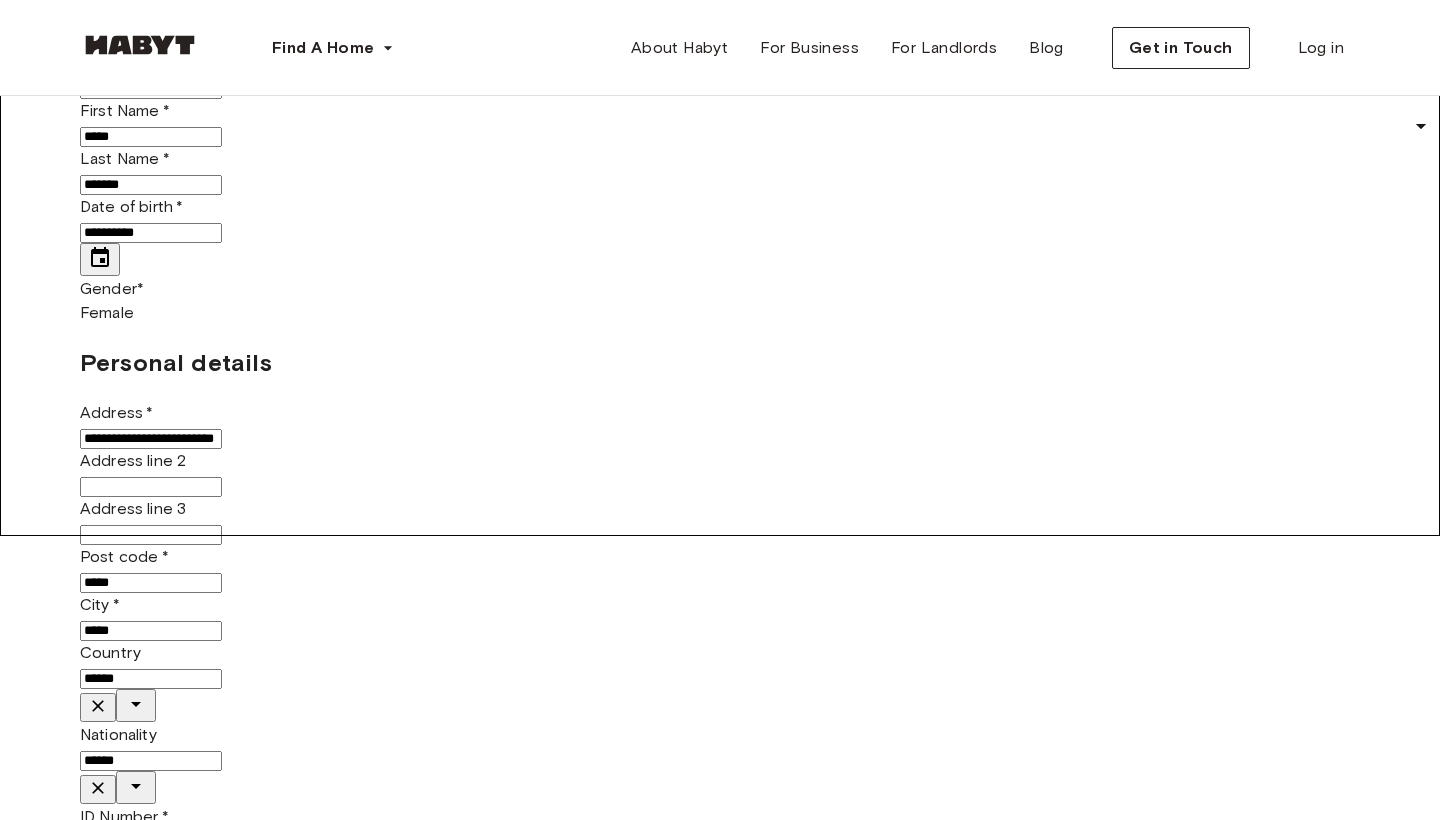 click on "ID Number   *" at bounding box center [151, 843] 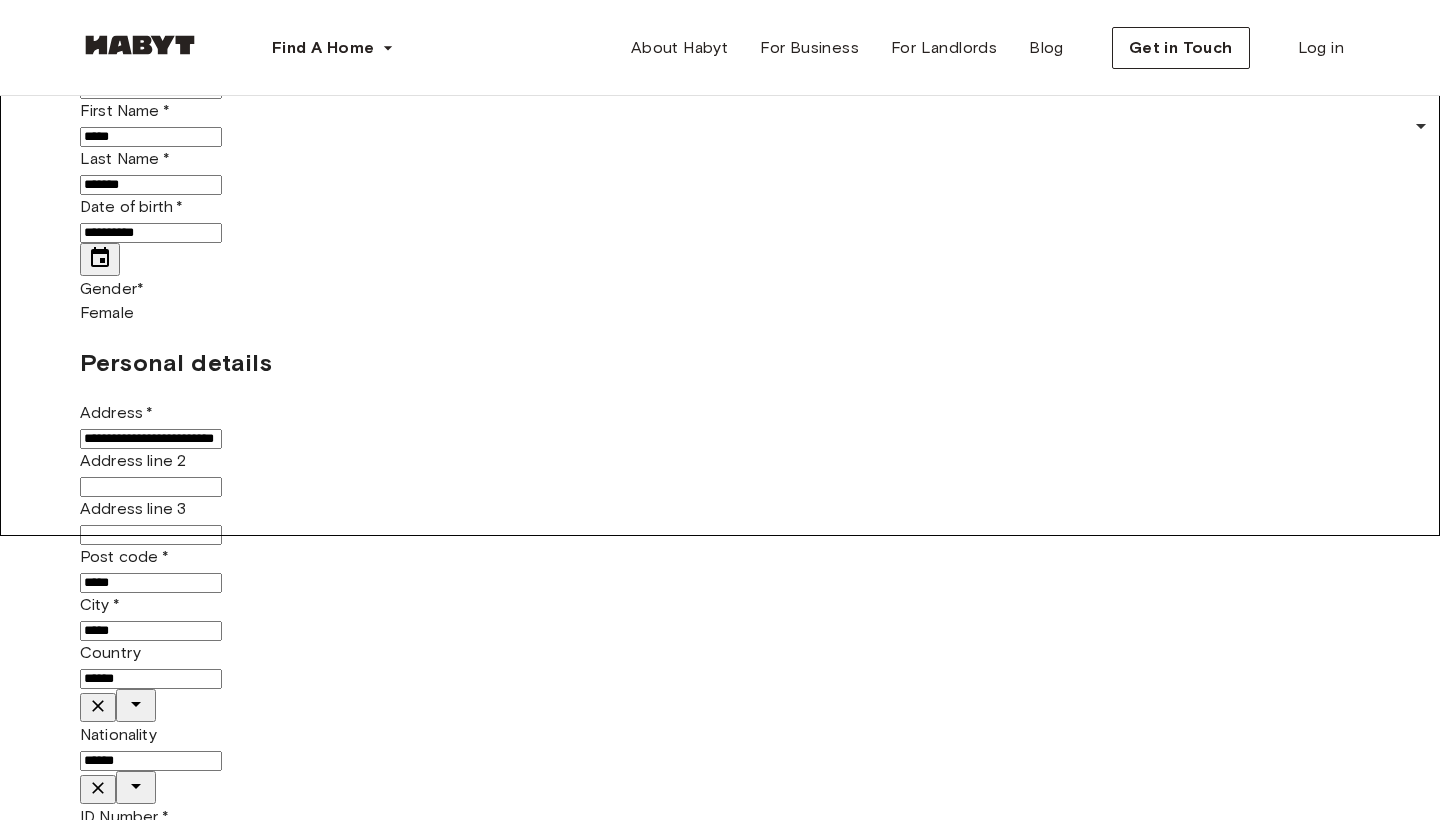 click on "Employed" at bounding box center [740, 3551] 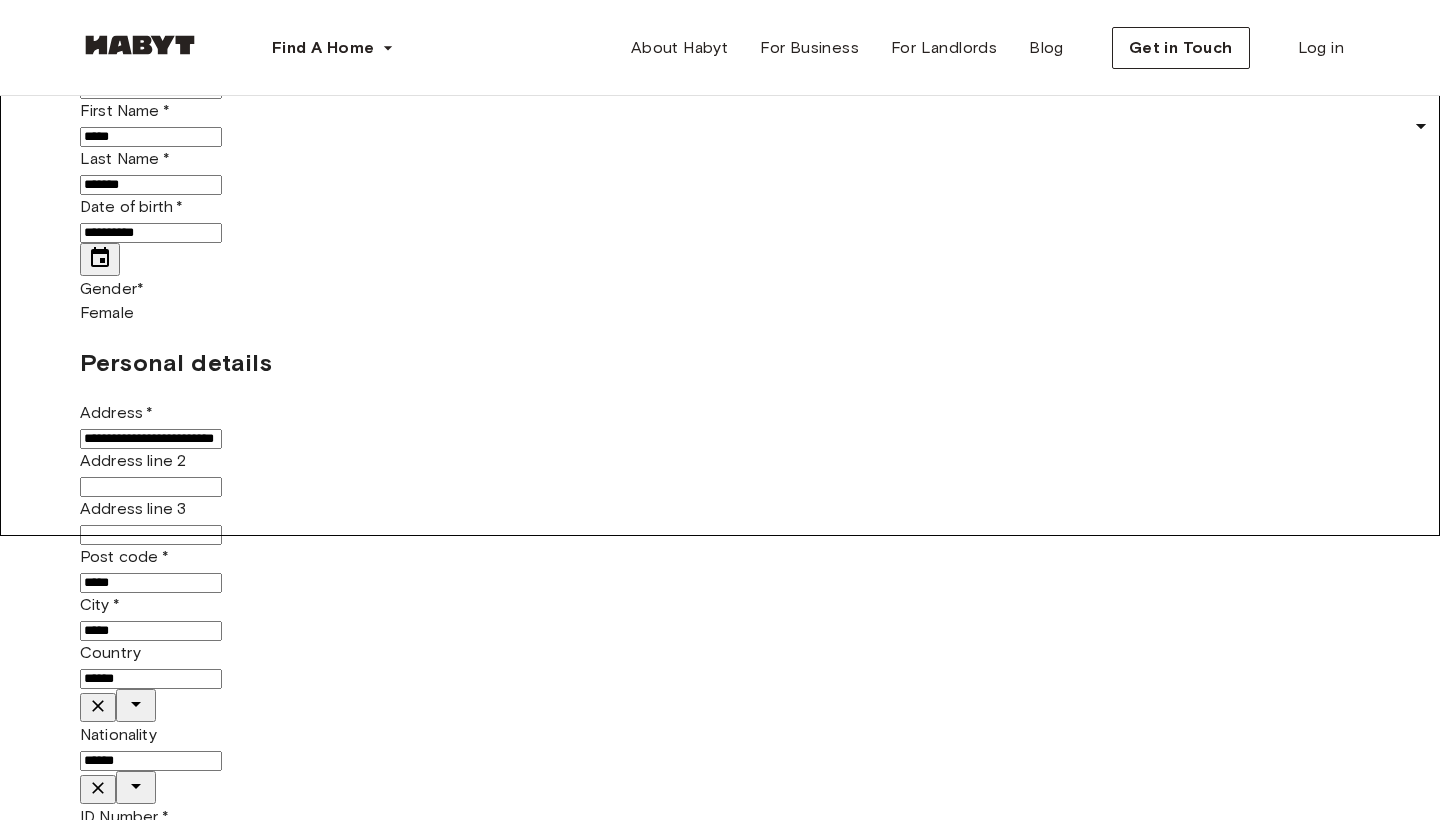 click on "**********" at bounding box center (720, 976) 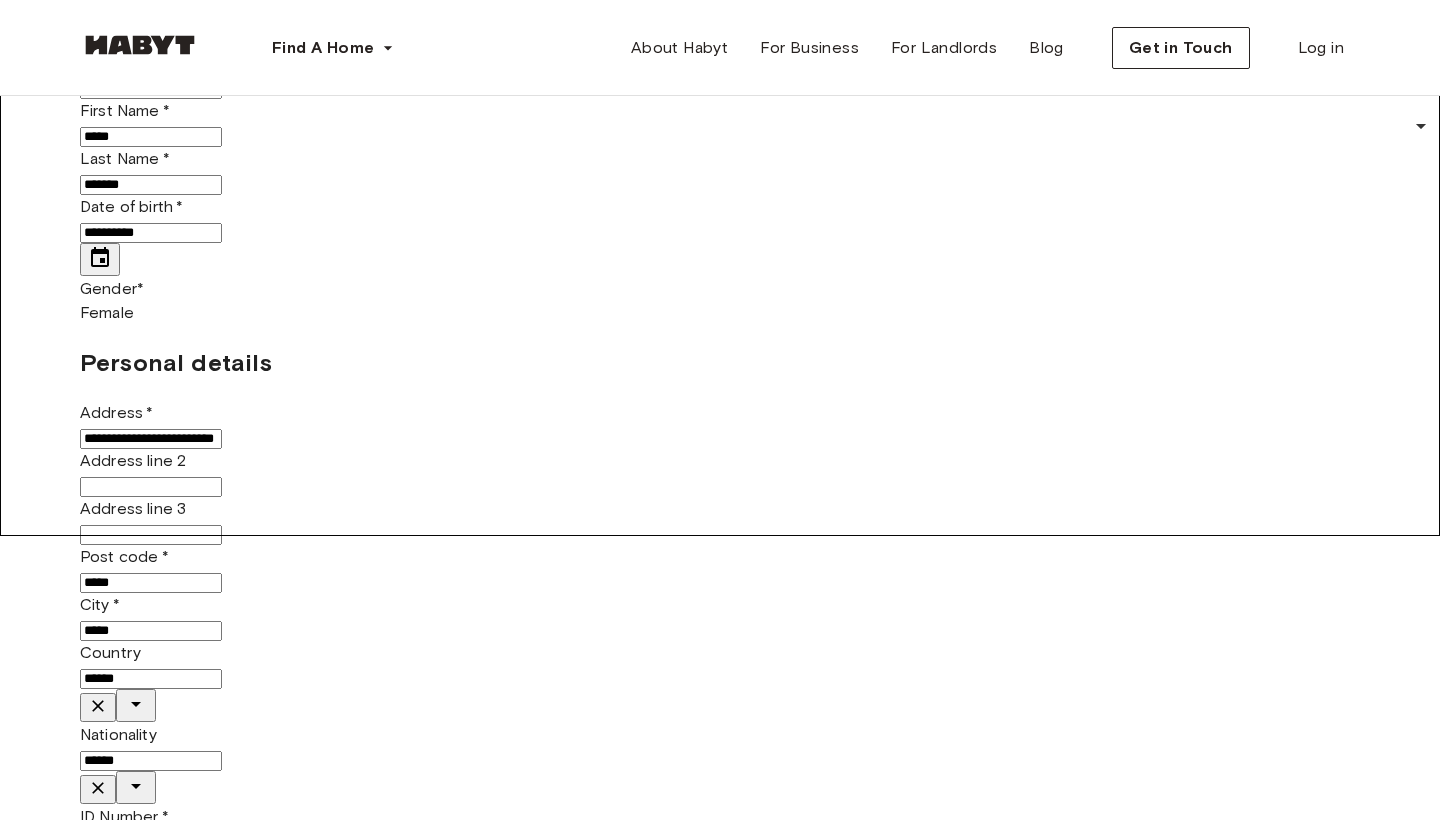 click on "2500 - 5000" at bounding box center [740, 3599] 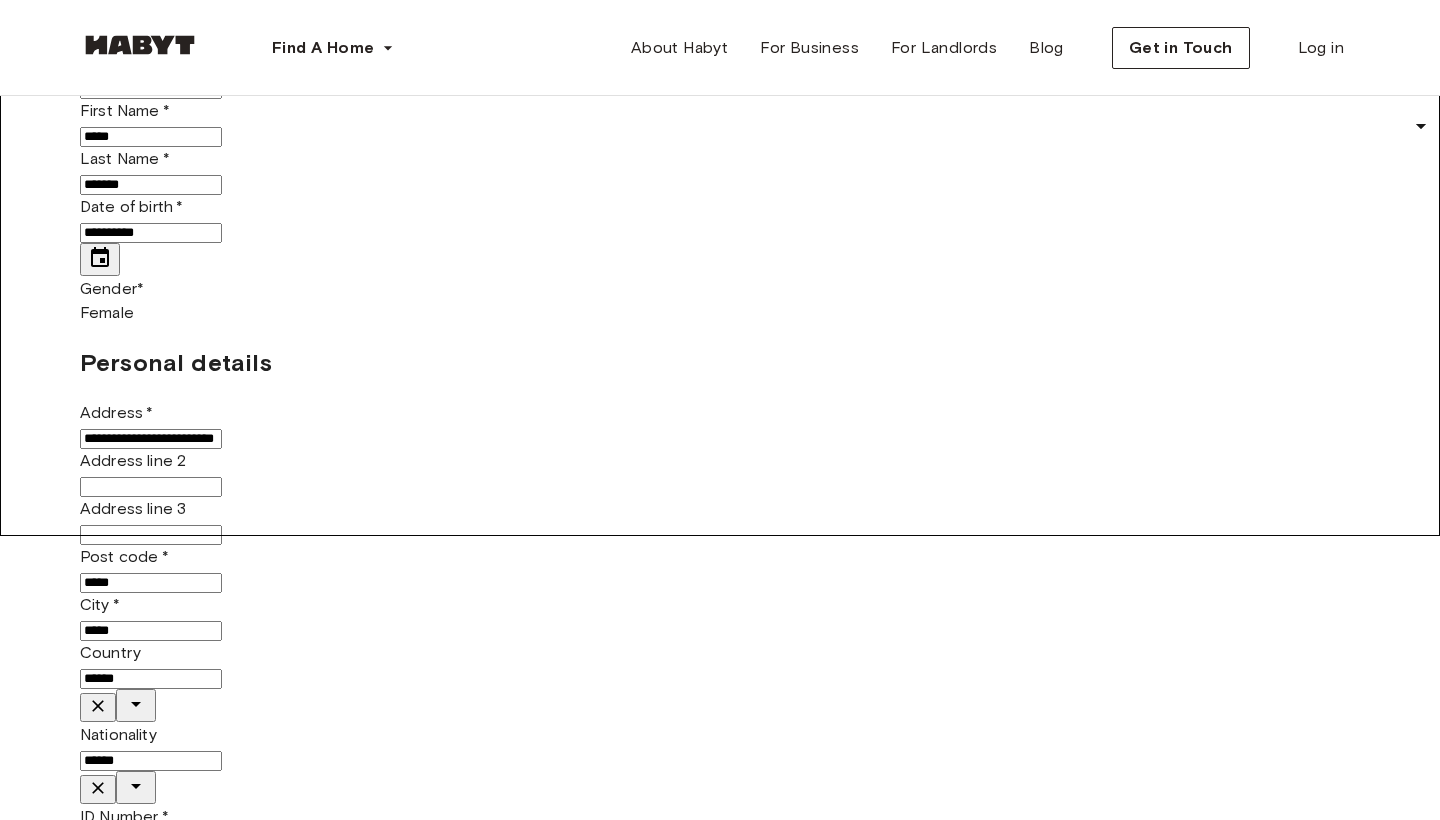 click on "Confirm Application" at bounding box center [148, 1289] 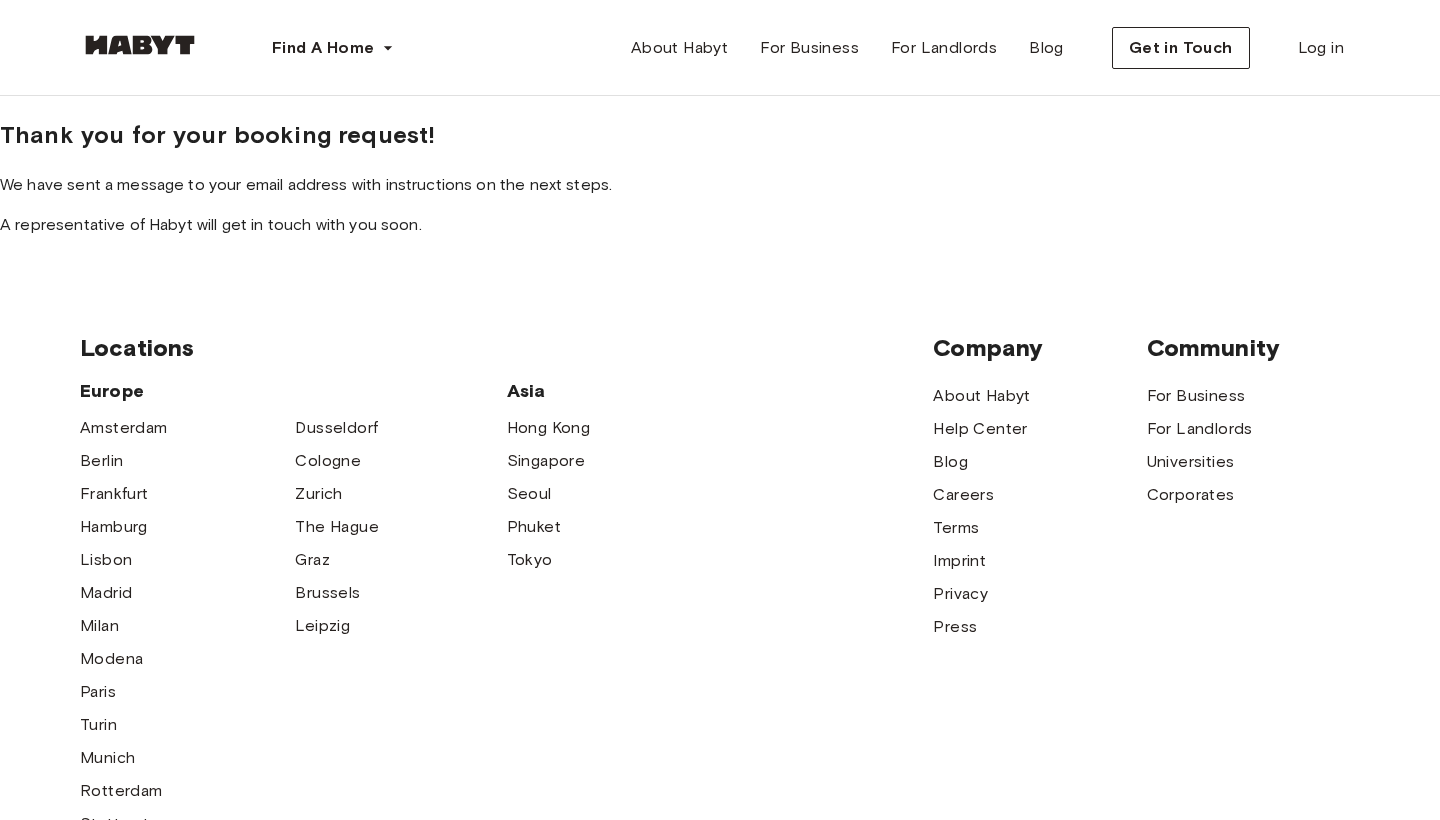 scroll, scrollTop: 4, scrollLeft: 0, axis: vertical 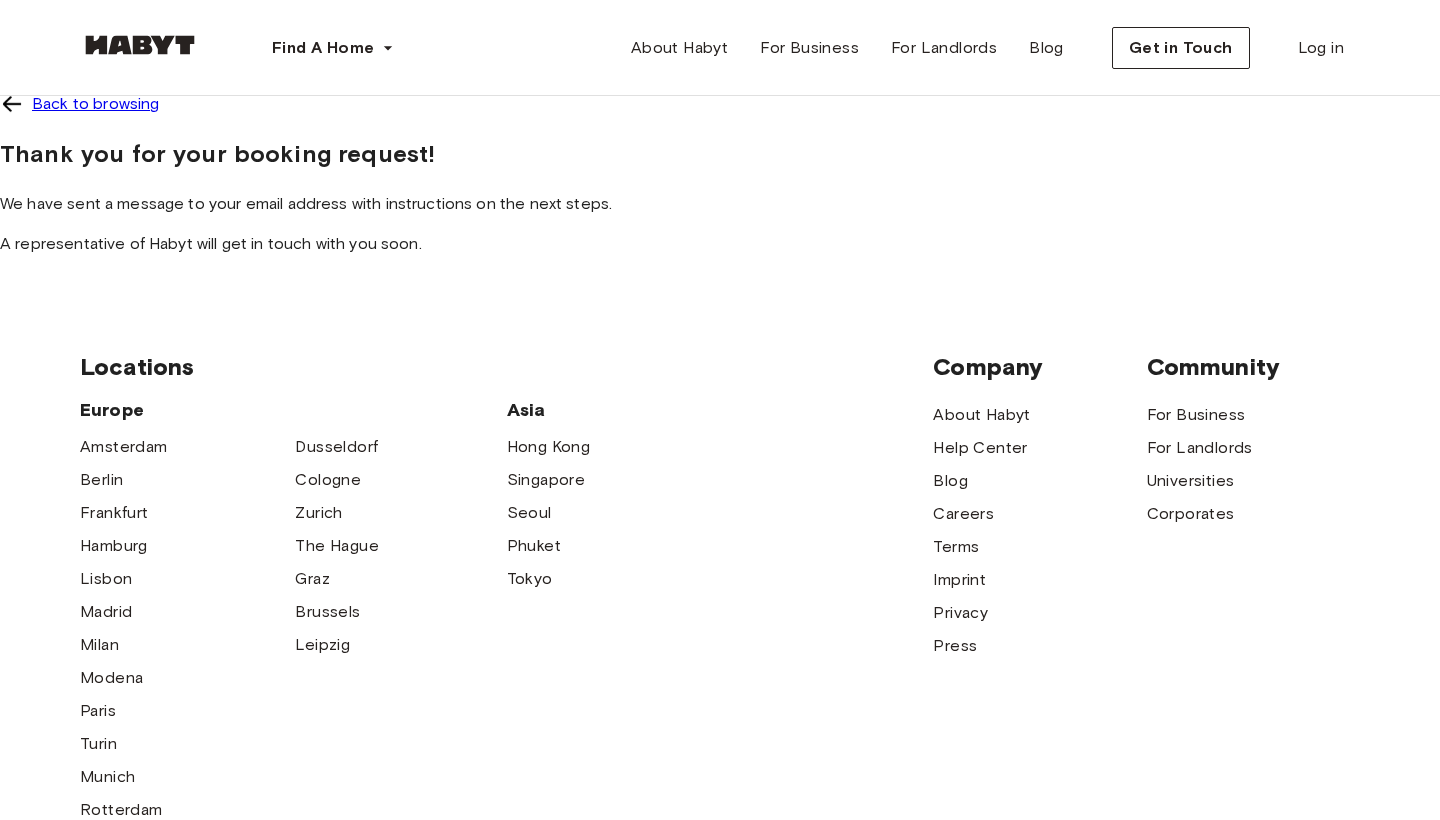 click at bounding box center (12, 104) 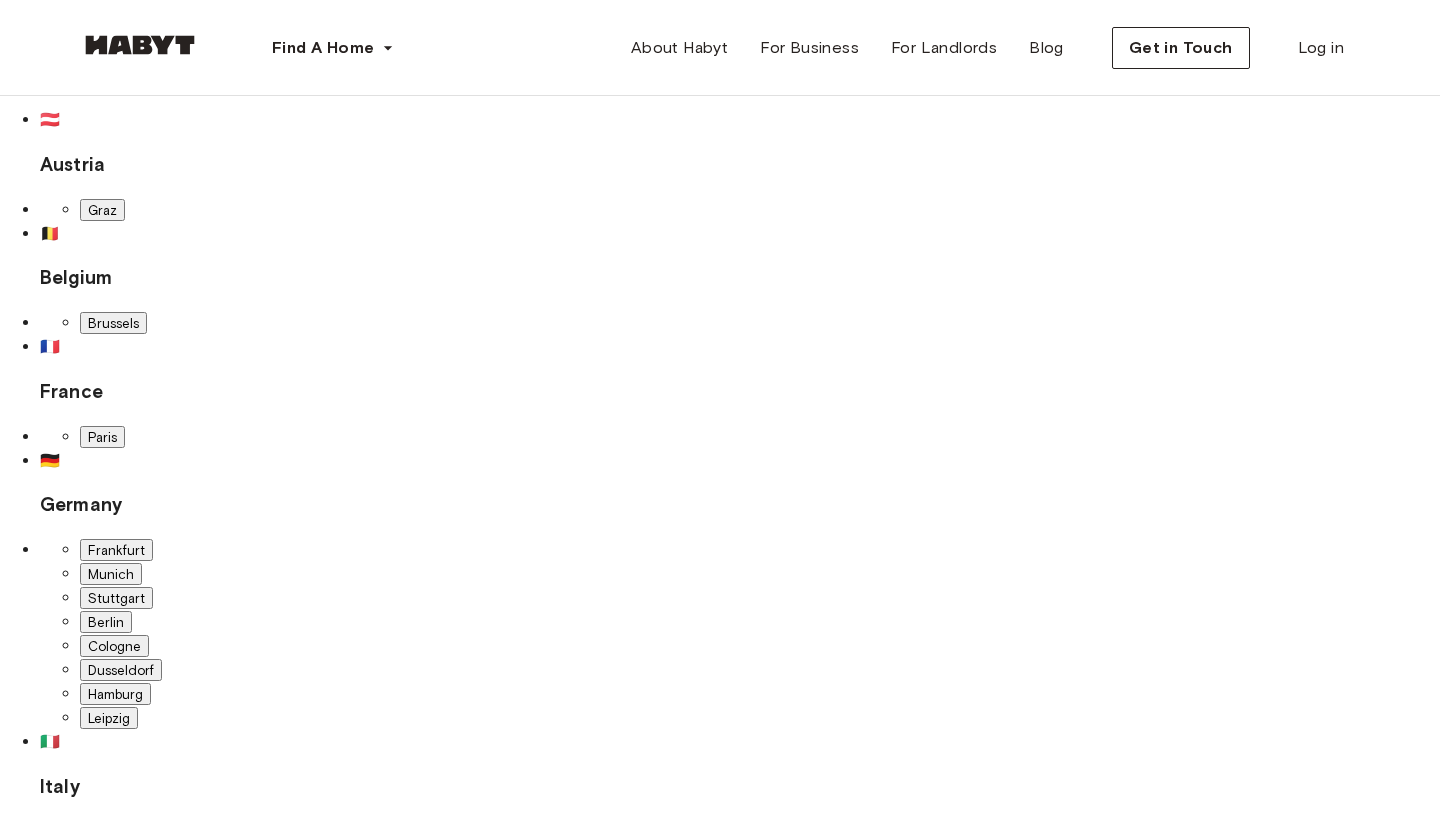 scroll, scrollTop: 0, scrollLeft: 0, axis: both 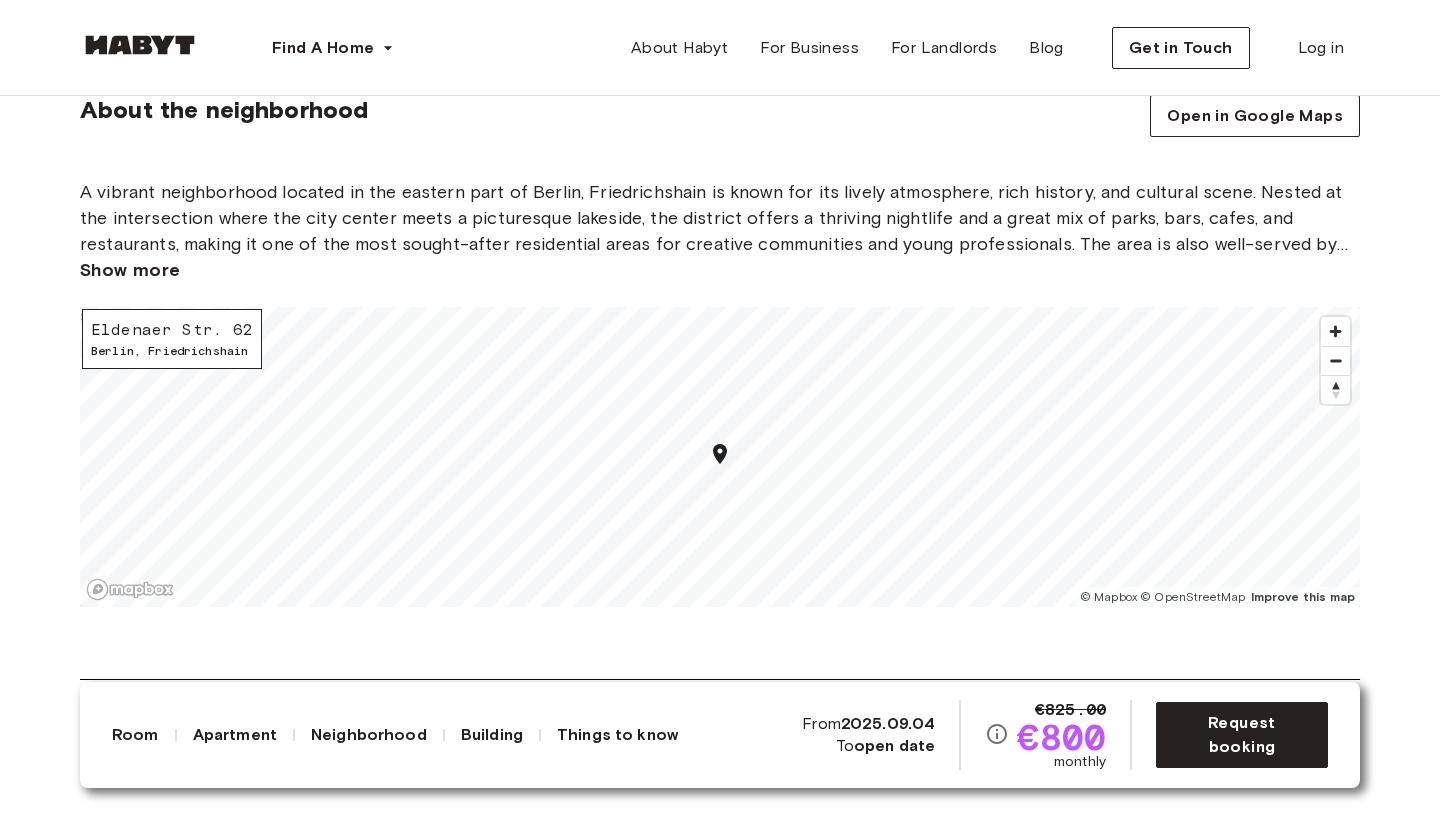 click on "Show more" at bounding box center [130, 270] 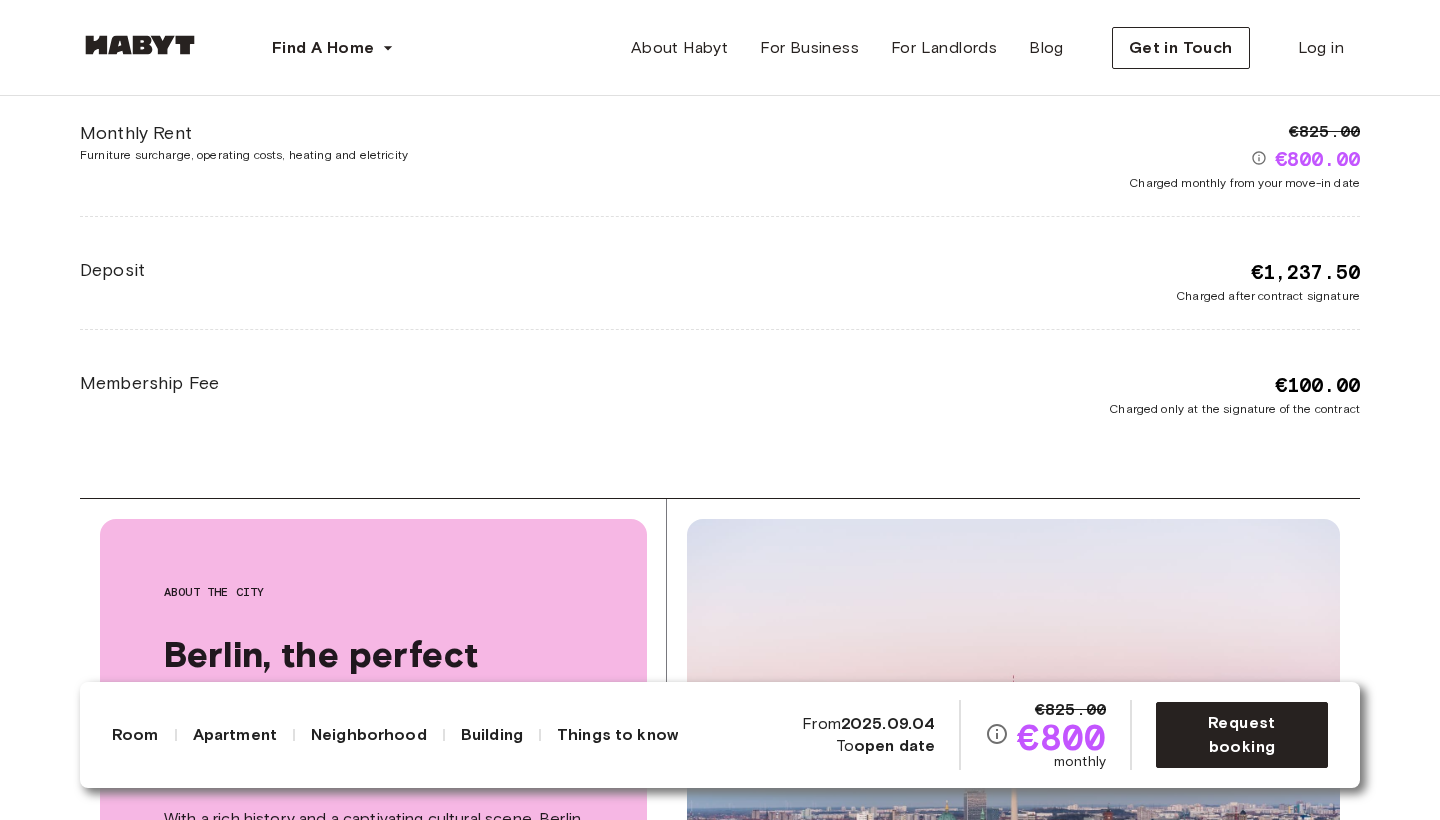 scroll, scrollTop: 3552, scrollLeft: 0, axis: vertical 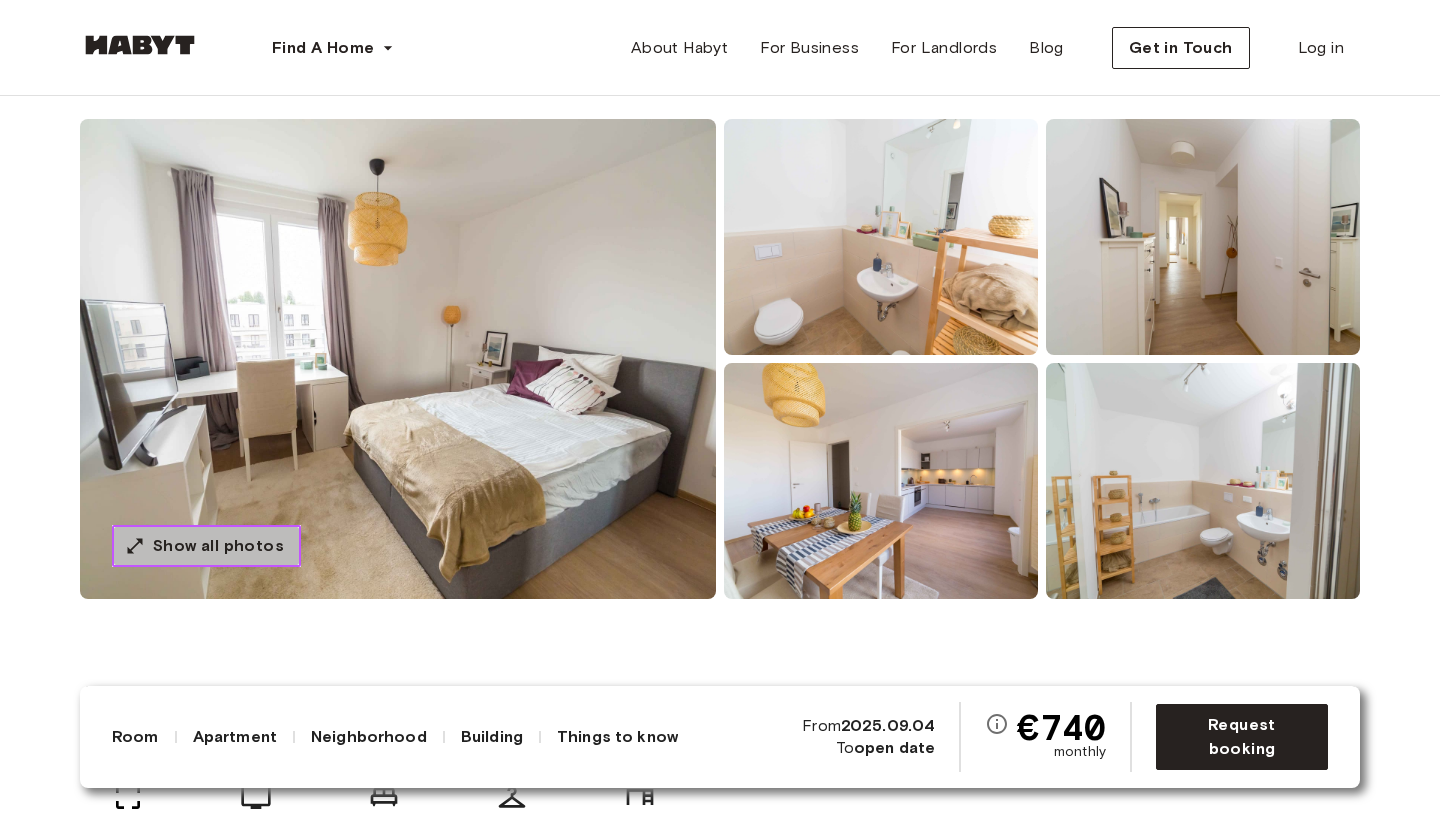 click on "Show all photos" at bounding box center [218, 546] 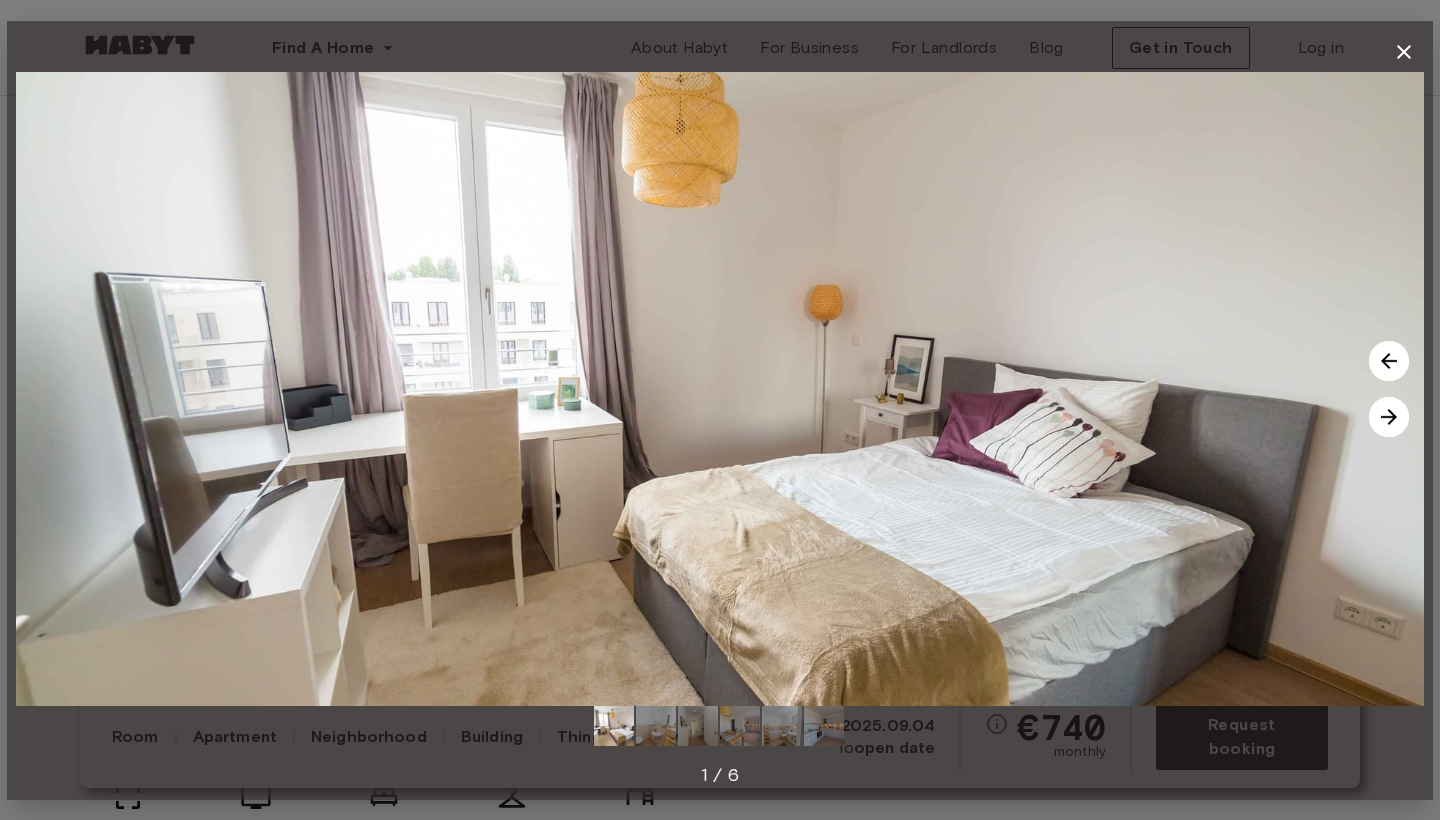 click at bounding box center [1389, 417] 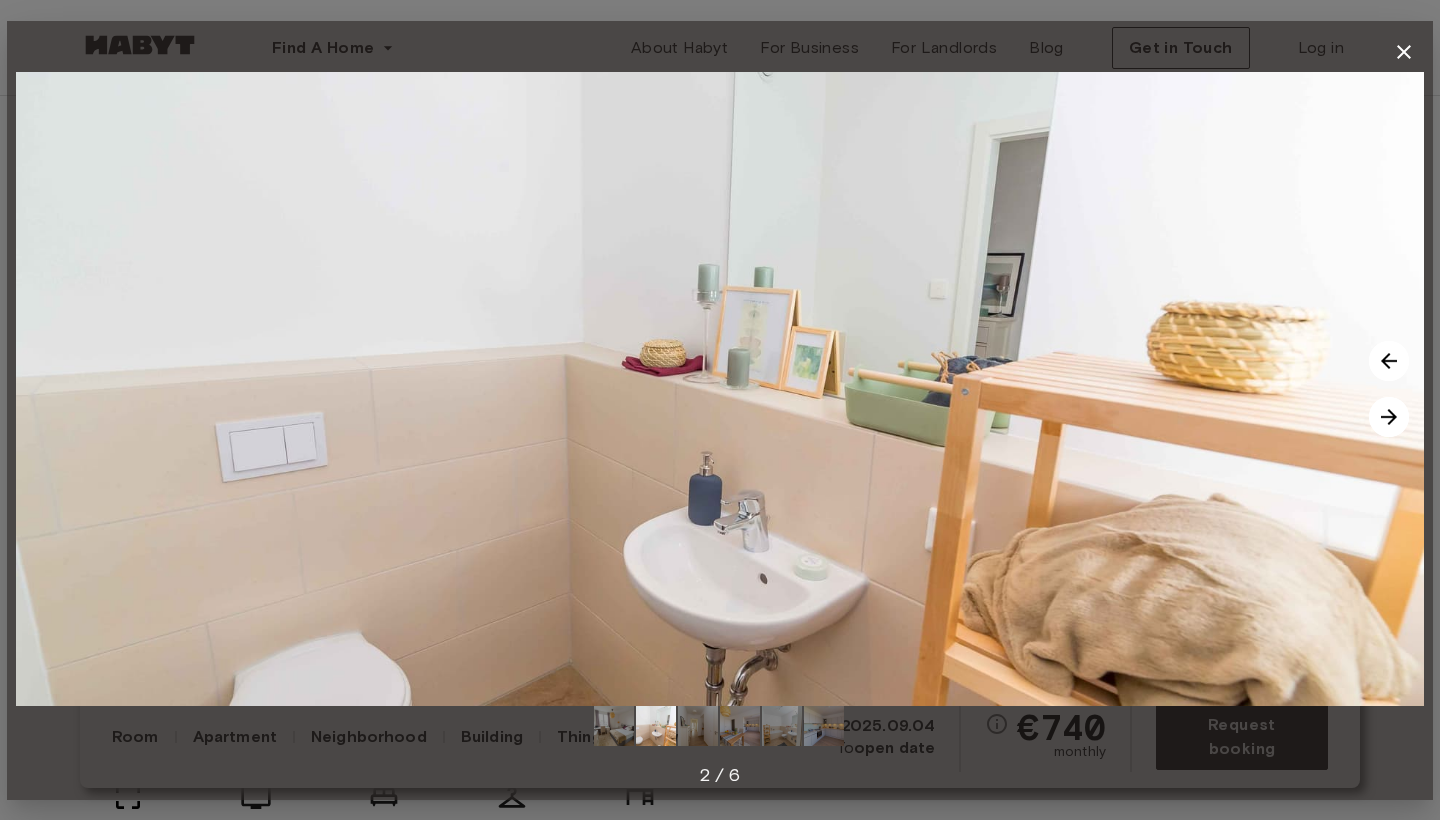 click at bounding box center (1389, 417) 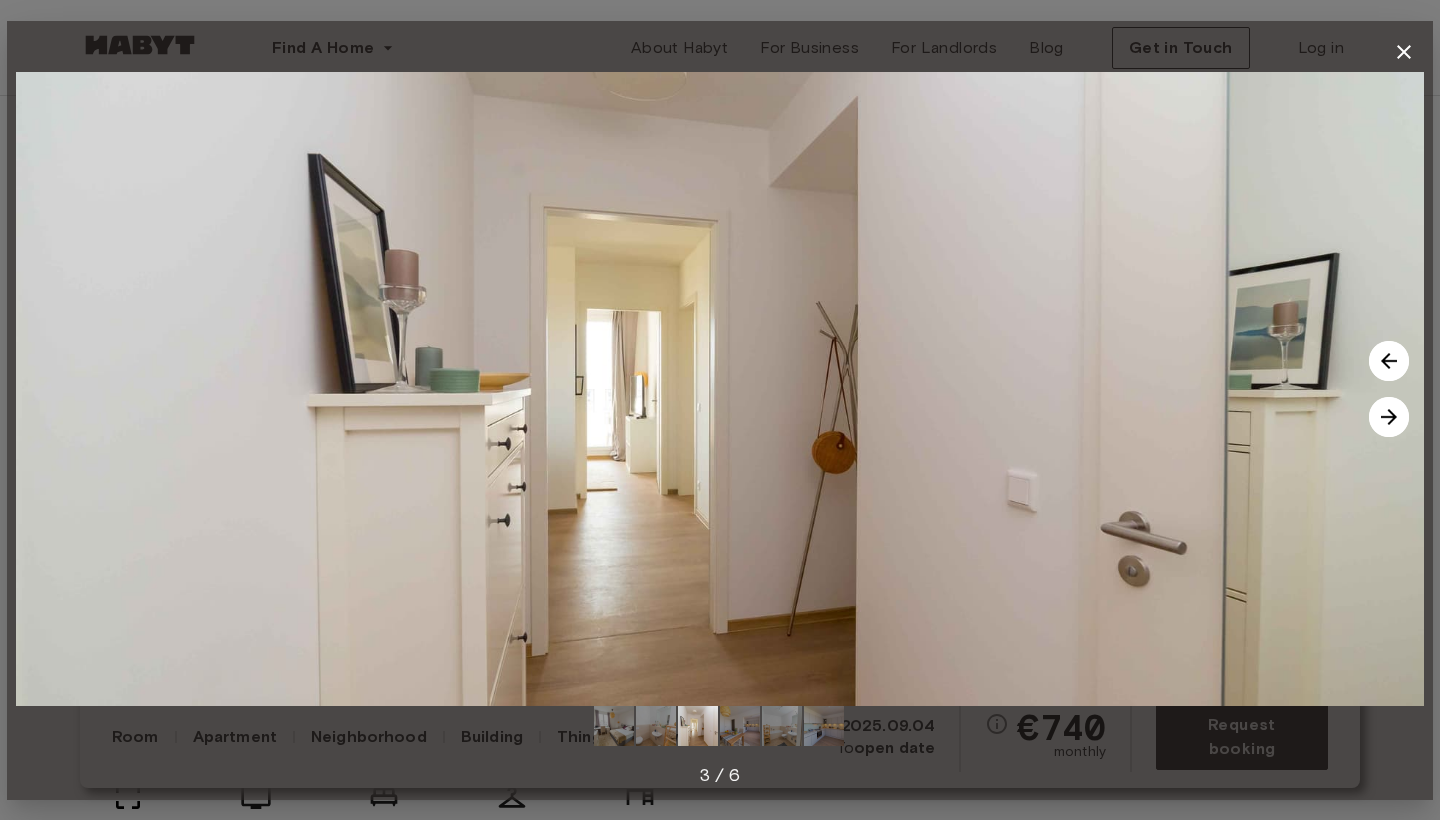 click at bounding box center (1389, 417) 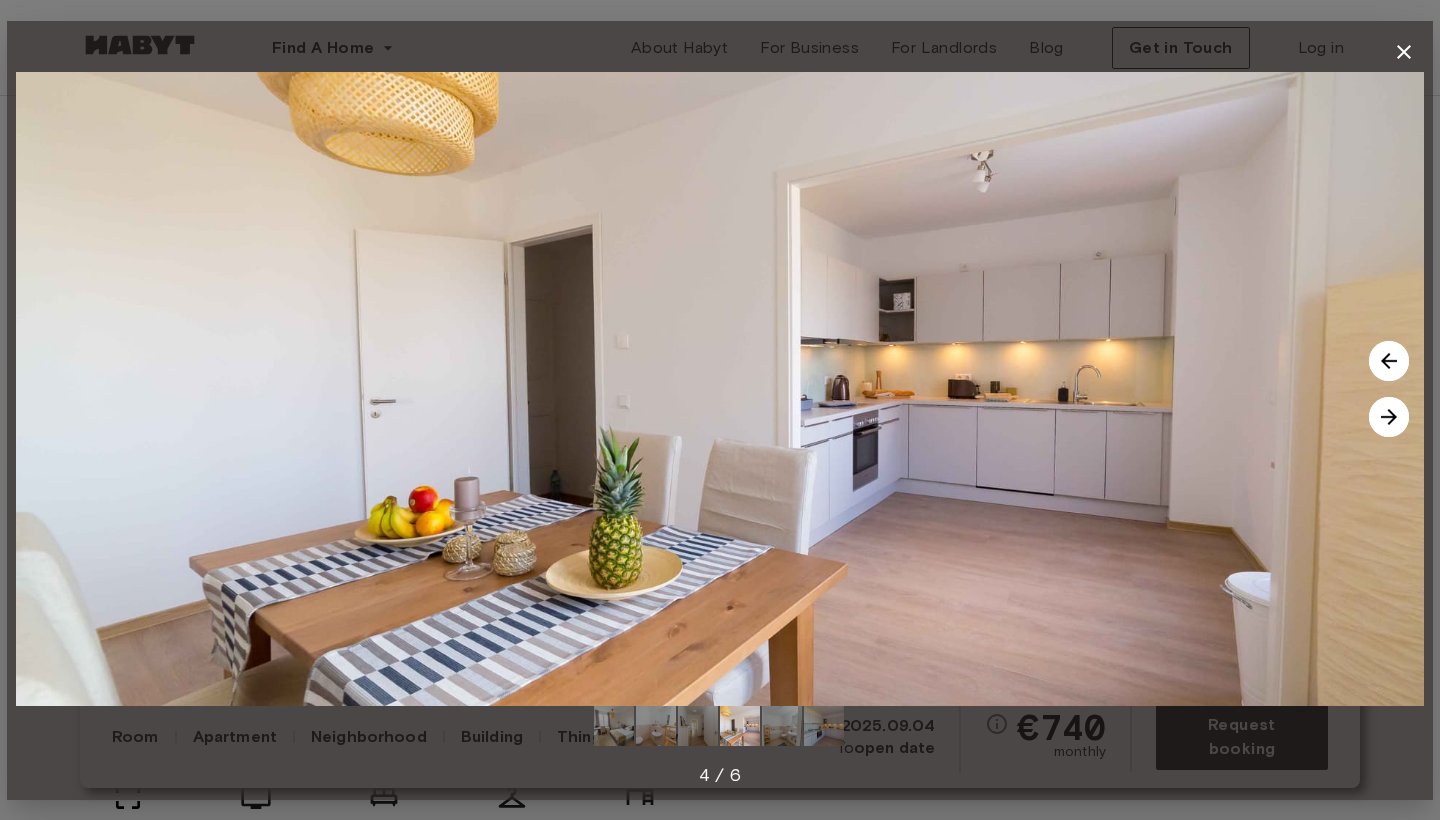 click at bounding box center (1389, 417) 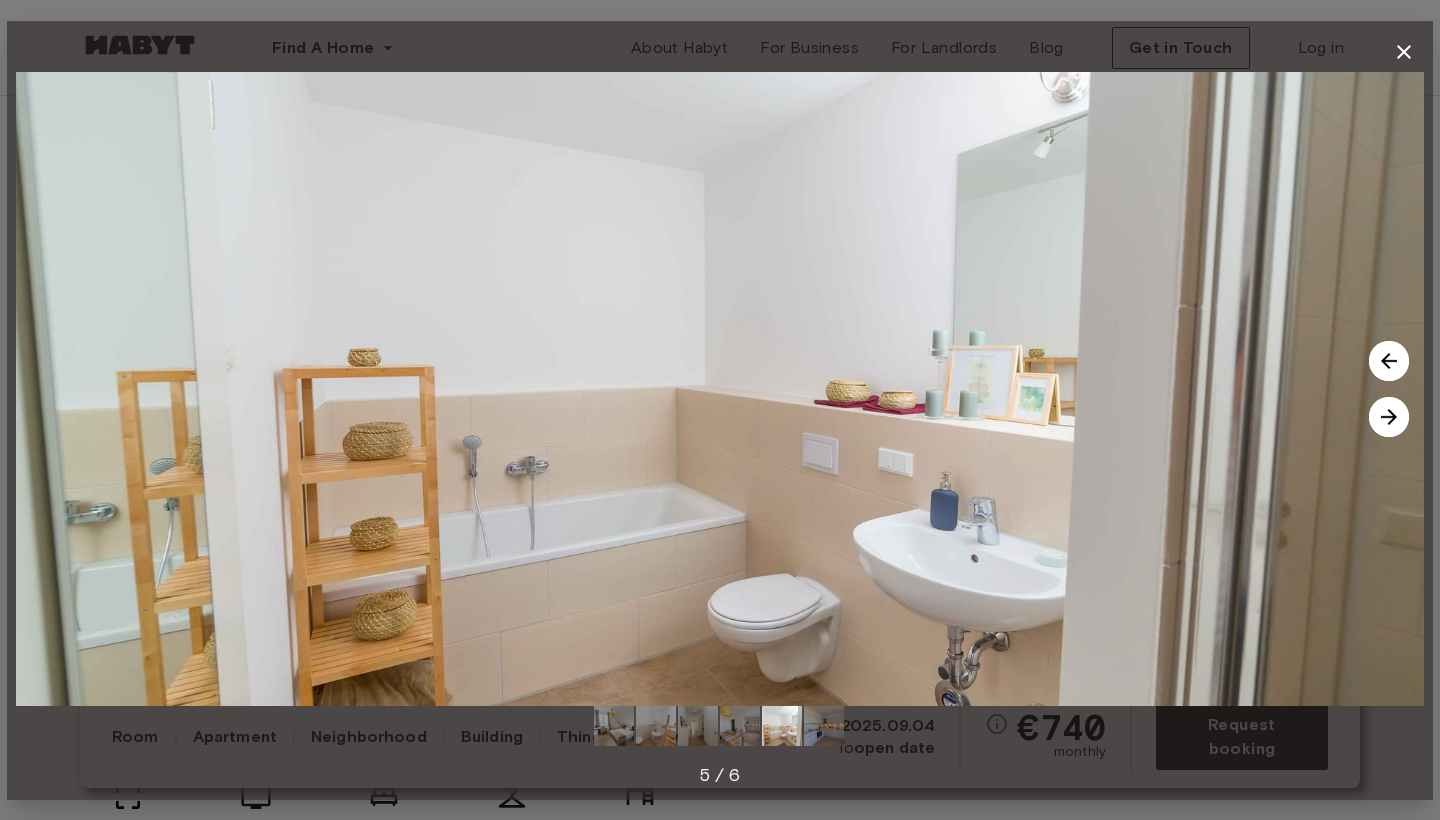 click at bounding box center [1389, 417] 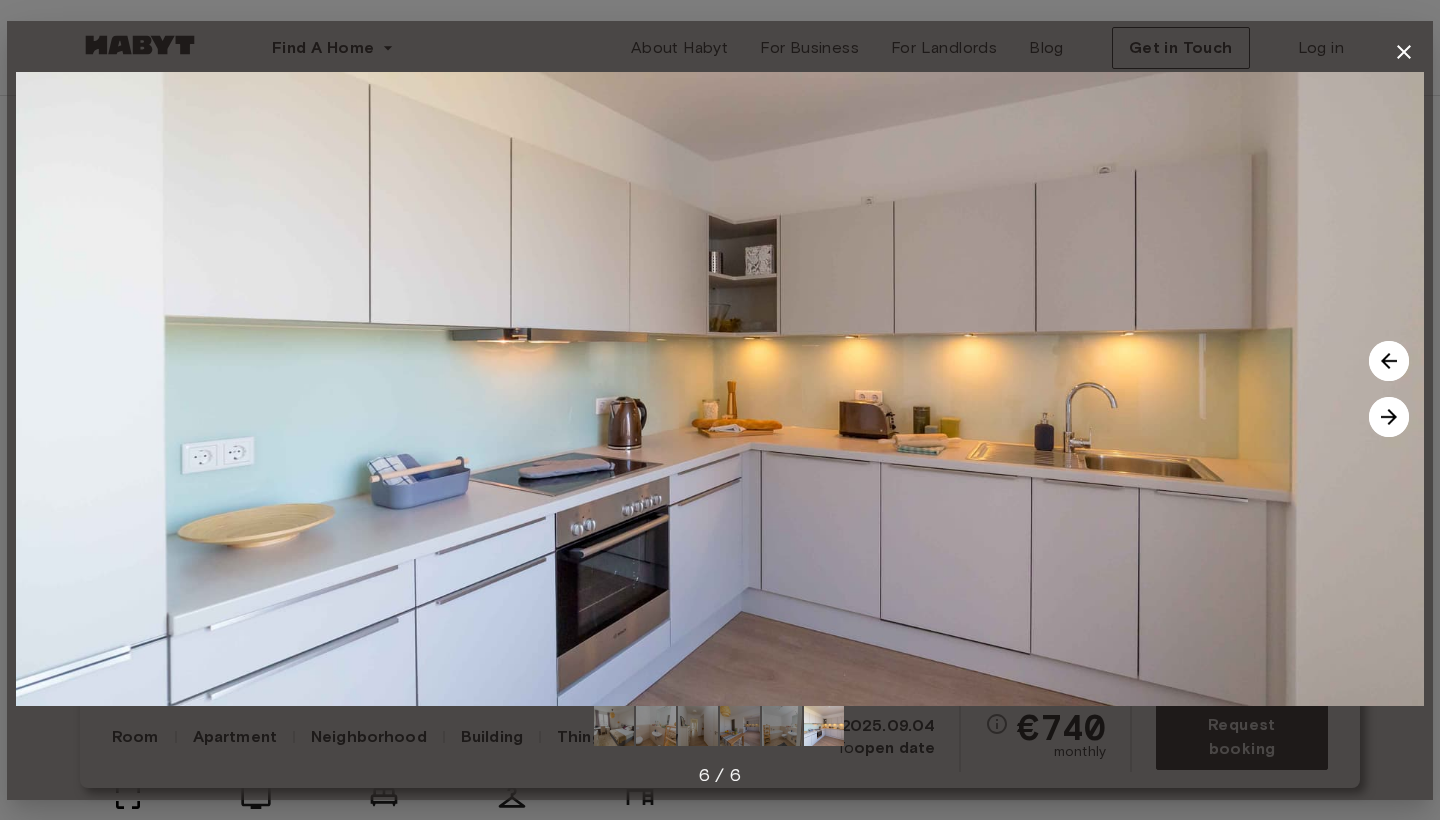 click 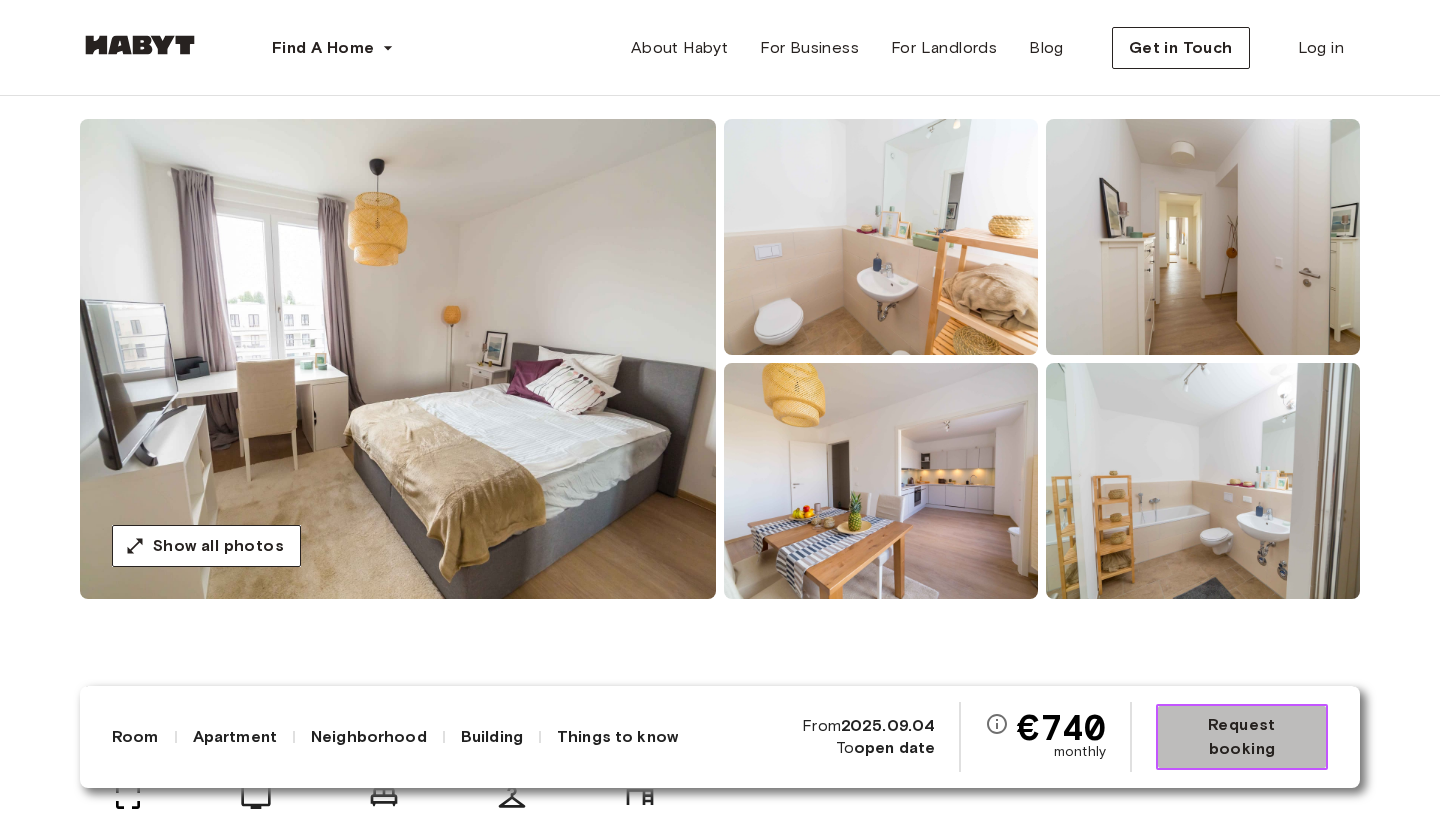 click on "Request booking" at bounding box center (1242, 737) 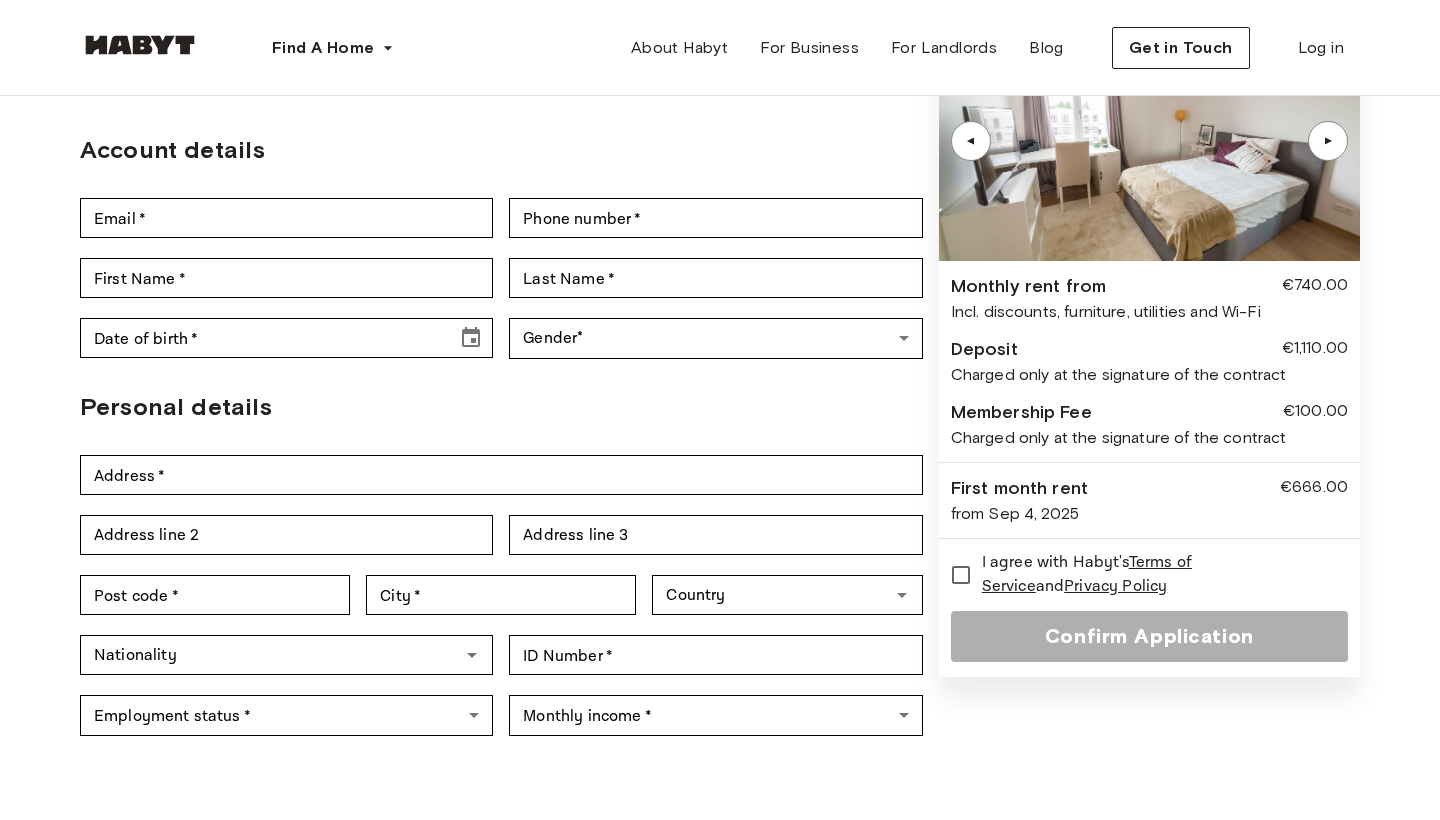 scroll, scrollTop: 0, scrollLeft: 0, axis: both 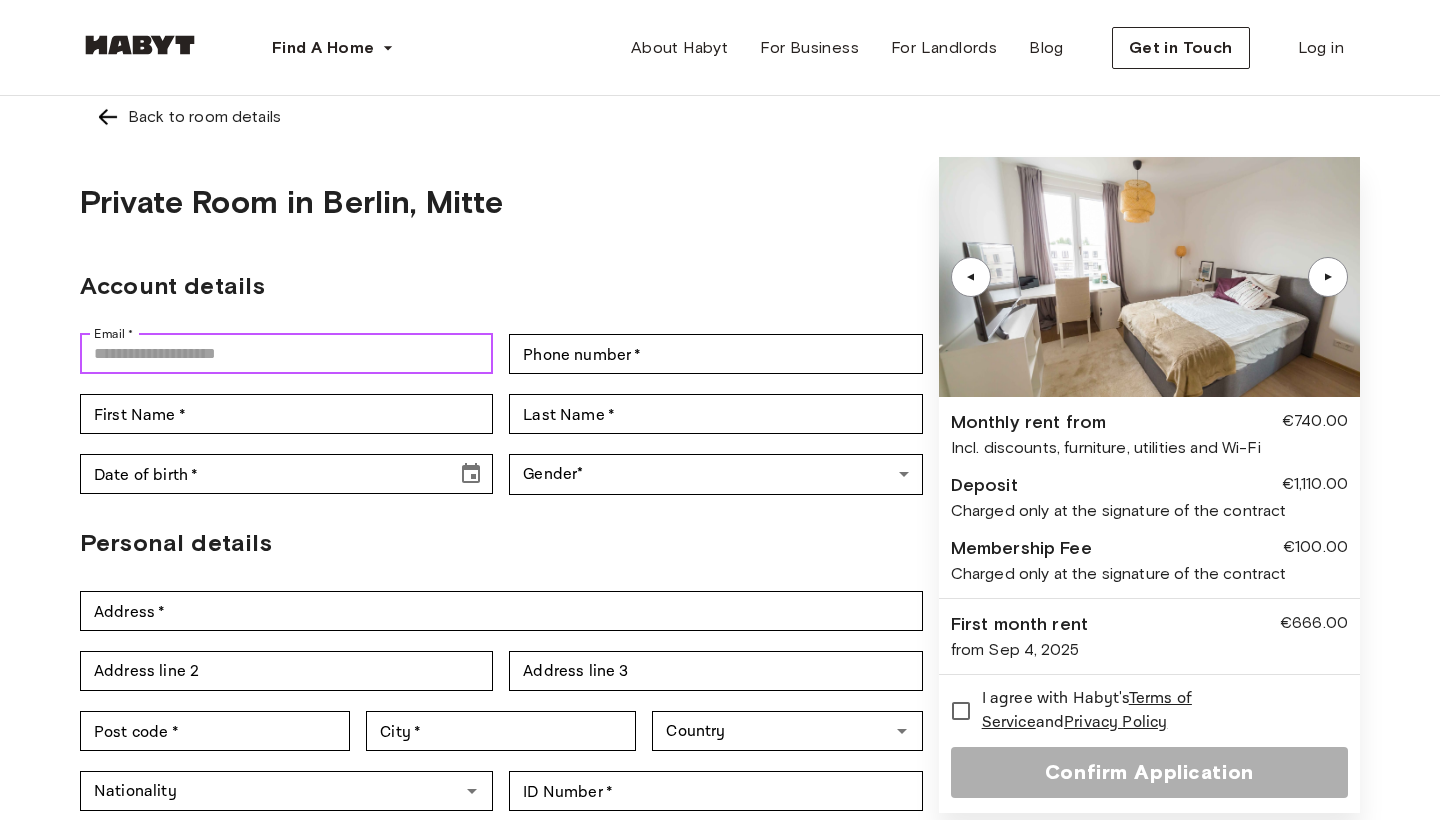 click on "Email   *" at bounding box center (286, 354) 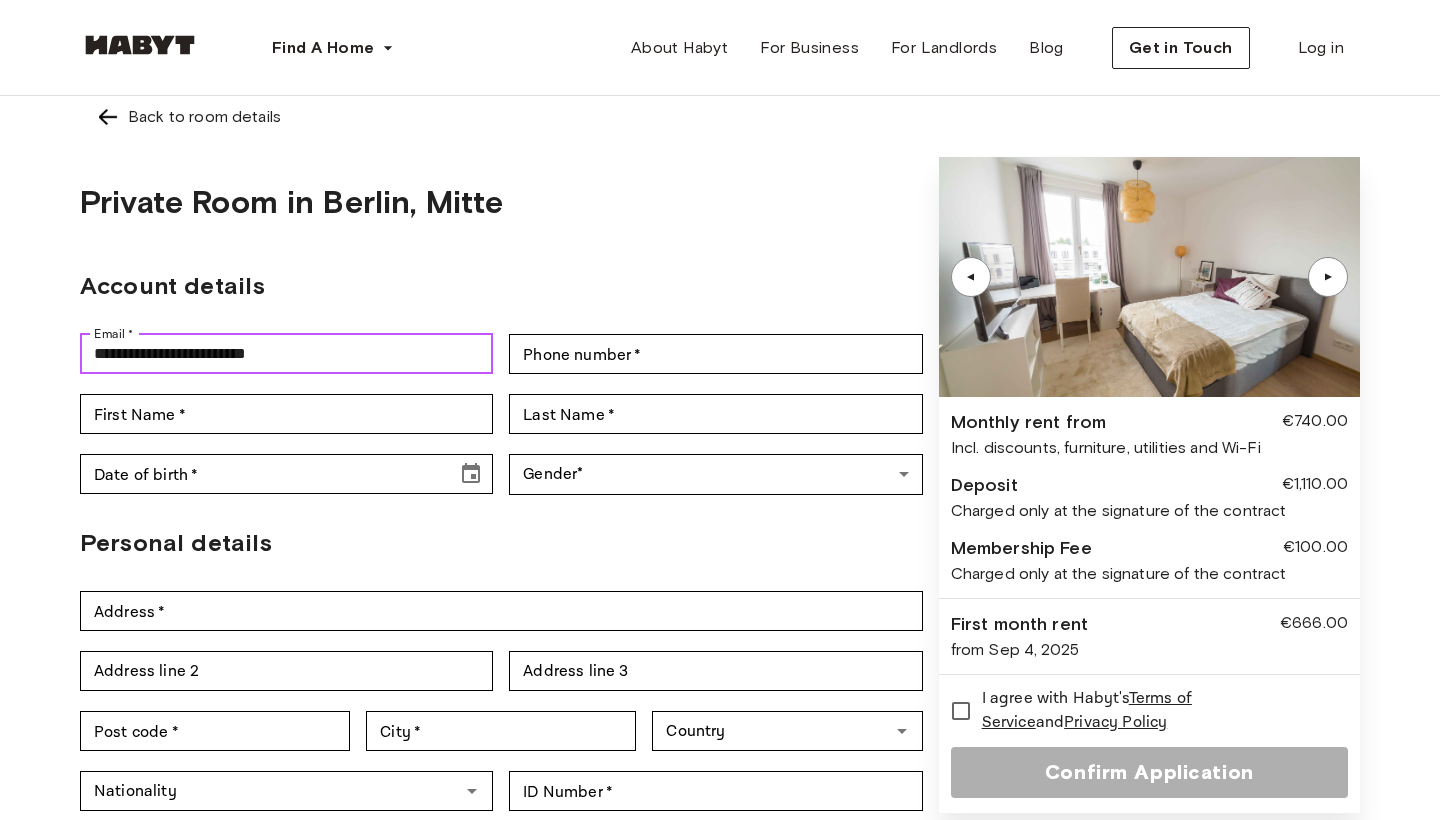 type on "**********" 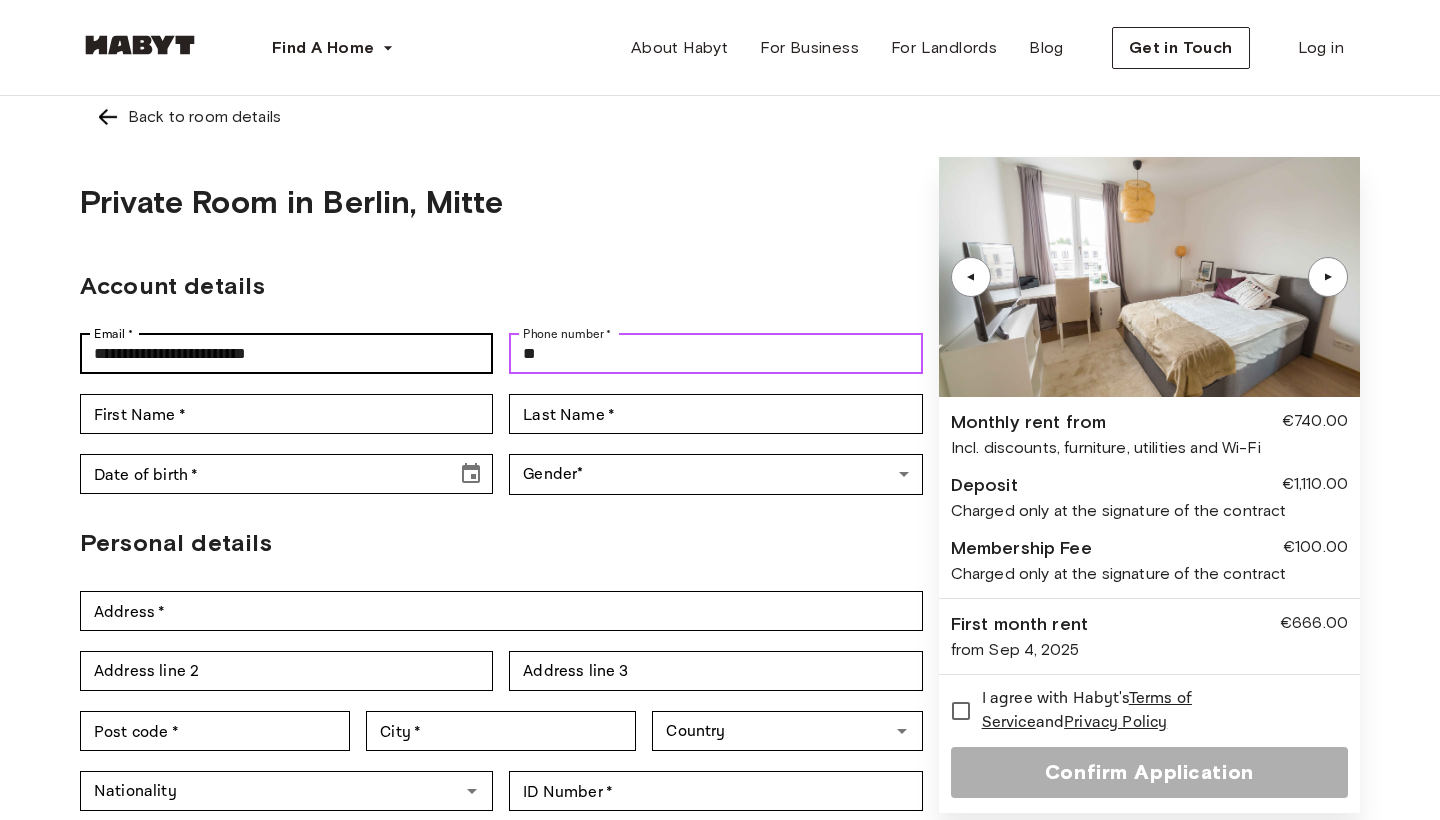 type on "*" 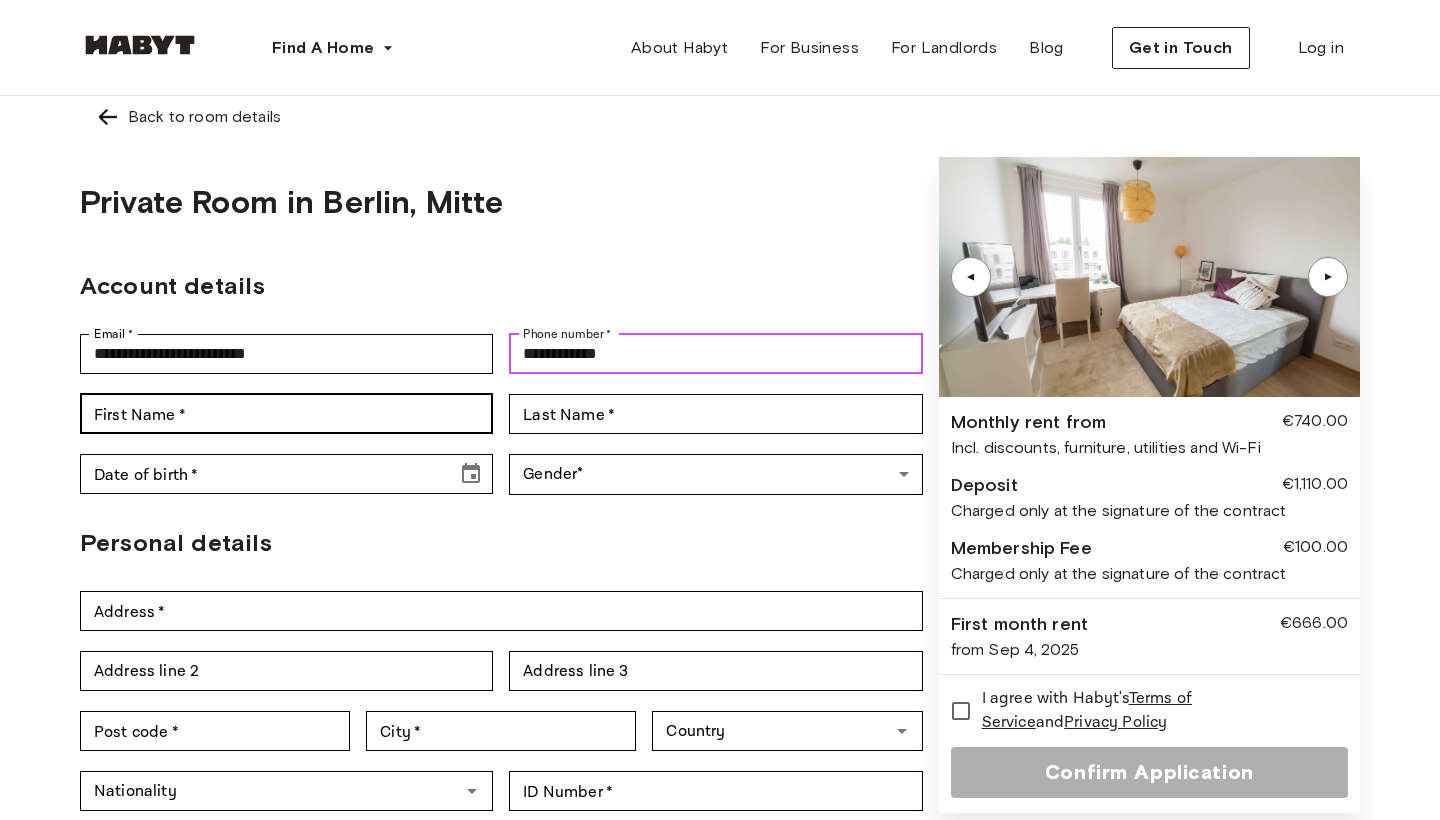 type on "**********" 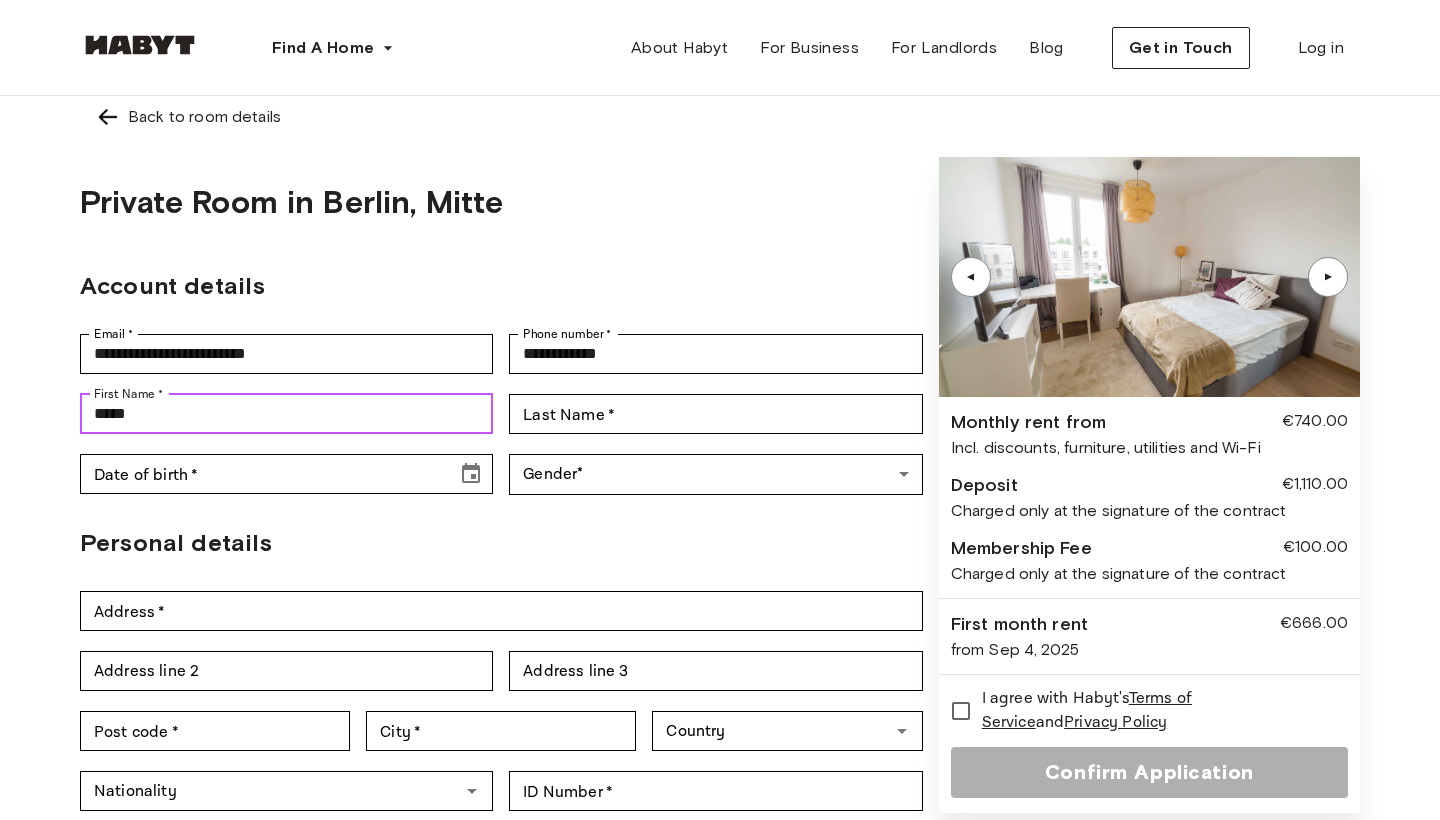 type on "*****" 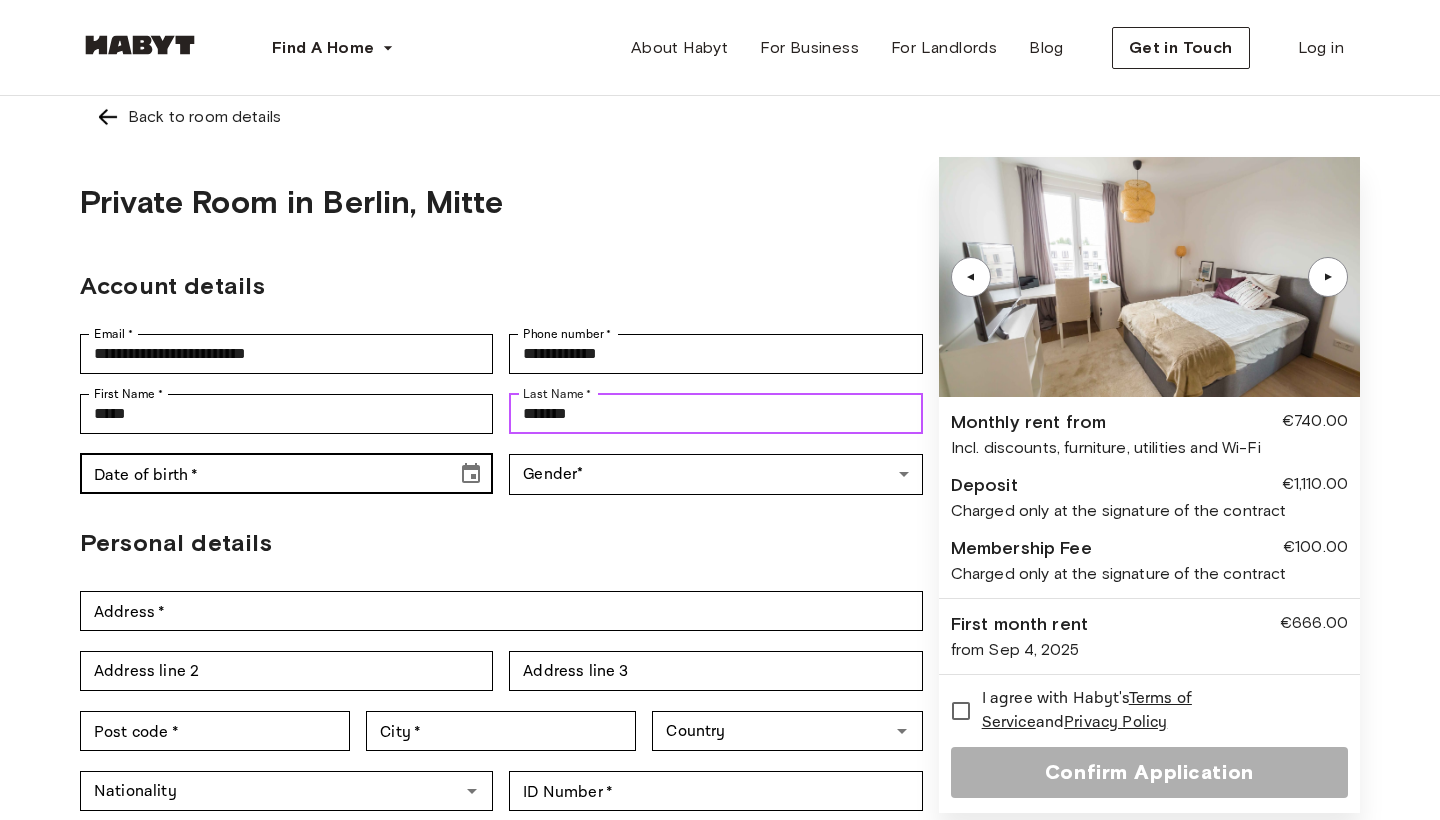 type on "*******" 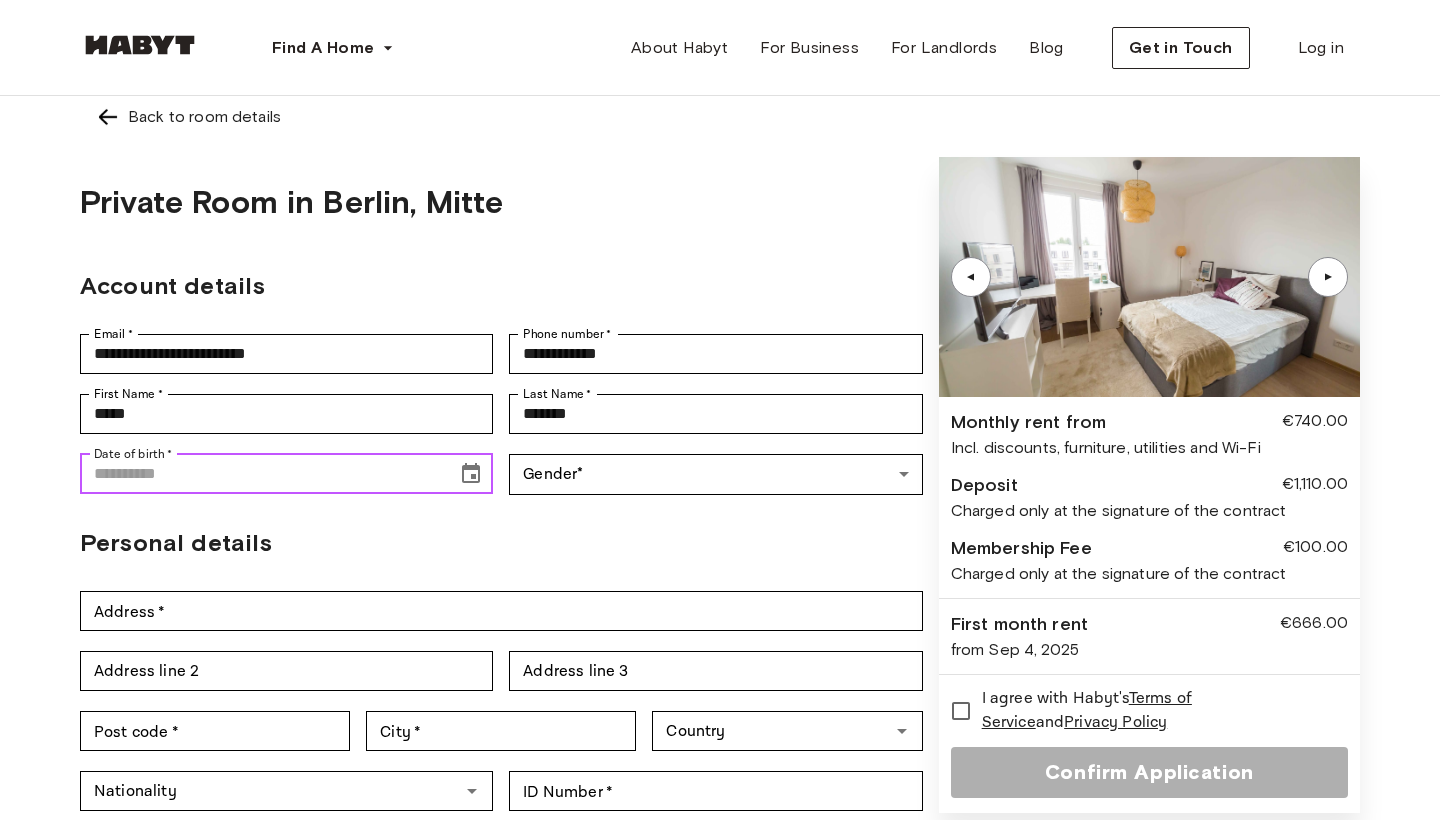 click on "Date of birth   *" at bounding box center (261, 474) 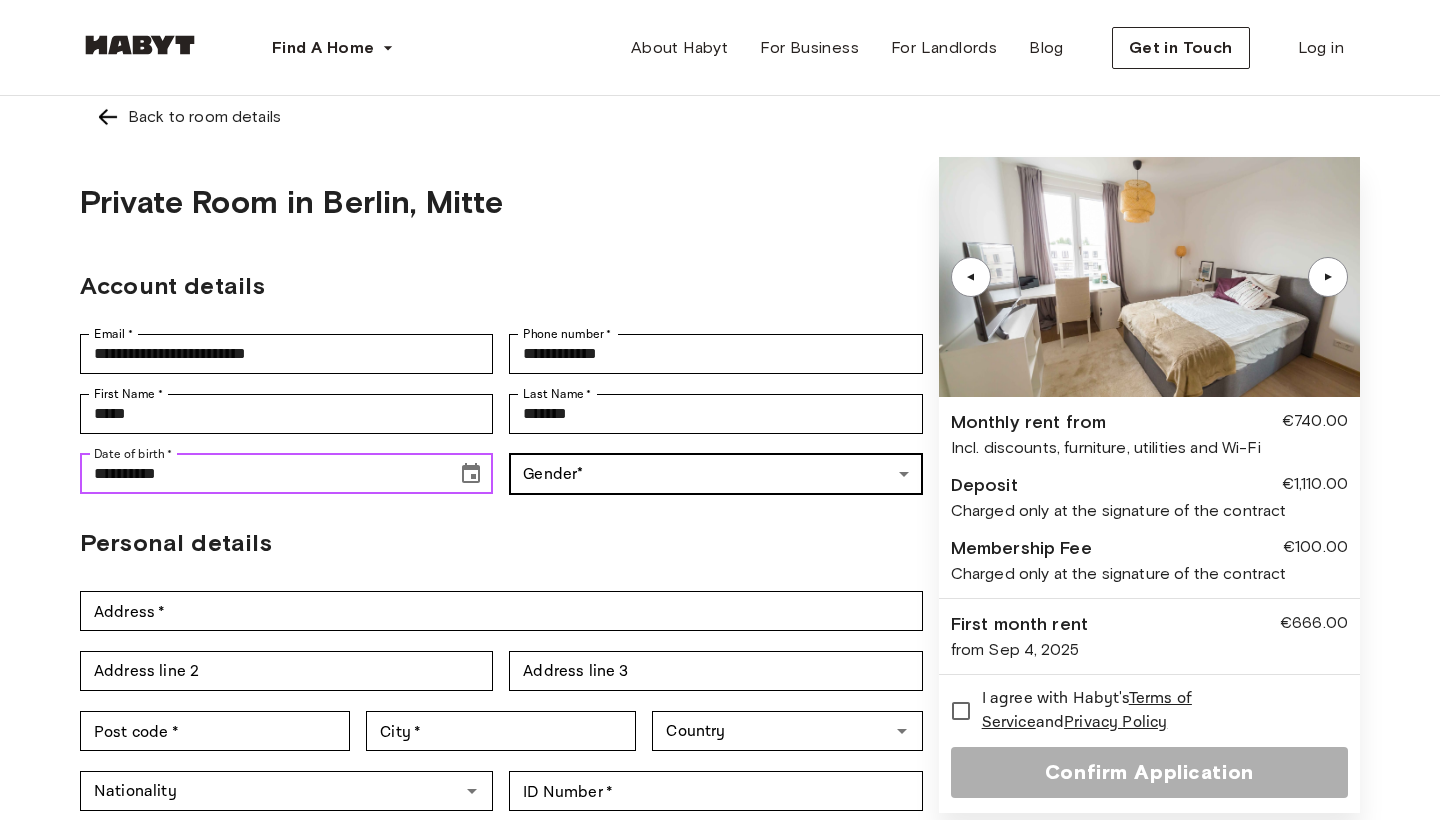 type on "**********" 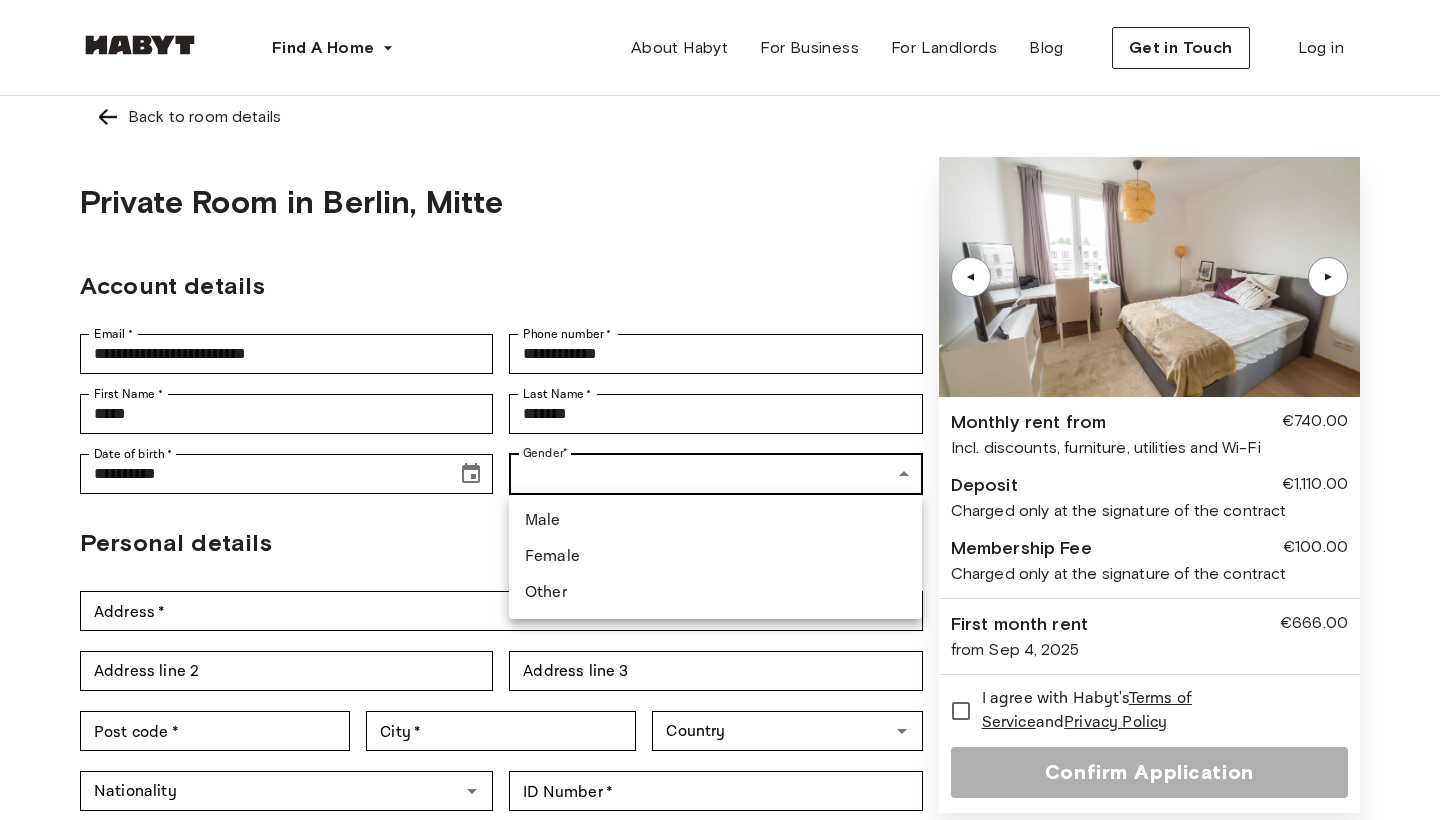 click on "Find A Home Europe Amsterdam Berlin Frankfurt Hamburg Lisbon Madrid Milan Modena Paris Turin Munich Rotterdam Stuttgart Dusseldorf Cologne Zurich The Hague Graz Brussels Leipzig Asia Hong Kong Singapore Seoul Phuket Tokyo About Habyt For Business For Landlords Blog Get in Touch Log in Back to room details Private Room in Berlin, Mitte Account details Email   * [EMAIL] Email   * Phone number   * [PHONE] Phone number   * First Name   * [FIRST] First Name   * Last Name   * [LAST] Last Name   * Date of birth   * [DATE] Date of birth   * Gender  * ​ Gender Personal details Address   * [ADDRESS] Address   * Address line 2 Address line 2 Address line 3 Address line 3 Post code   * [POSTAL_CODE] Post code   * City   * [CITY] City   * Country [COUNTRY] Nationality [NATIONALITY] ID Number   * [ID_NUMBER] ID Number   * Employment status   * ​ Employment status   * Monthly income   * ​ Monthly income   * ▲ ▲ Monthly rent from €740.00 Incl. discounts, furniture, utilities and Wi-Fi  and" at bounding box center [720, 911] 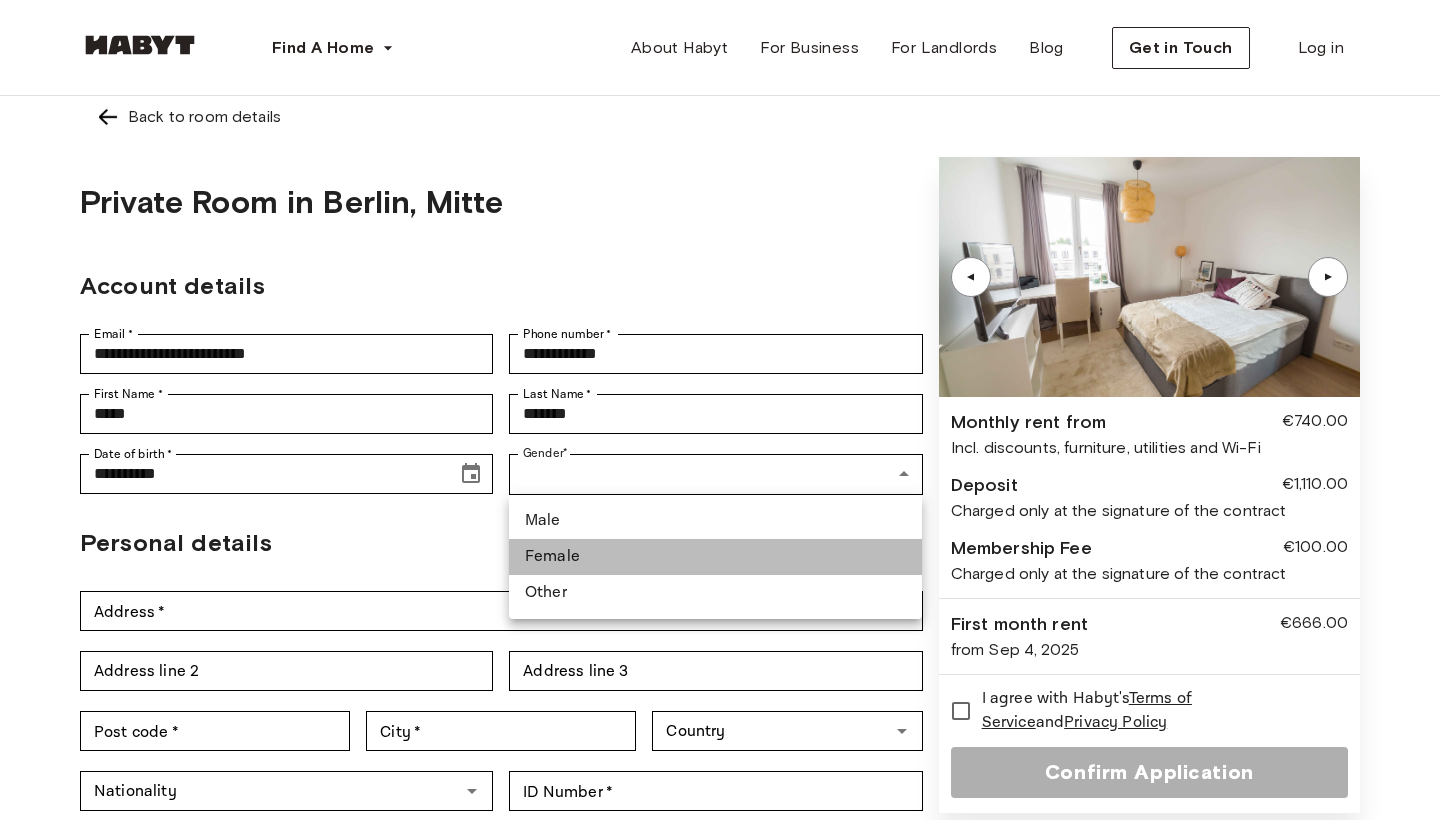 click on "Female" at bounding box center (715, 557) 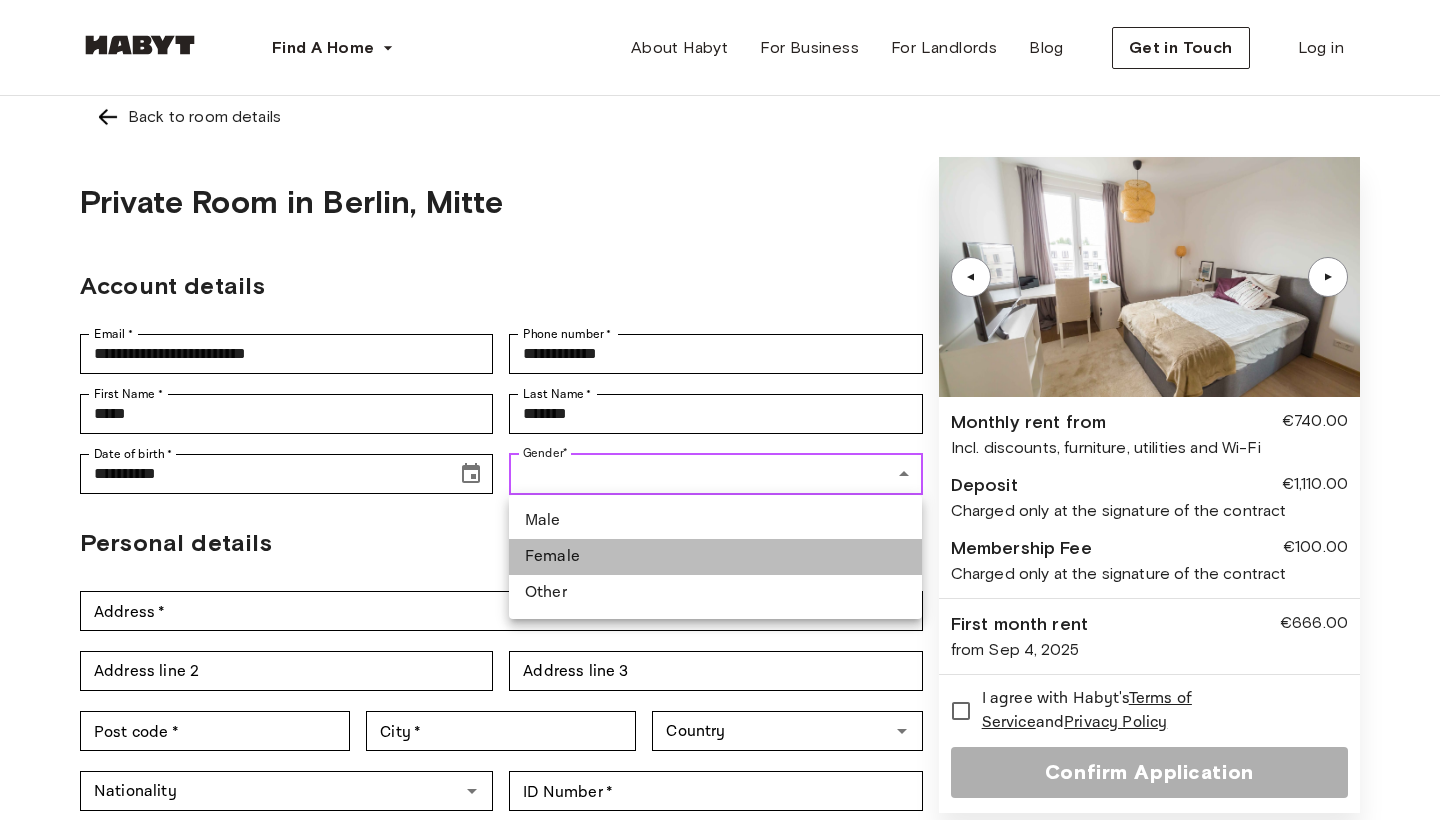 type on "******" 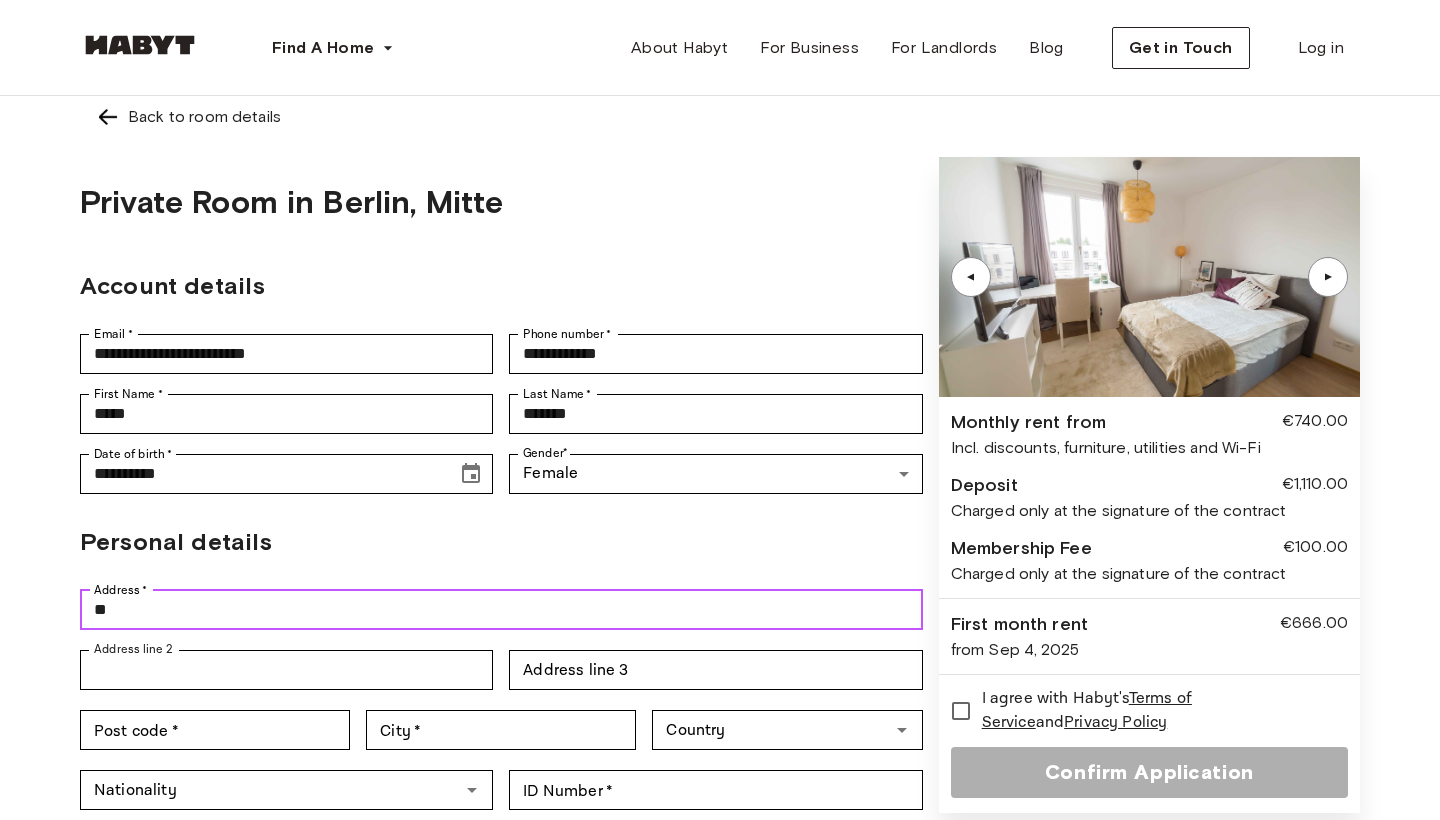 click on "*" at bounding box center [501, 610] 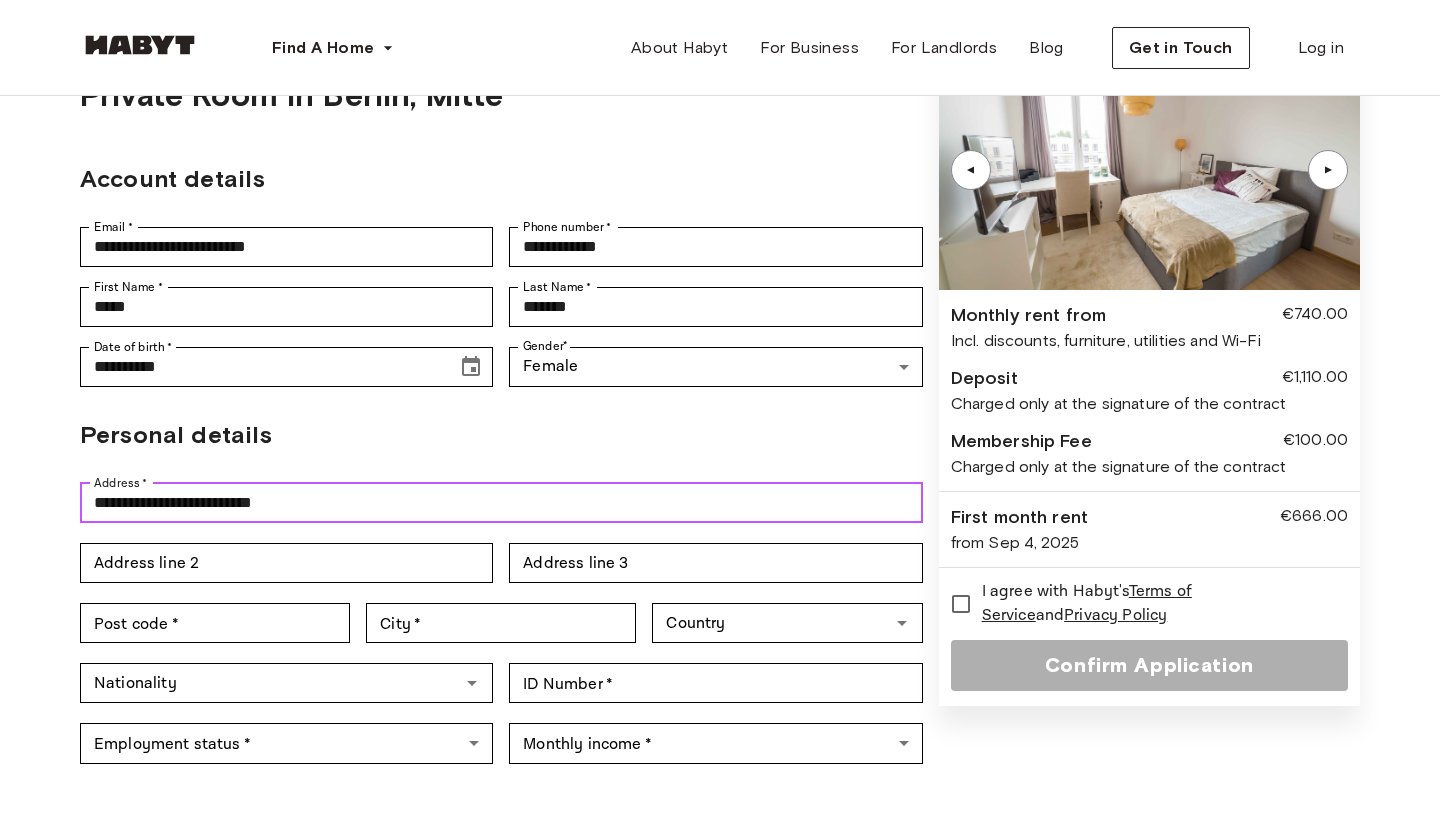 scroll, scrollTop: 138, scrollLeft: 0, axis: vertical 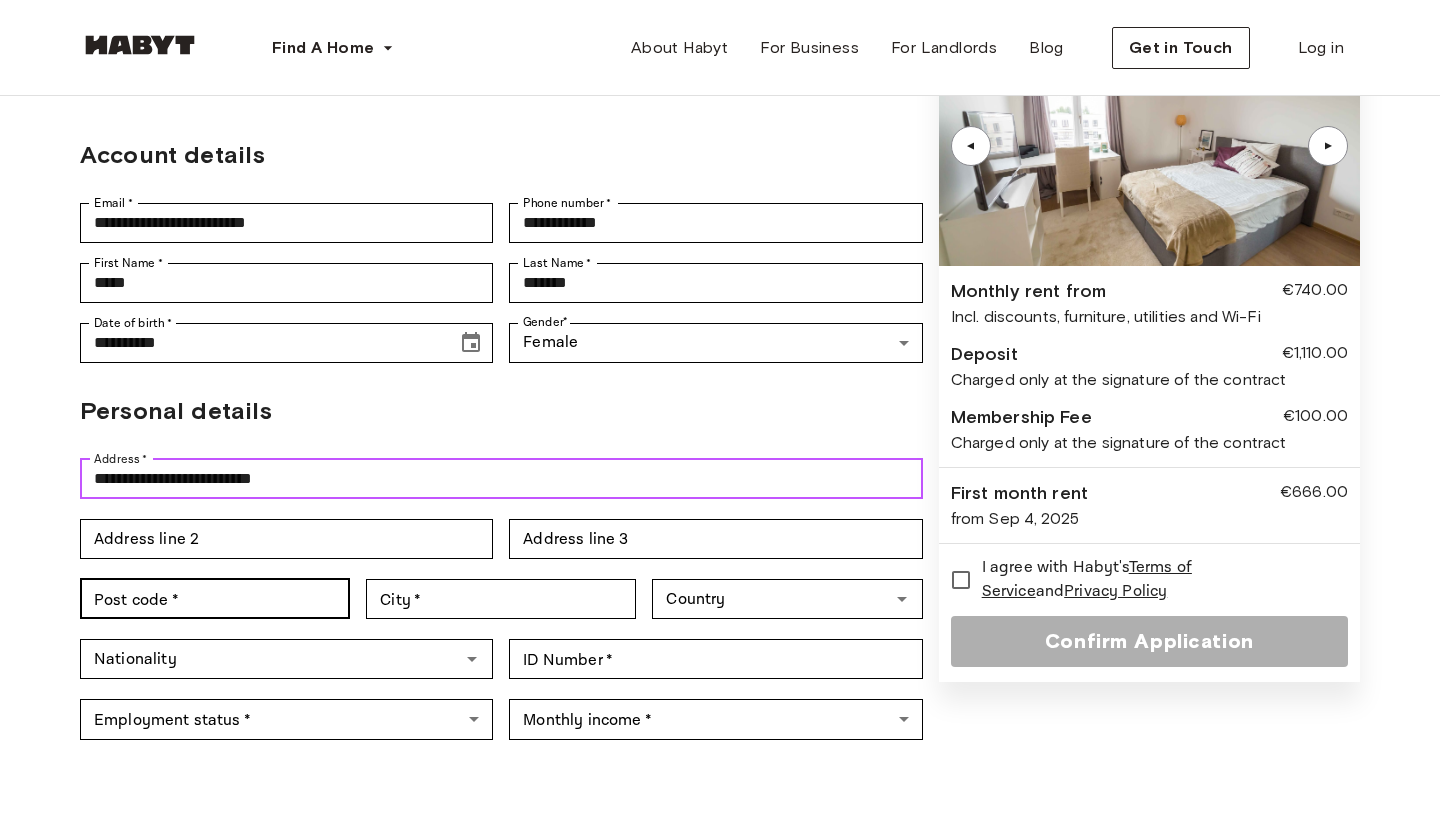 type on "**********" 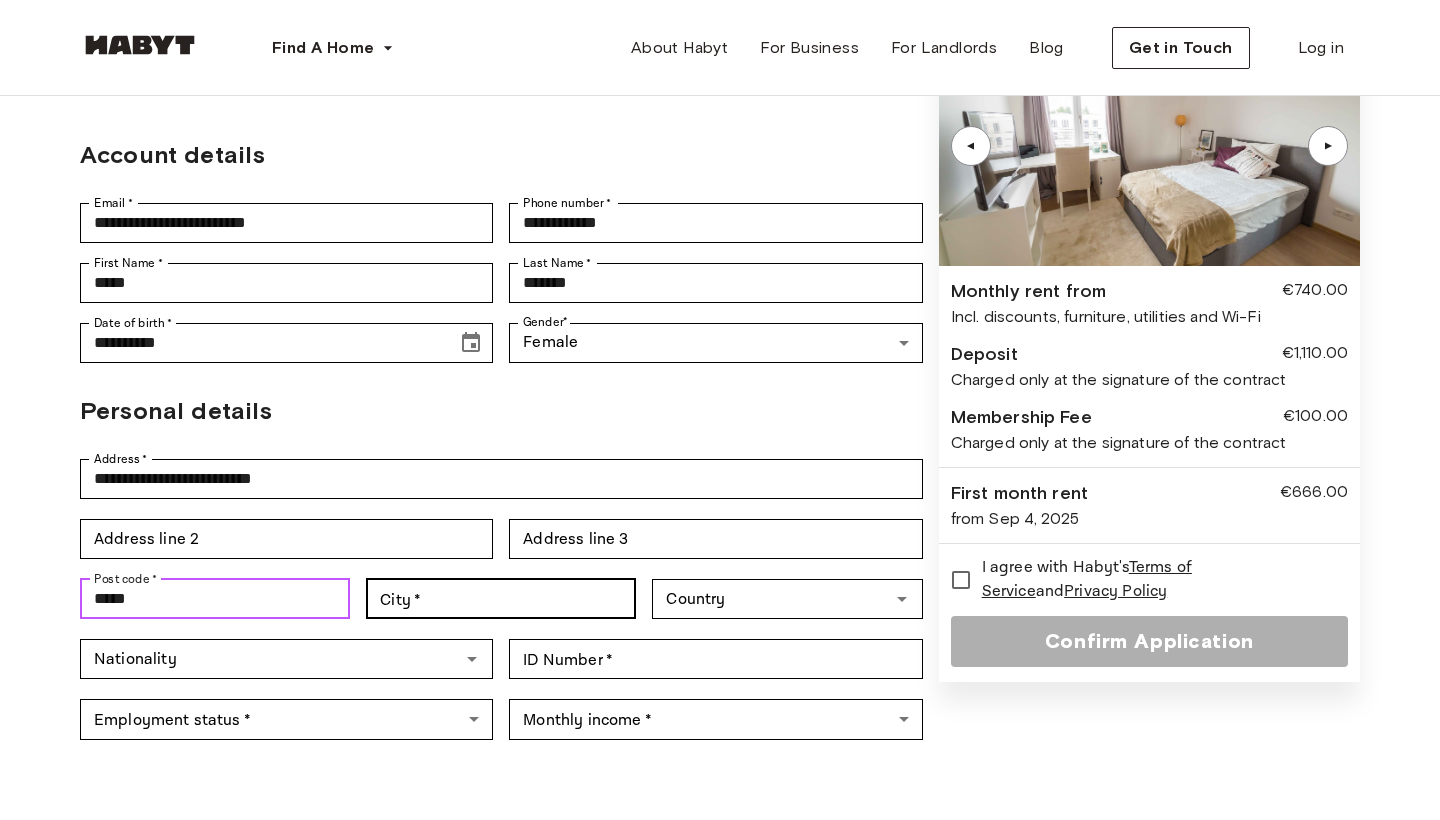 type on "*****" 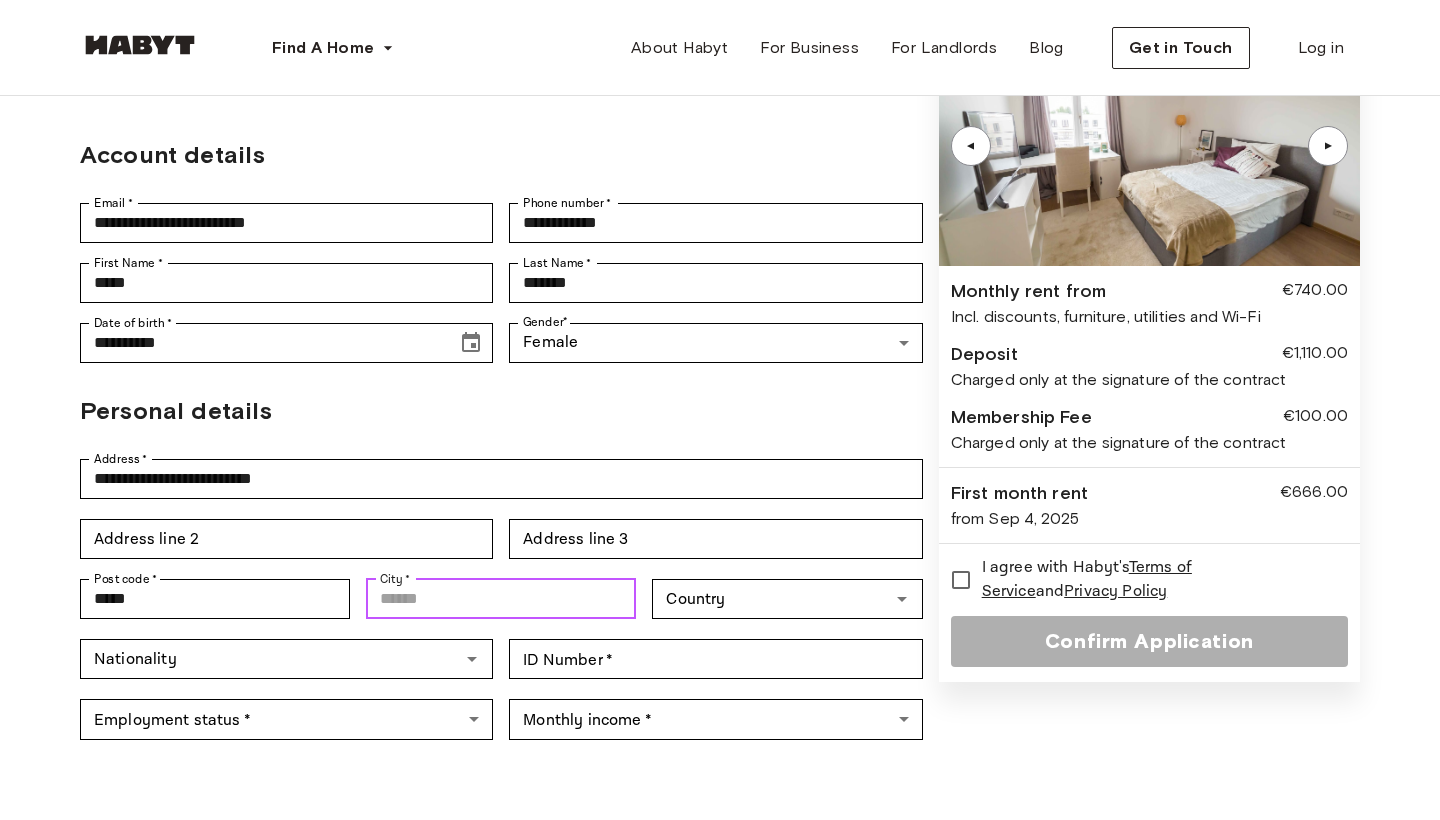 type on "*" 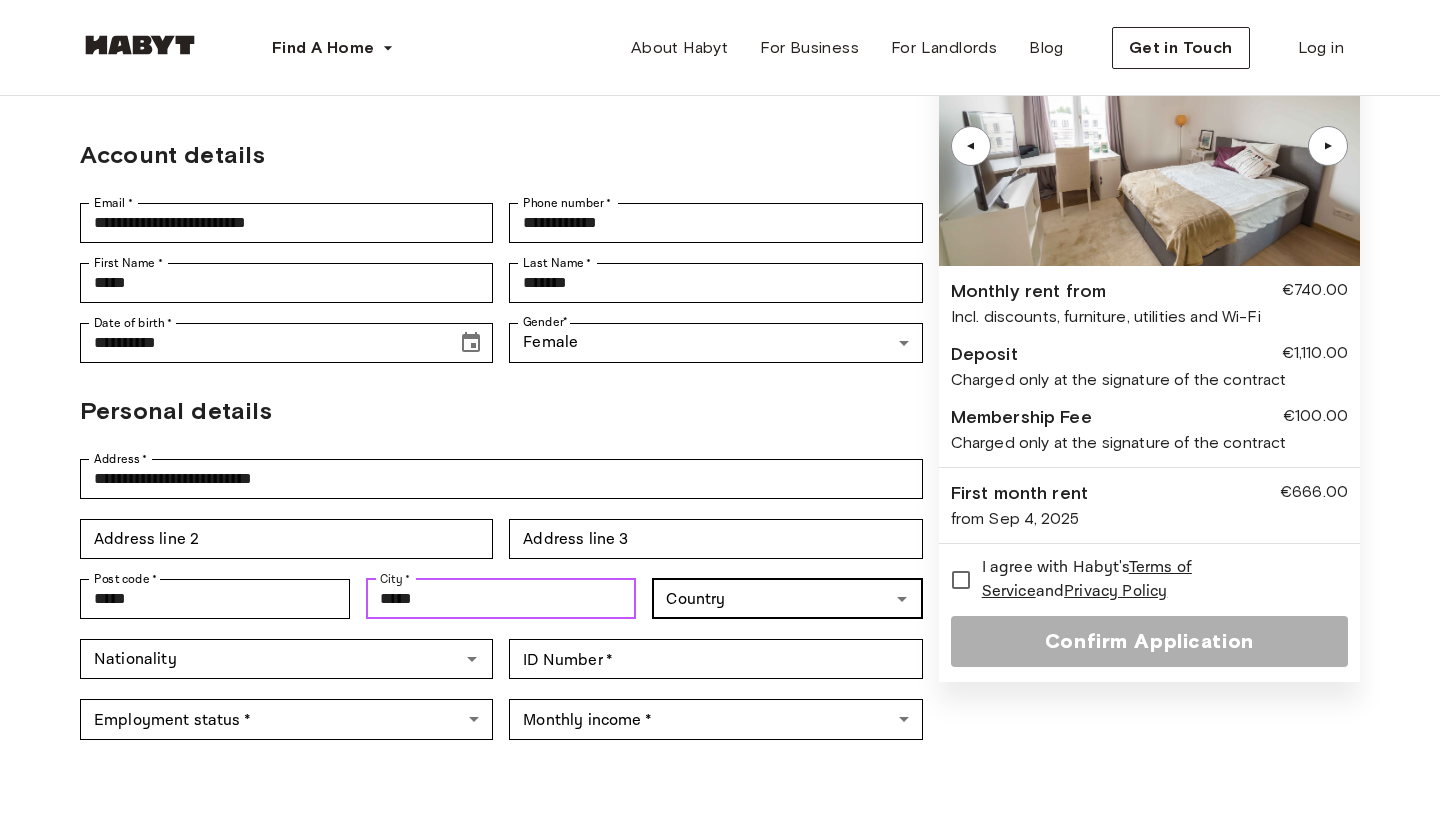 type on "*****" 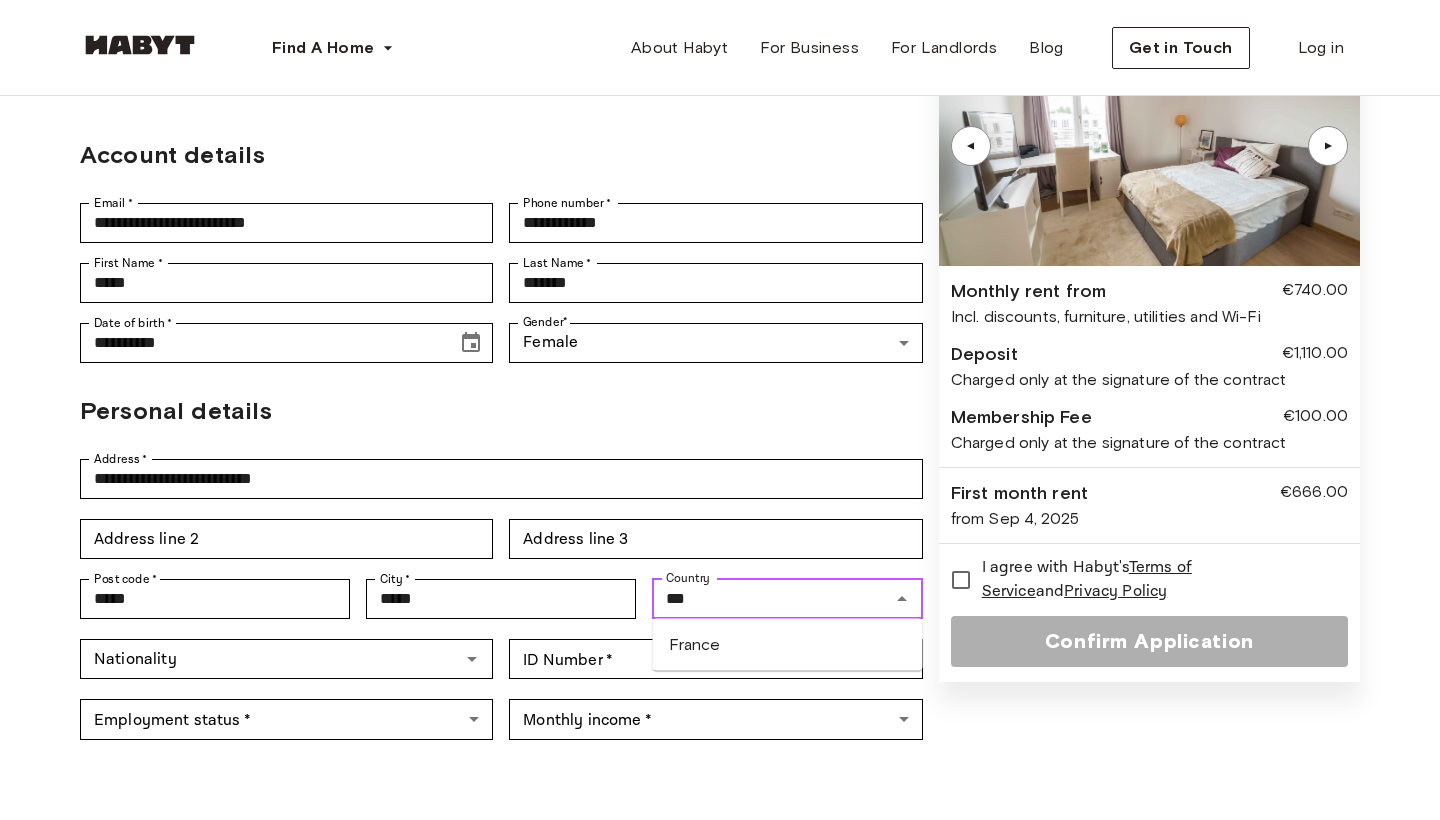 type on "******" 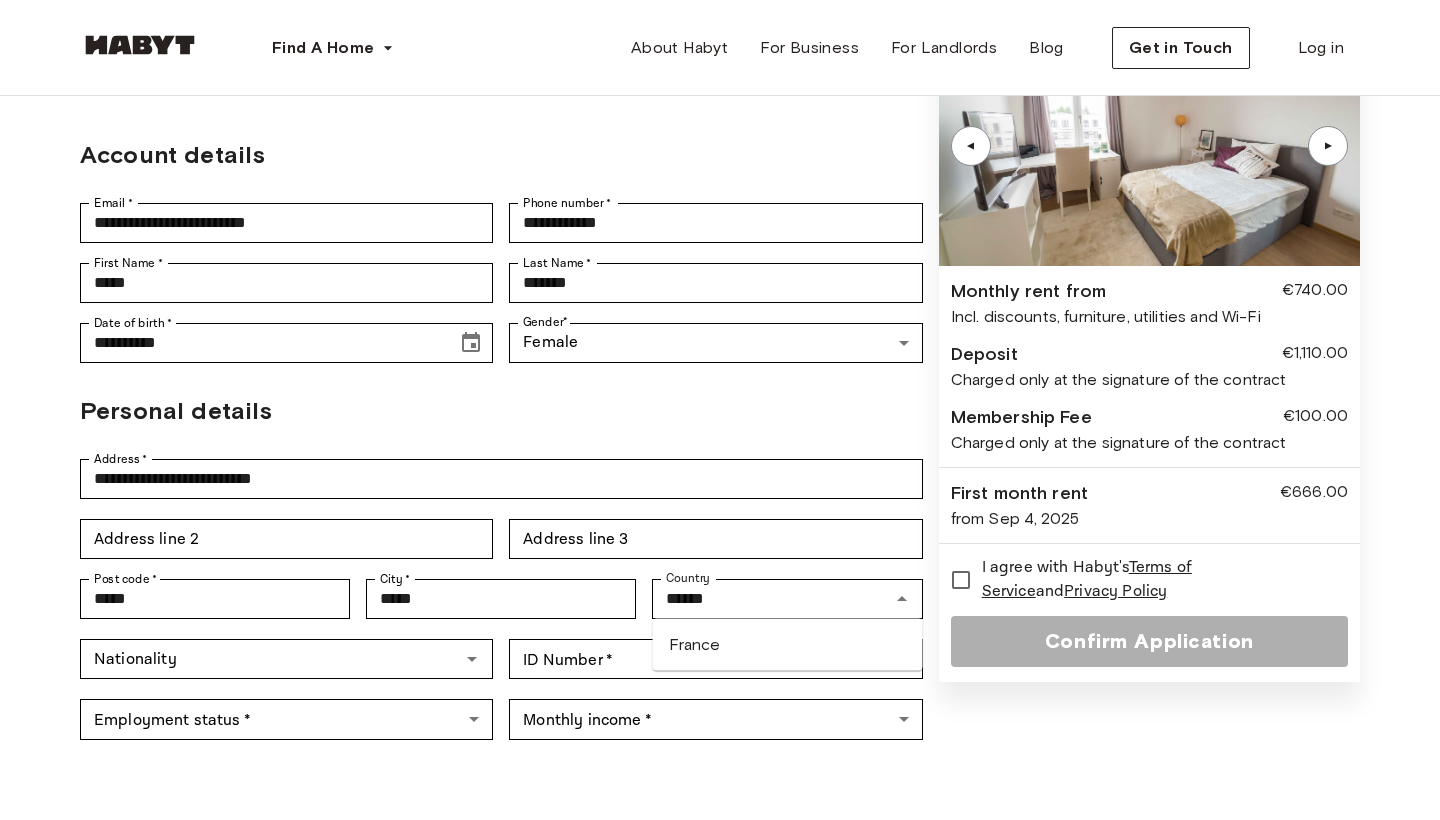 click on "France" at bounding box center [788, 645] 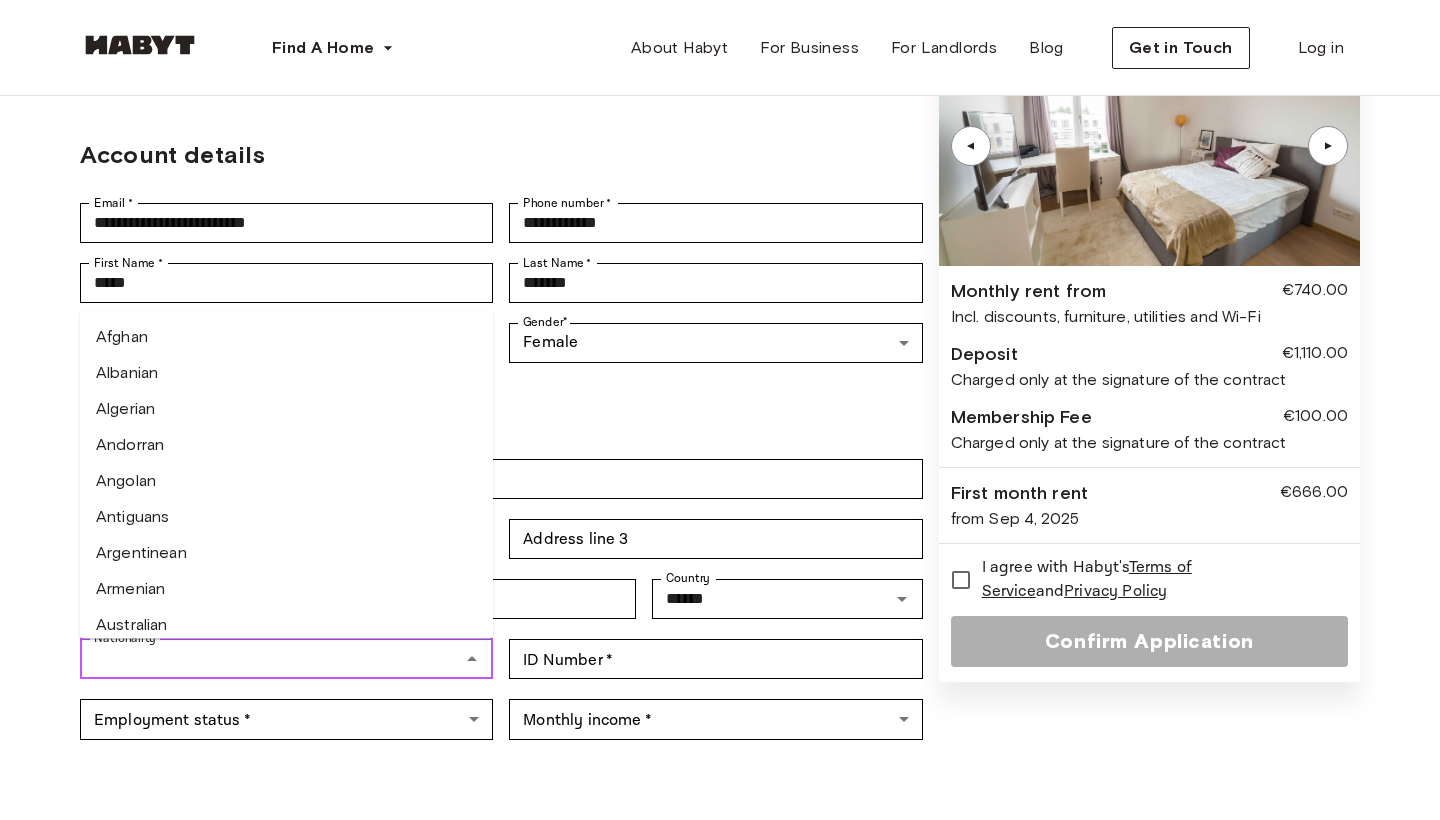 click on "Nationality" at bounding box center [270, 659] 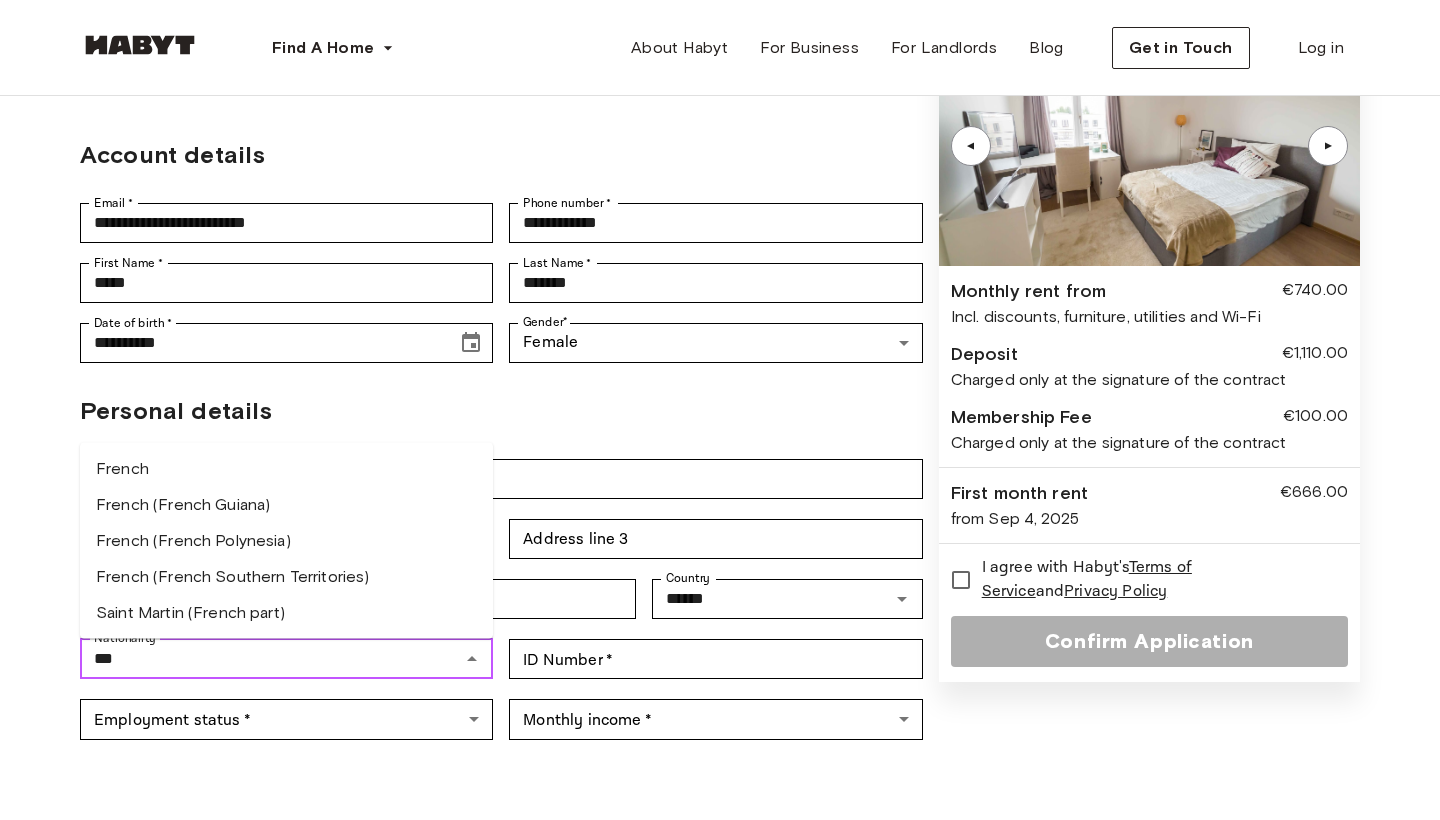 click on "French" at bounding box center (286, 469) 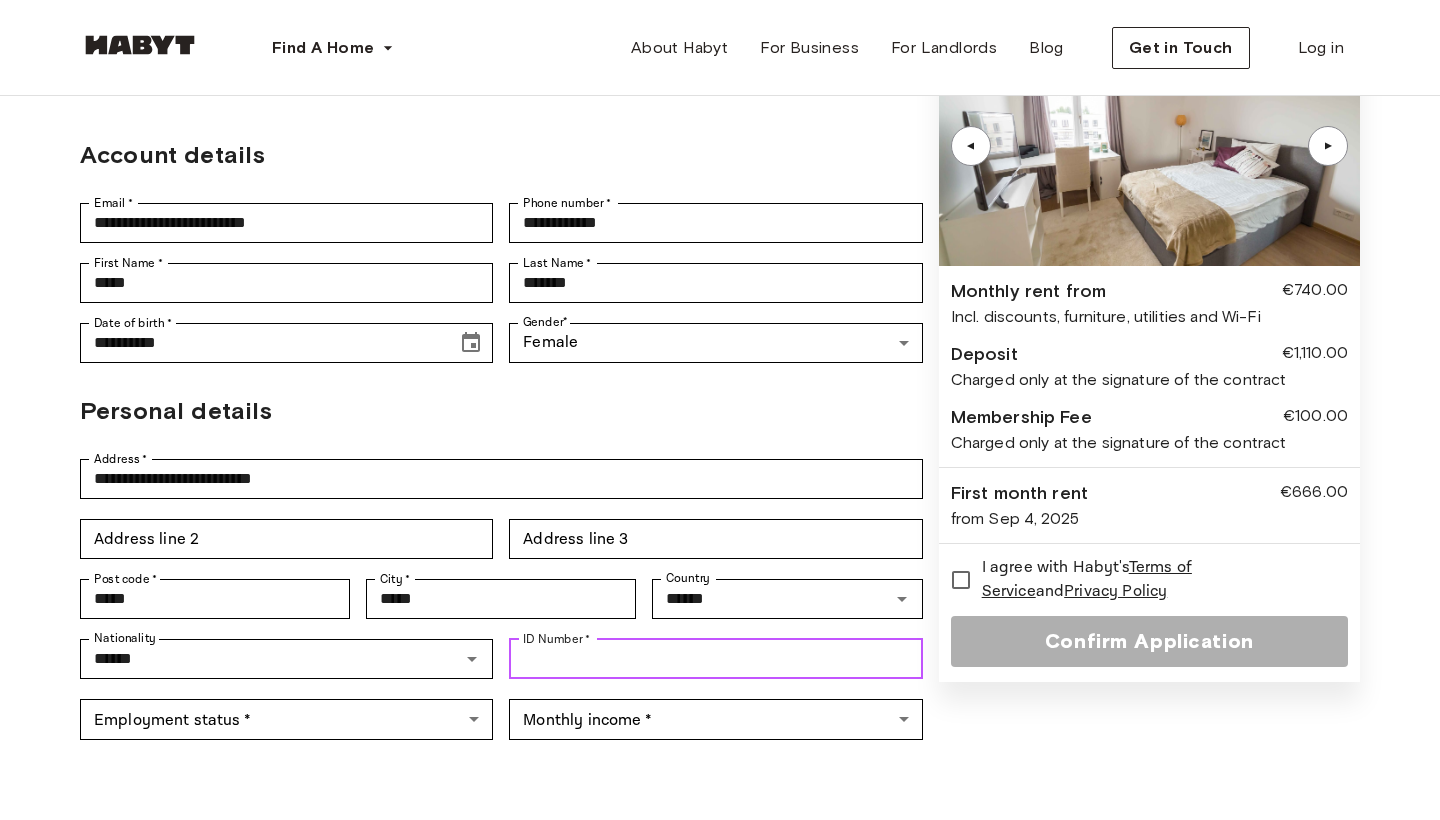 click on "ID Number   *" at bounding box center [715, 659] 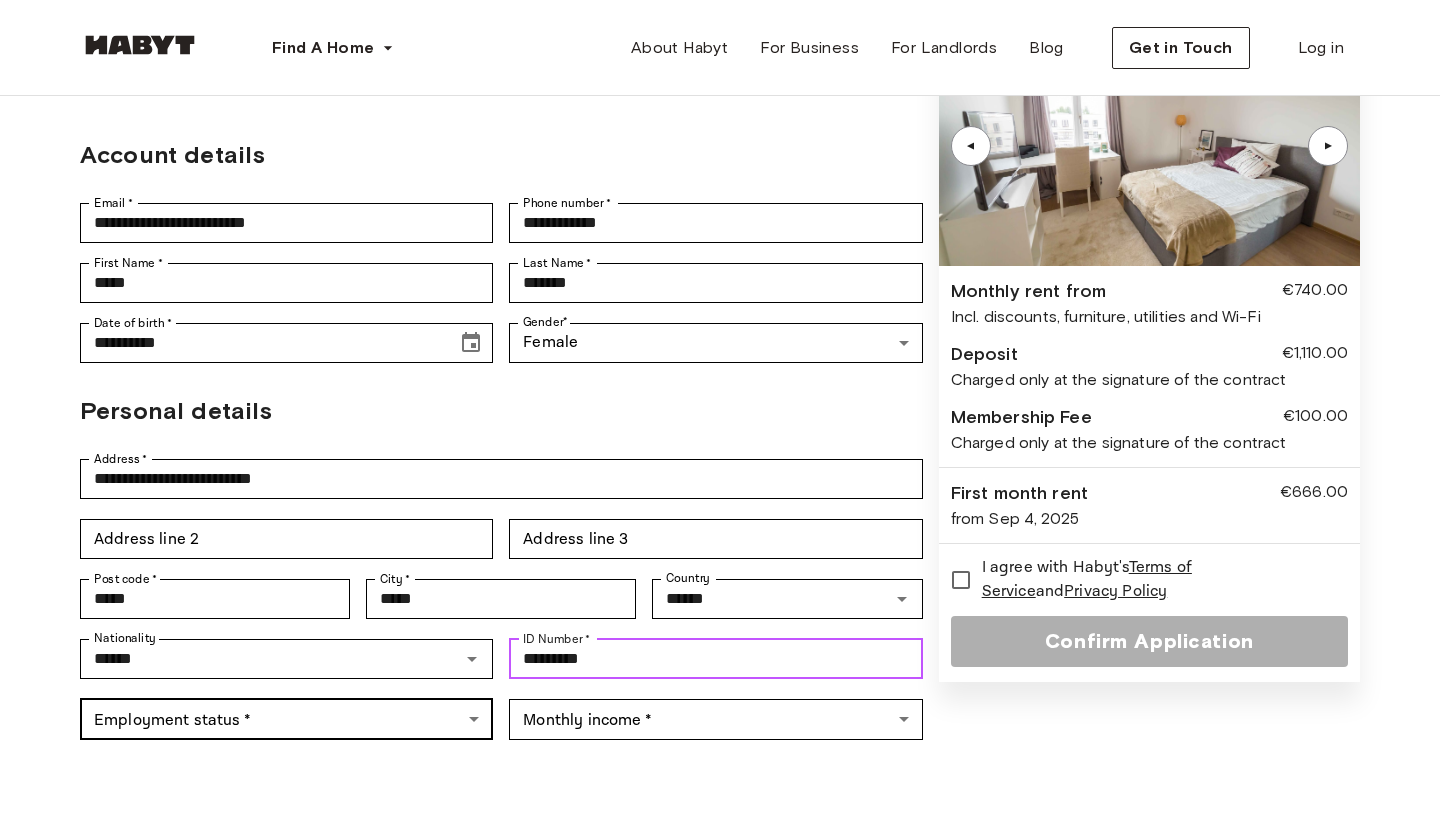 type on "*********" 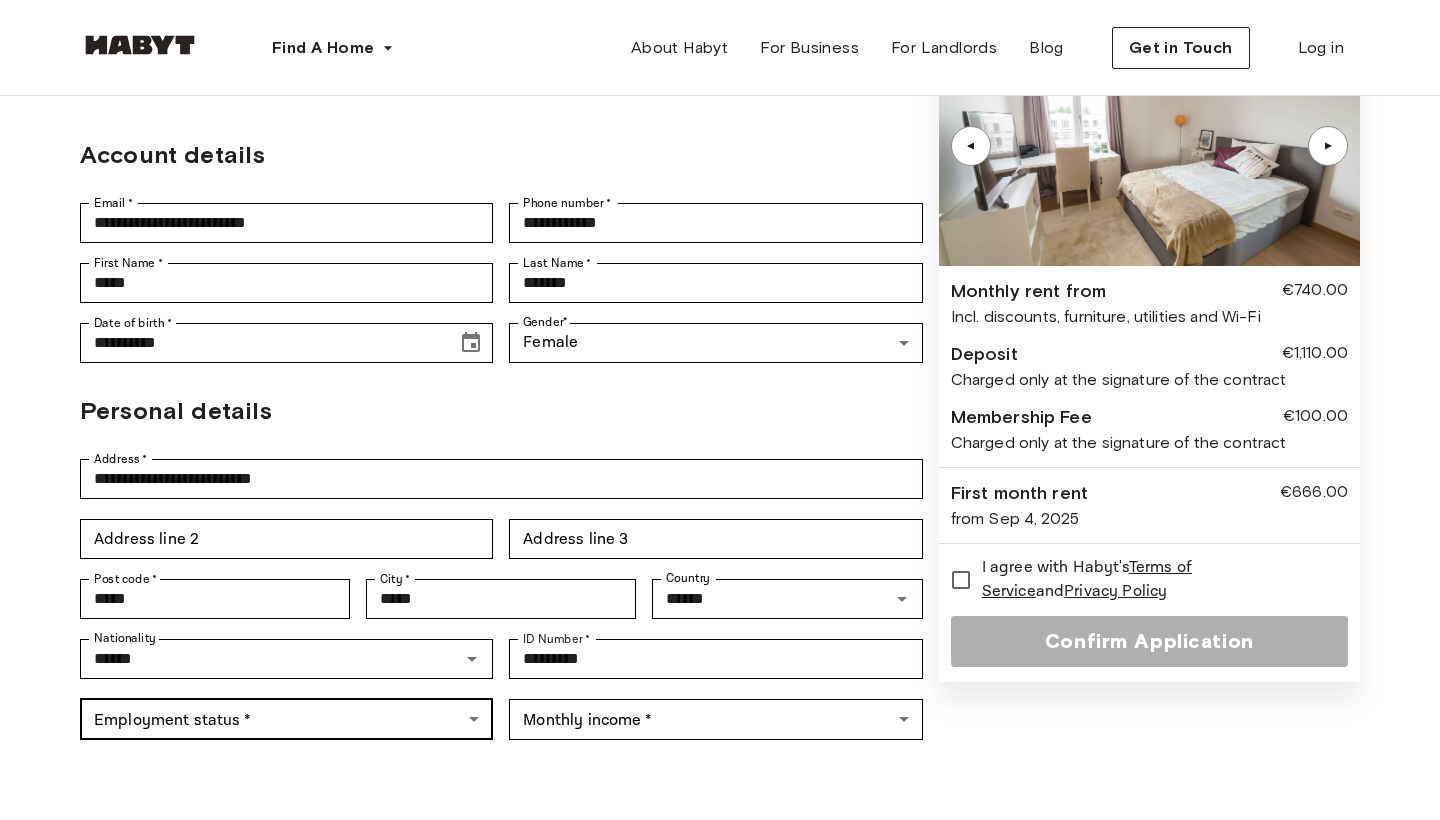 click on "Find A Home Europe Amsterdam Berlin Frankfurt Hamburg Lisbon Madrid Milan Modena Paris Turin Munich Rotterdam Stuttgart Dusseldorf Cologne Zurich The Hague Graz Brussels Leipzig Asia Hong Kong Singapore Seoul Phuket Tokyo About Habyt For Business For Landlords Blog Get in Touch Log in Back to room details Private Room in Berlin, Mitte Account details Email   * [EMAIL] Email   * Phone number   * [PHONE] Phone number   * First Name   * [FIRST] First Name   * Last Name   * [LAST] Last Name   * Date of birth   * [DATE] Date of birth   * Gender  * Female ****** Gender Personal details Address   * [ADDRESS] Address   * Address line 2 Address line 2 Address line 3 Address line 3 Post code   * [POSTAL_CODE] Post code   * City   * [CITY] City   * Country [COUNTRY] Nationality [NATIONALITY] ID Number   * [ID_NUMBER] ID Number   * Employment status   * ​ Employment status   * Monthly income   * ​ Monthly income   * ▲ ▲ Deposit" at bounding box center (720, 779) 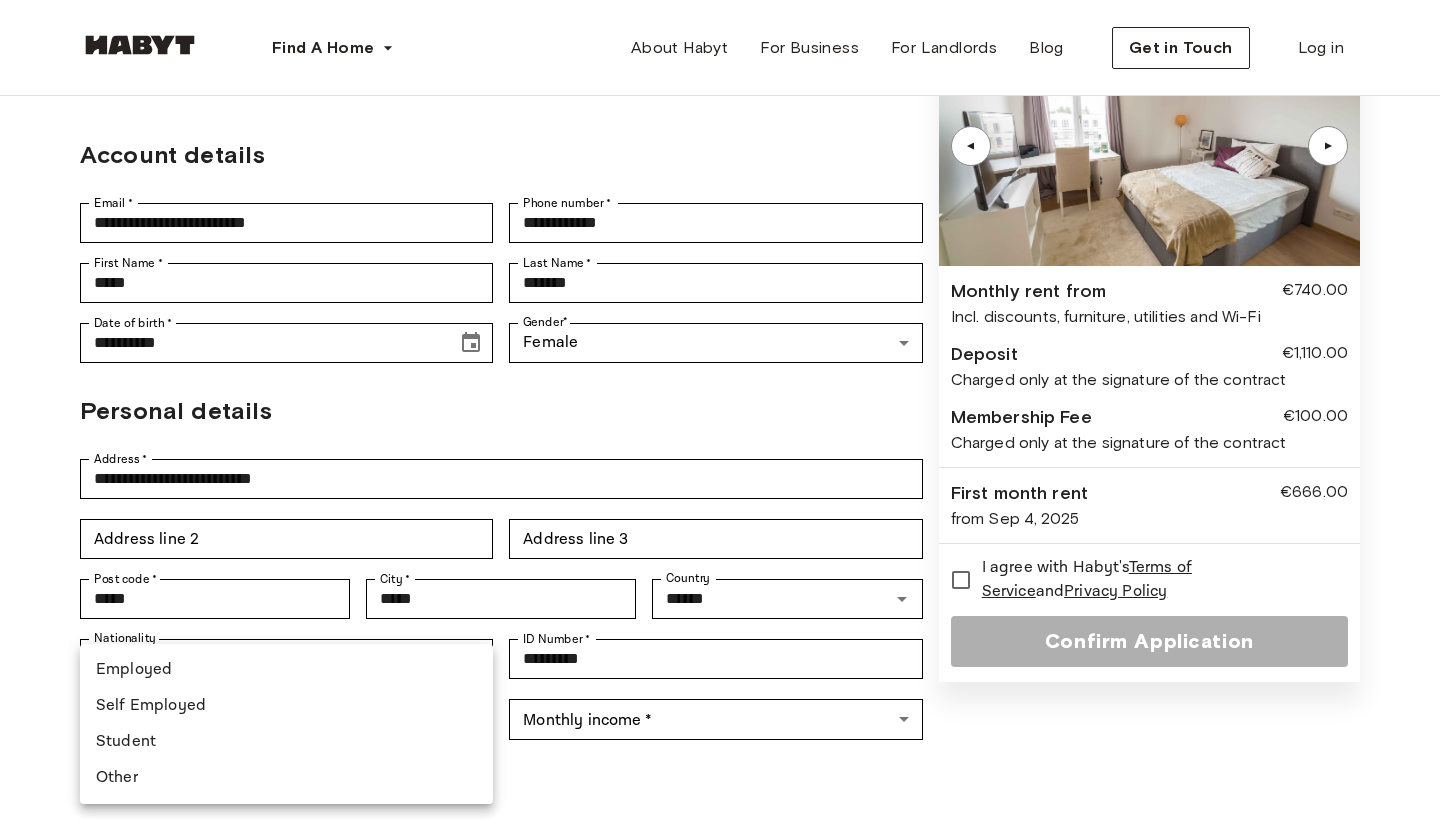 click on "Employed" at bounding box center (286, 670) 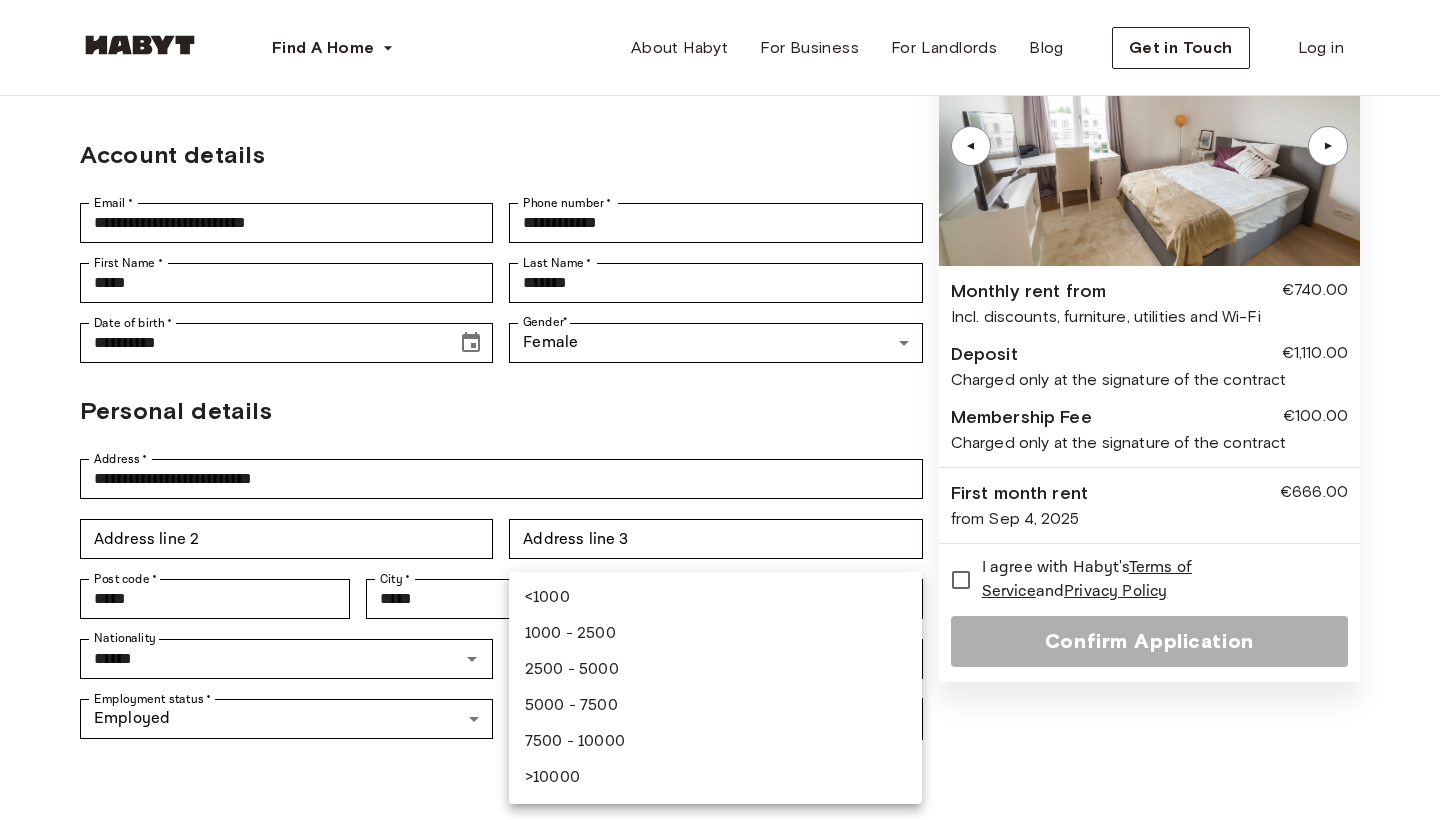 click on "Find A Home Europe Amsterdam Berlin Frankfurt Hamburg Lisbon Madrid Milan Modena Paris Turin Munich Rotterdam Stuttgart Dusseldorf Cologne Zurich The Hague Graz Brussels Leipzig Asia Hong Kong Singapore Seoul Phuket Tokyo About Habyt For Business For Landlords Blog Get in Touch Log in Back to room details Private Room in Berlin, Mitte Account details Email   * [EMAIL] Email   * Phone number   * [PHONE] Phone number   * First Name   * [FIRST] First Name   * Last Name   * [LAST] Last Name   * Date of birth   * [DATE] Date of birth   * Gender  * Female ****** Gender Personal details Address   * [ADDRESS] Address   * Address line 2 Address line 2 Address line 3 Address line 3 Post code   * [POSTAL_CODE] Post code   * City   * [CITY] City   * Country [COUNTRY] Nationality [NATIONALITY] ID Number   * [ID_NUMBER] ID Number   * Employment status   * Employed ******** Employment status   * Monthly income   * ​ Monthly income   * EN" at bounding box center [720, 779] 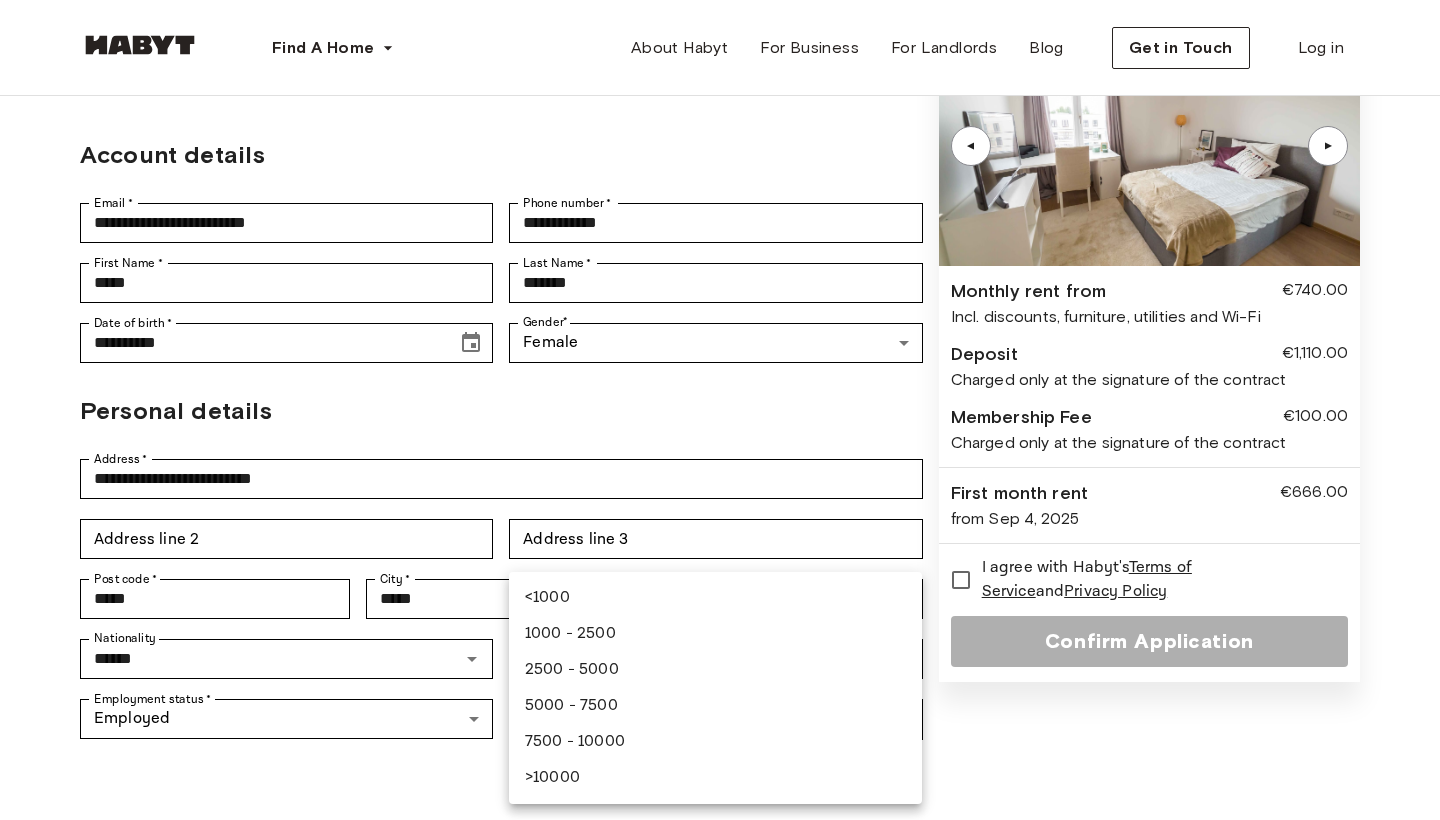 click on "2500 - 5000" at bounding box center [715, 670] 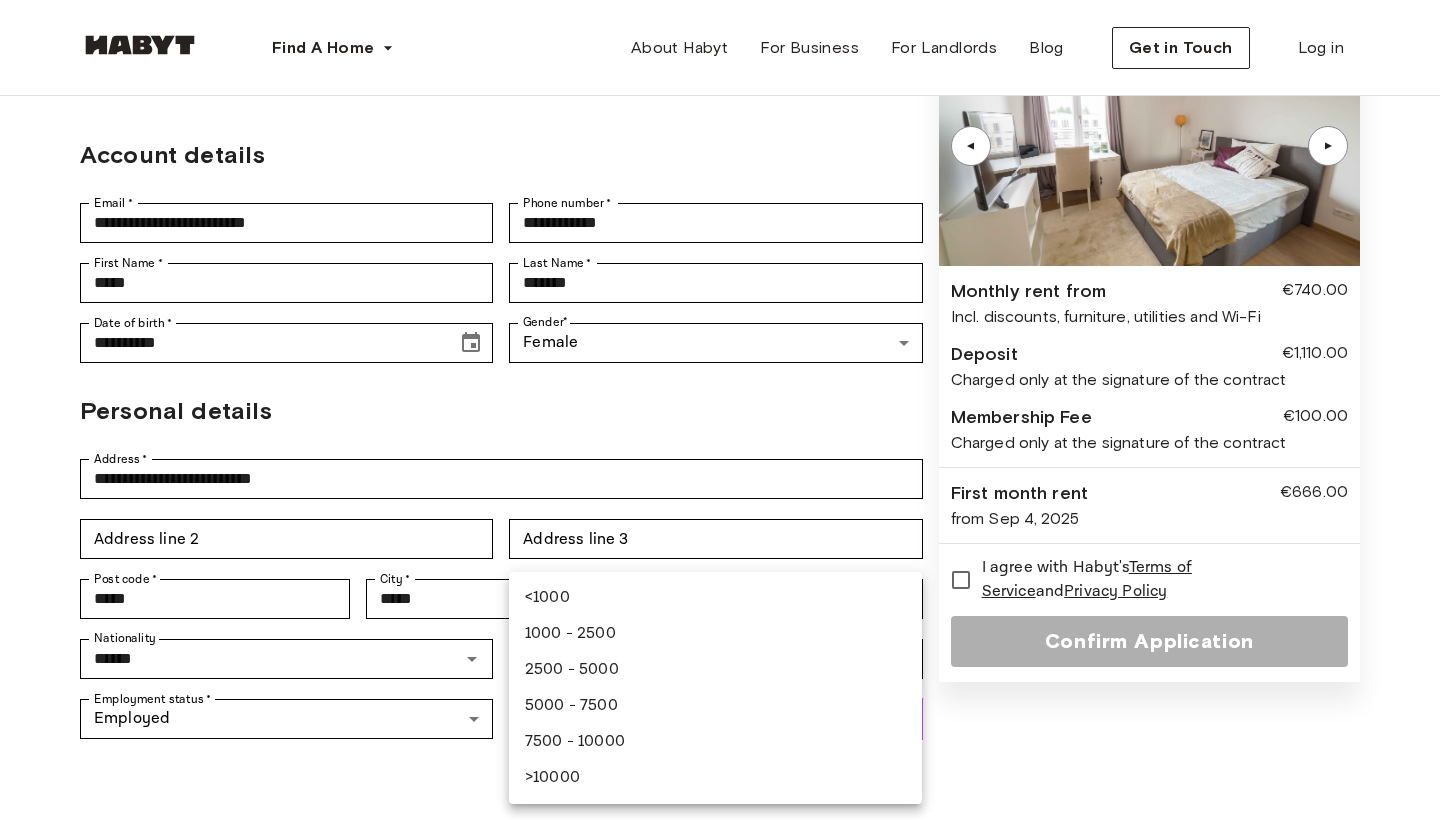 type on "**********" 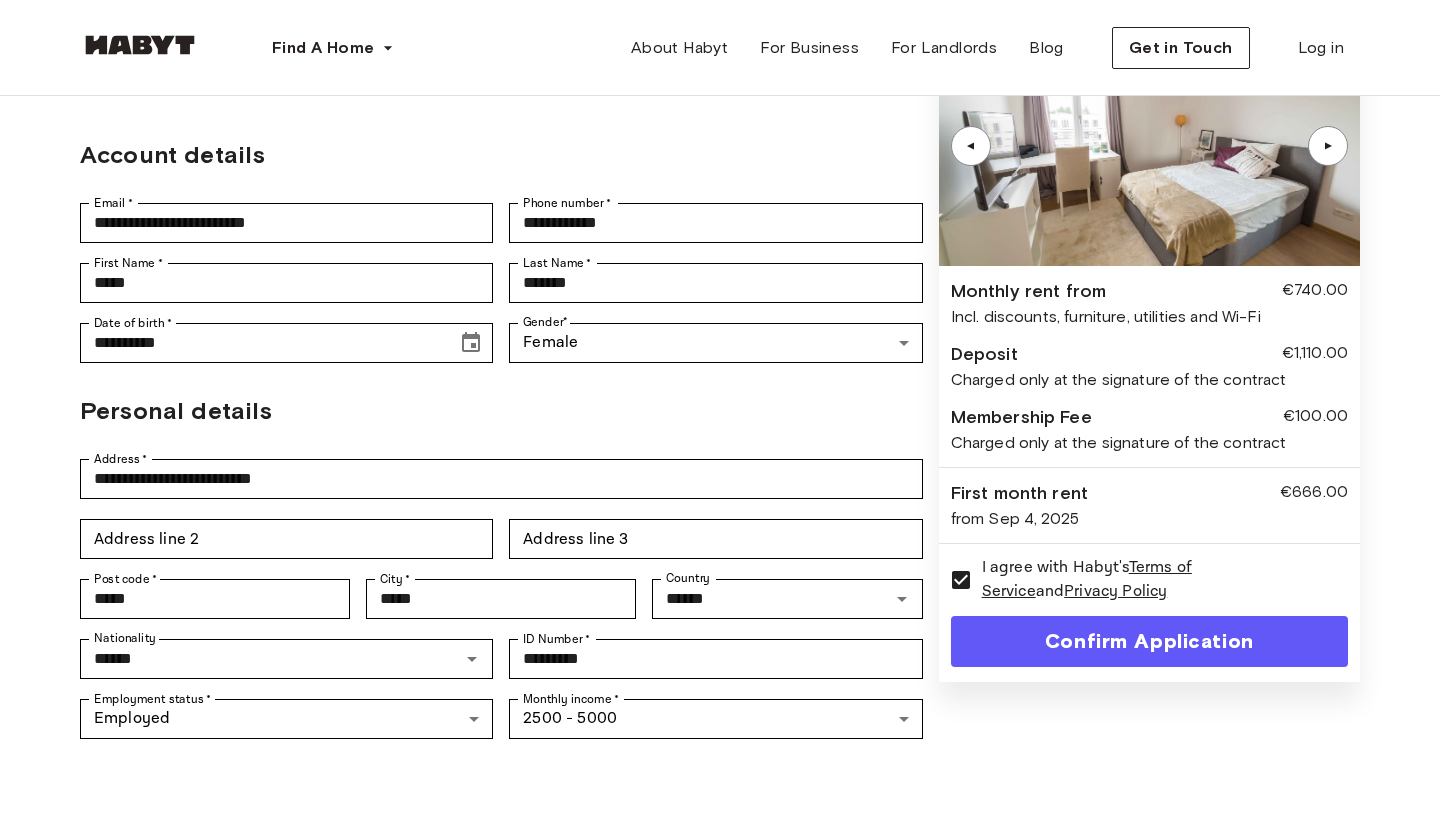 click on "Confirm Application" at bounding box center (1149, 641) 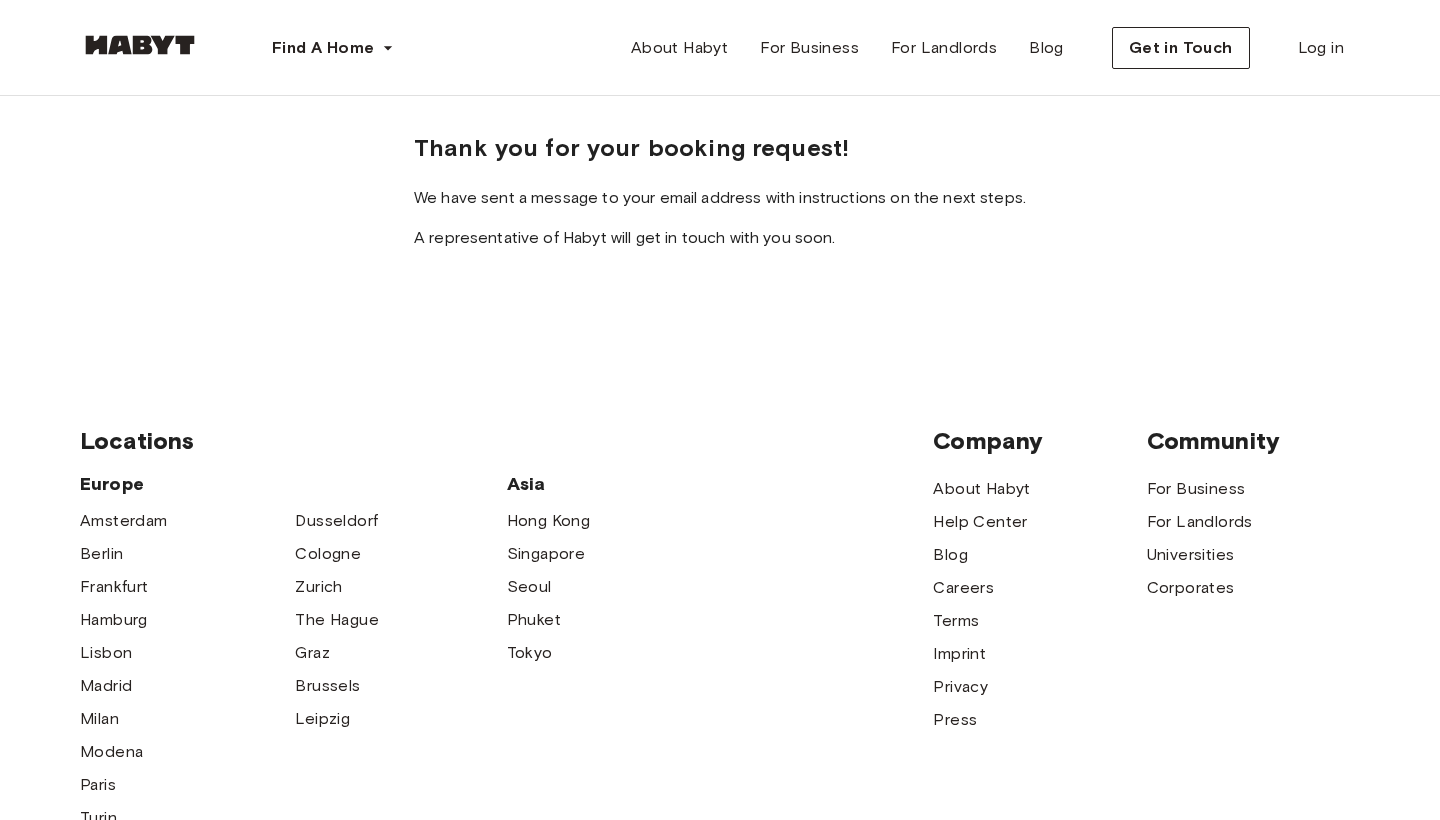 scroll, scrollTop: 0, scrollLeft: 0, axis: both 